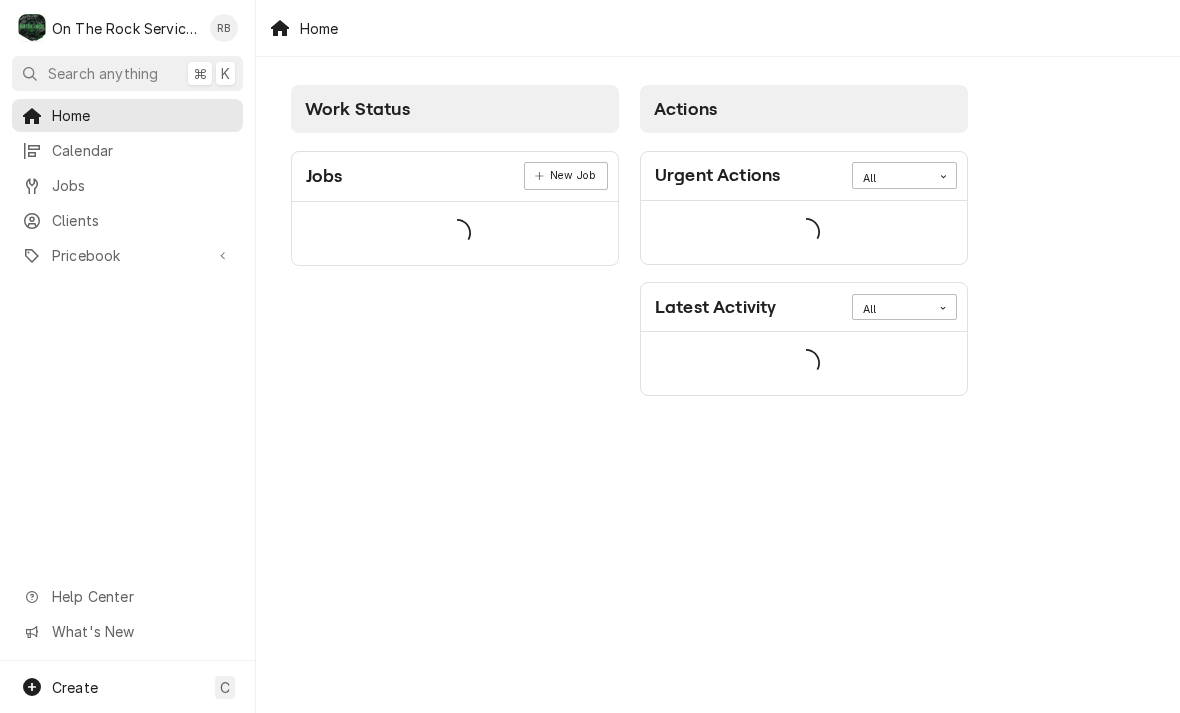 scroll, scrollTop: 0, scrollLeft: 0, axis: both 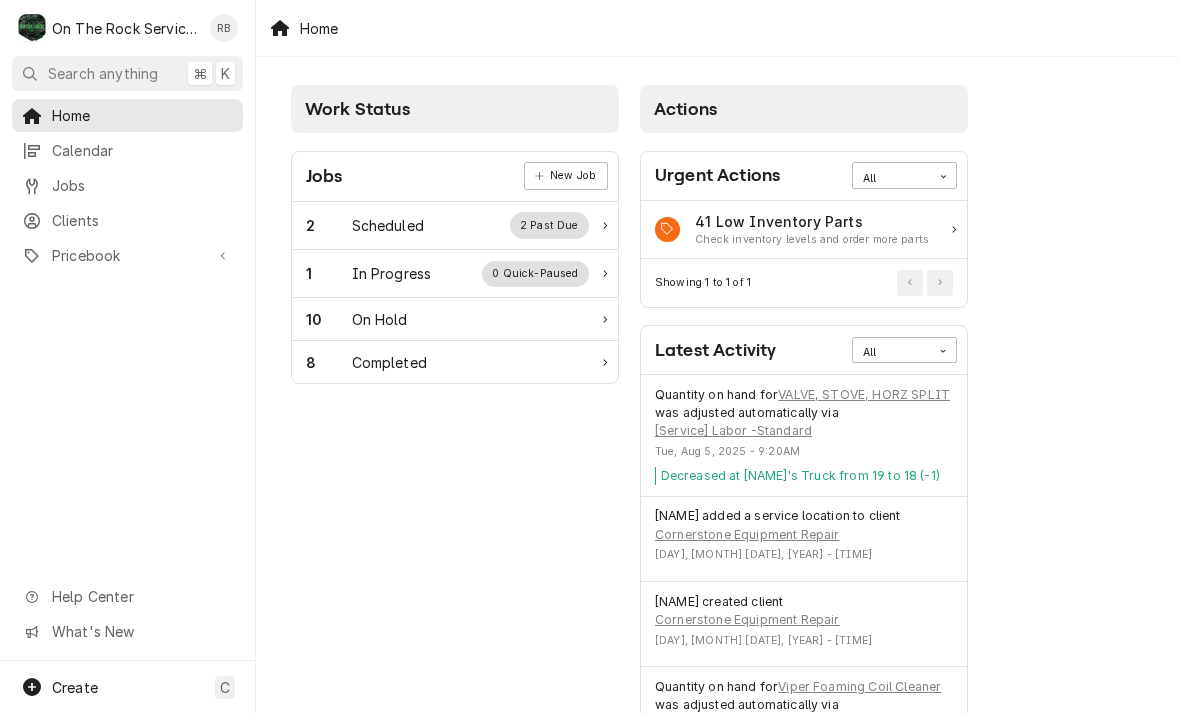 click on "In Progress" at bounding box center (392, 273) 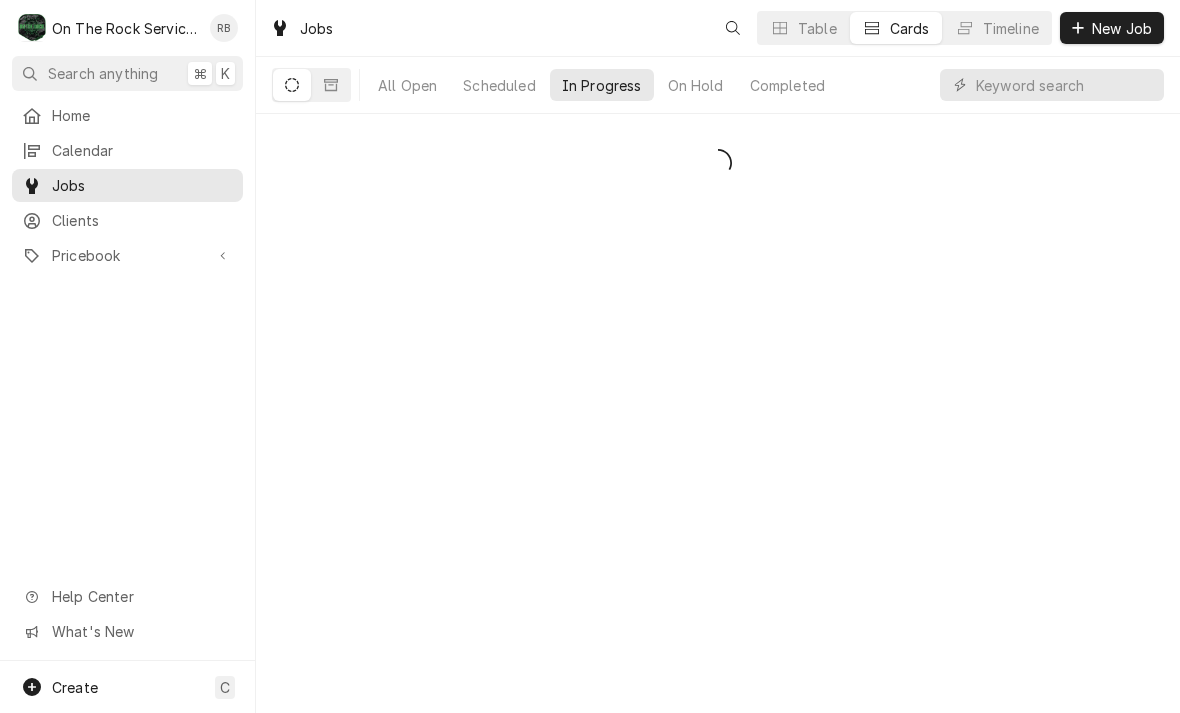 scroll, scrollTop: 0, scrollLeft: 0, axis: both 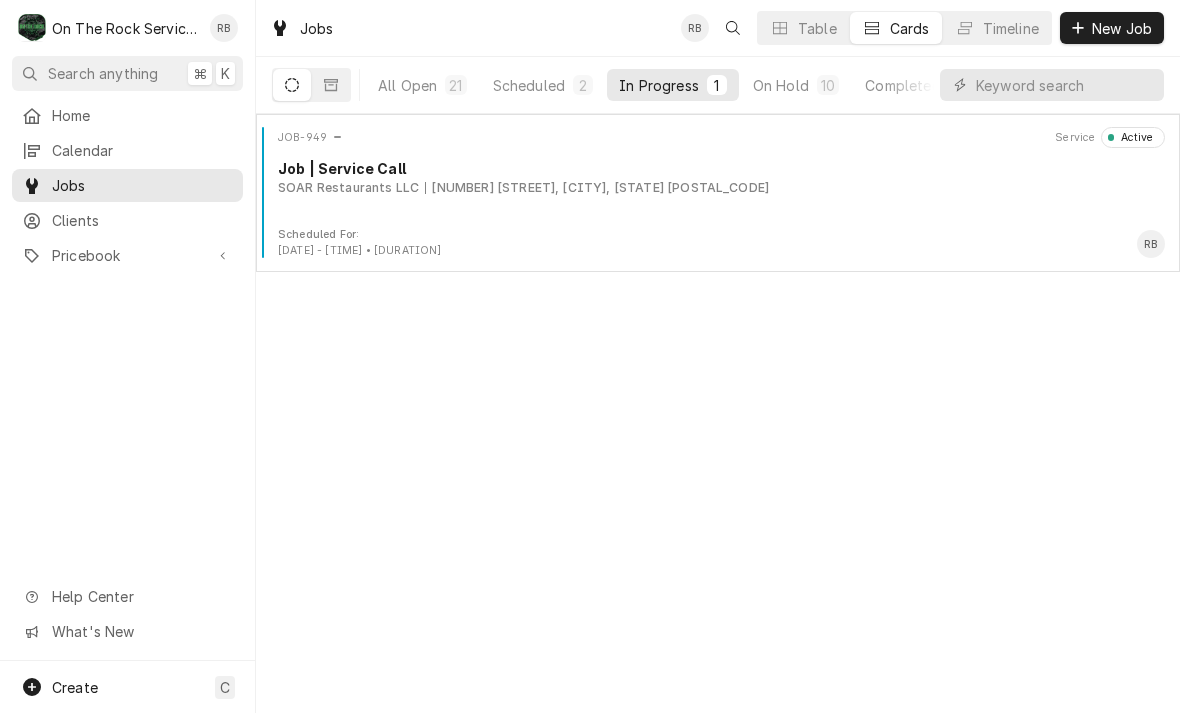 click on "Job | Service Call" at bounding box center [721, 168] 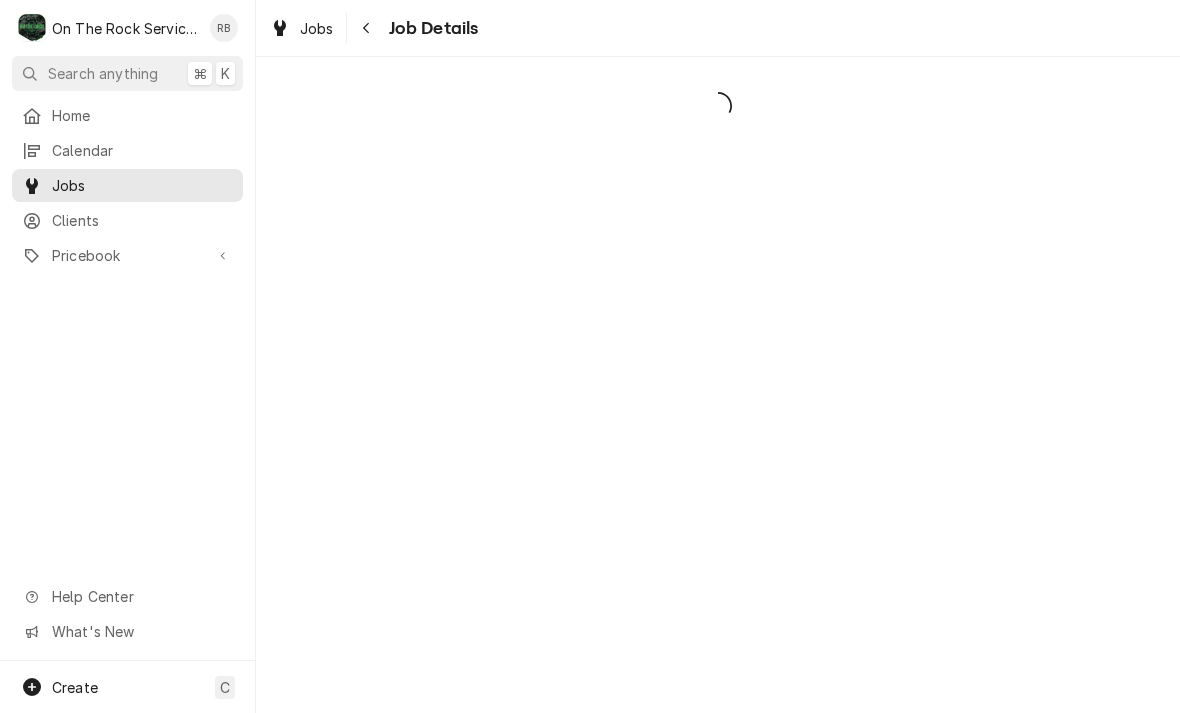 scroll, scrollTop: 0, scrollLeft: 0, axis: both 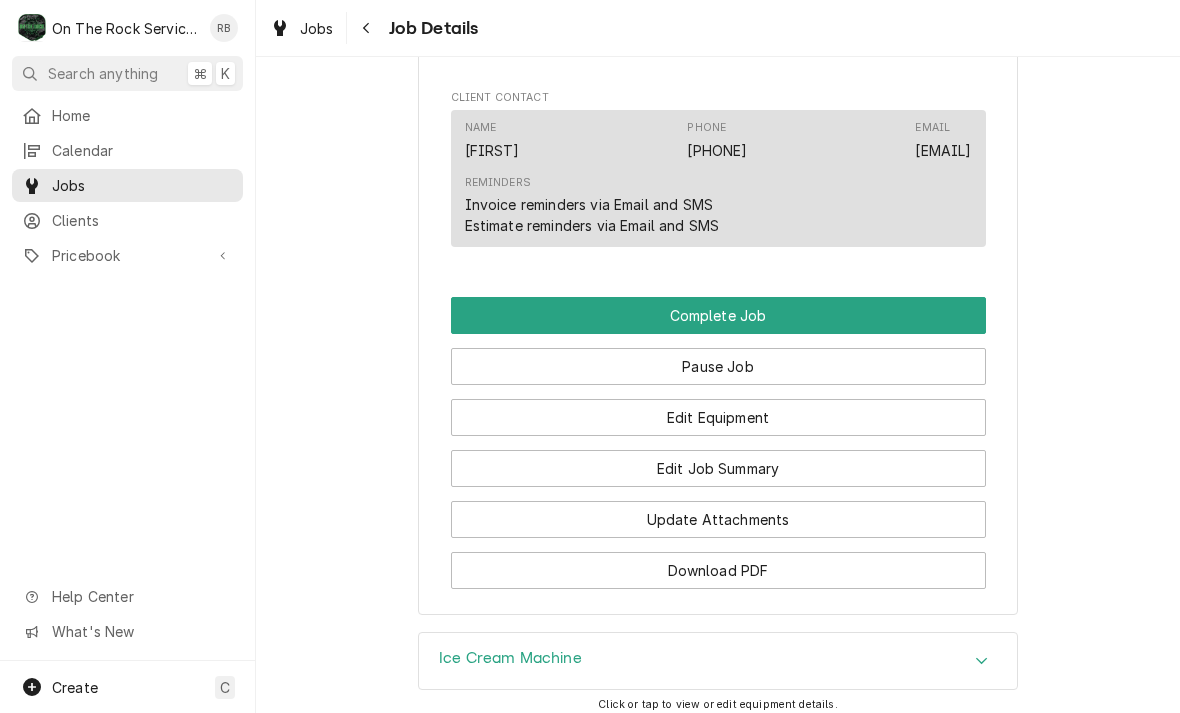 click on "Edit Job Summary" at bounding box center (718, 468) 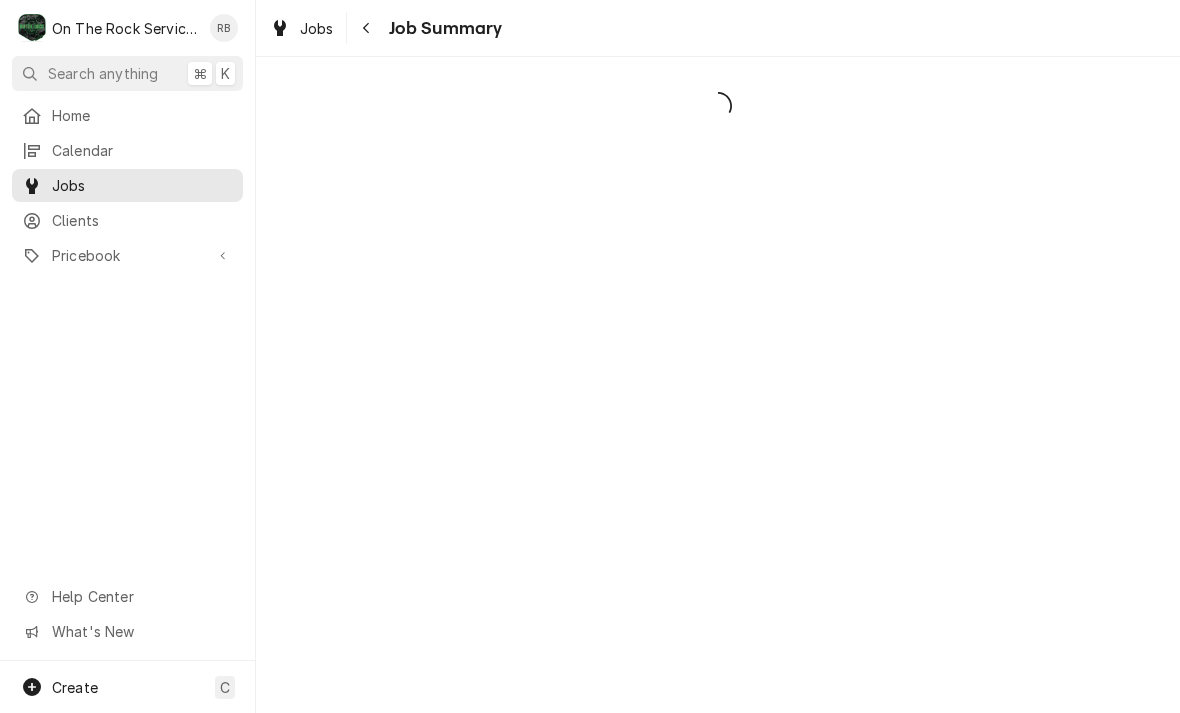 scroll, scrollTop: 0, scrollLeft: 0, axis: both 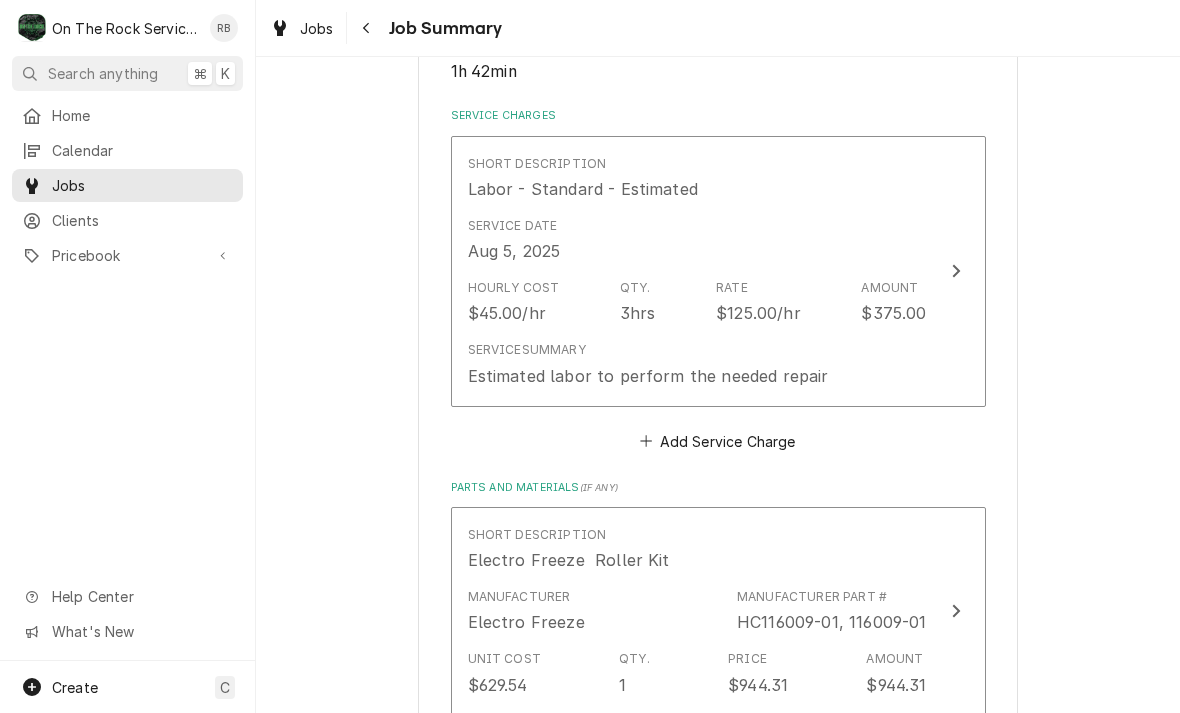 click at bounding box center [956, 271] 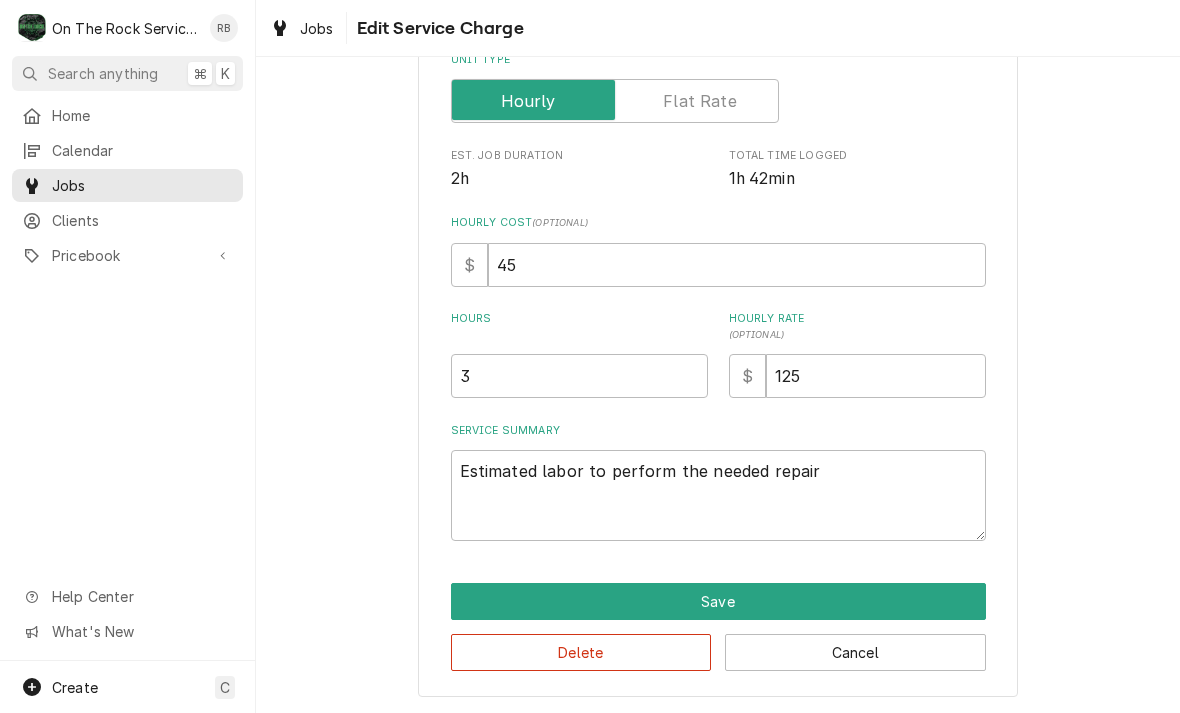 scroll, scrollTop: 304, scrollLeft: 0, axis: vertical 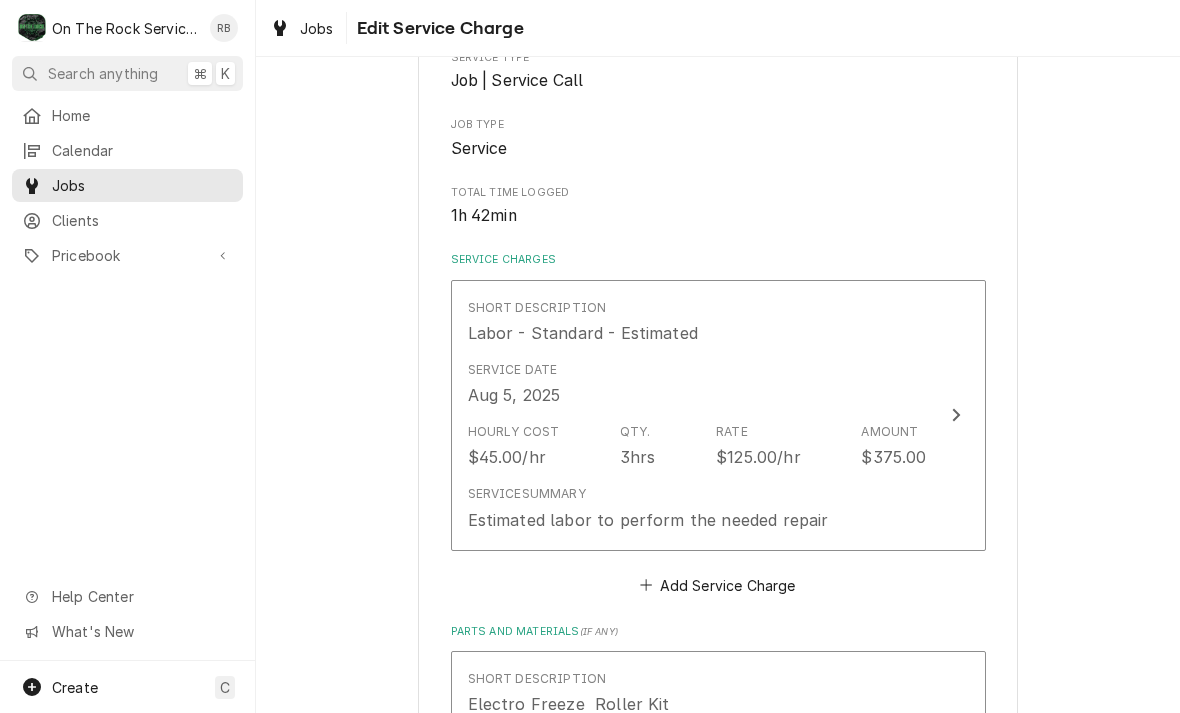 click at bounding box center (956, 415) 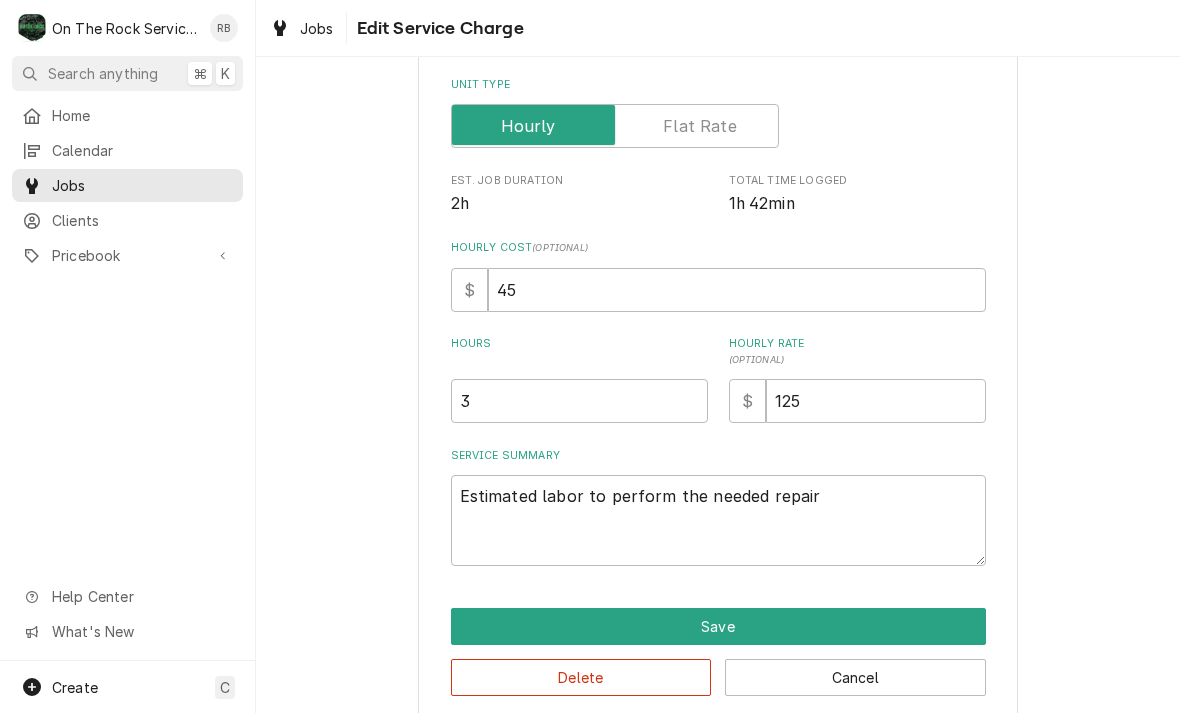 type on "x" 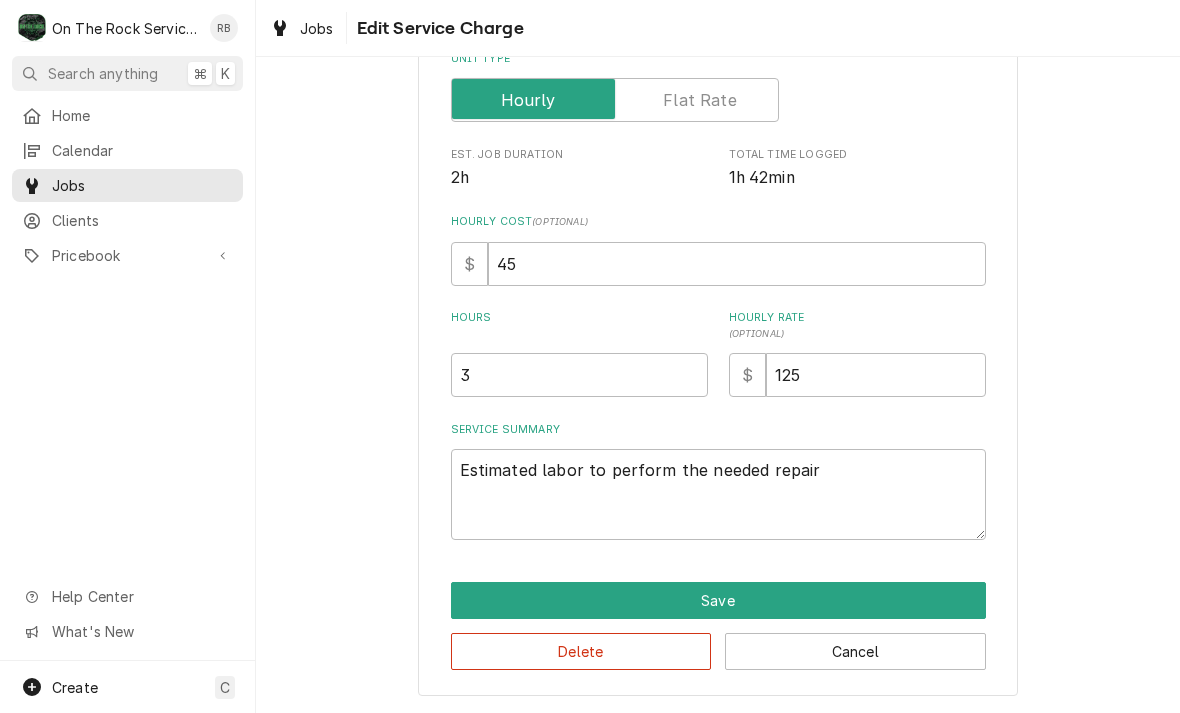 scroll, scrollTop: 304, scrollLeft: 0, axis: vertical 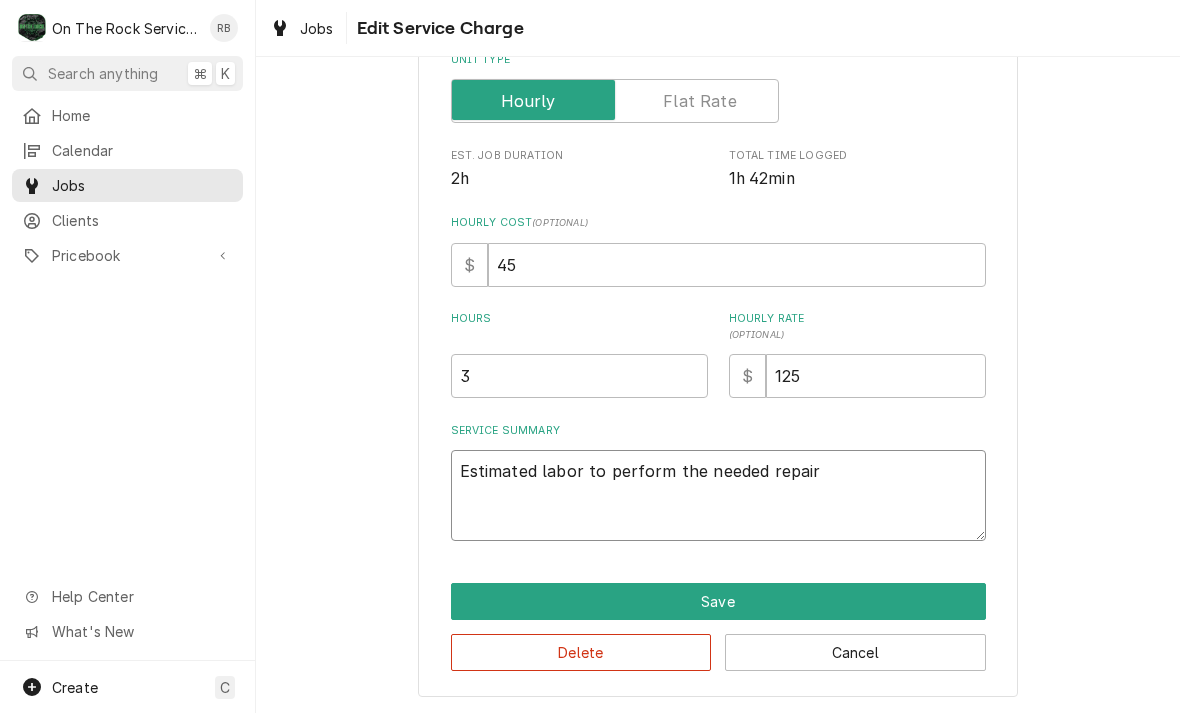 click on "Estimated labor to perform the needed repair" at bounding box center (718, 495) 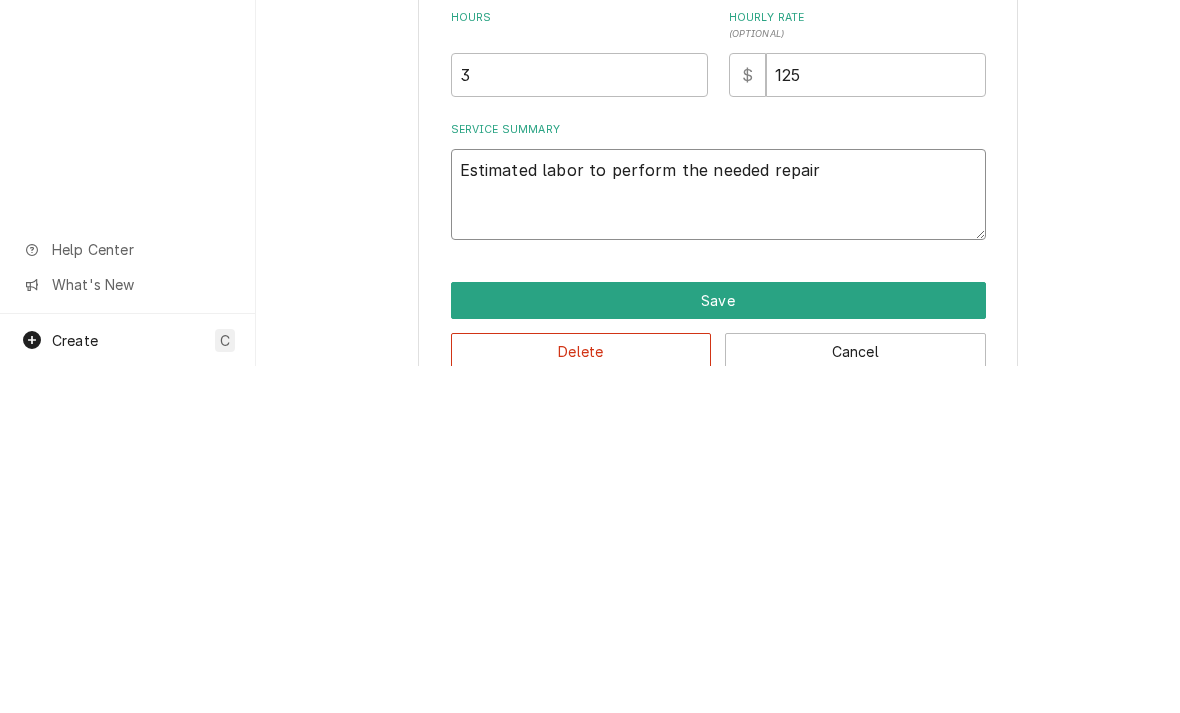 scroll, scrollTop: 256, scrollLeft: 0, axis: vertical 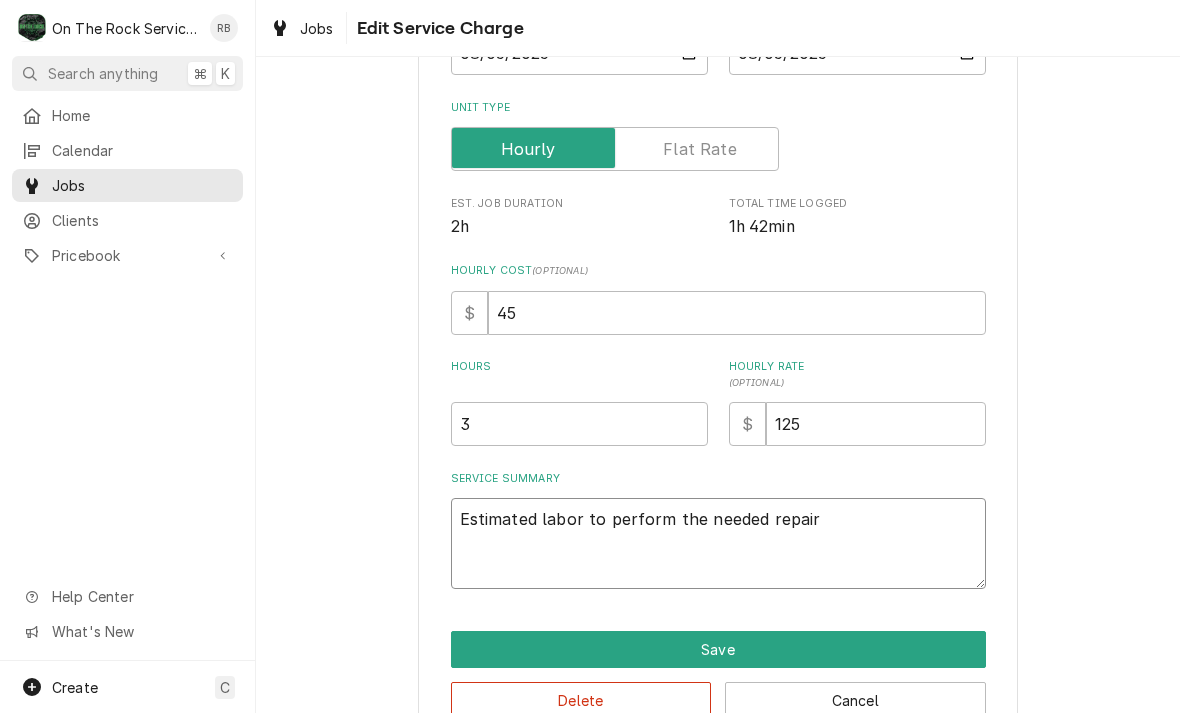 type on "Estimated labor to perform the needed repair" 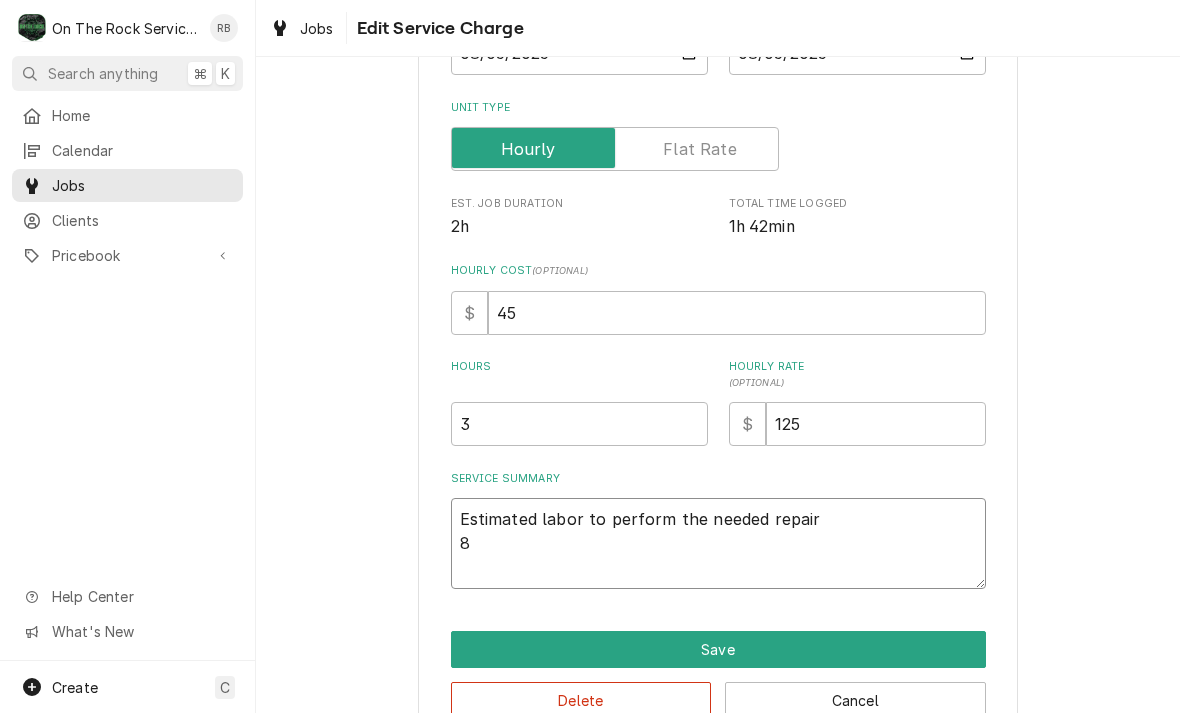 type on "x" 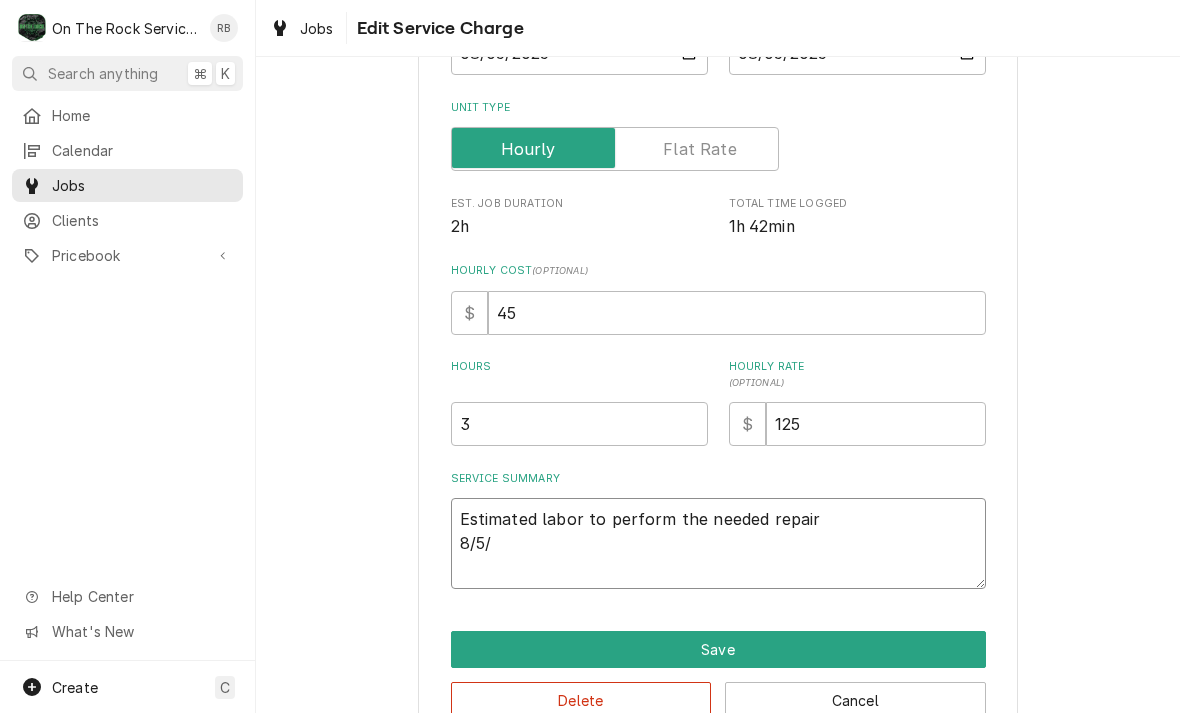 type on "x" 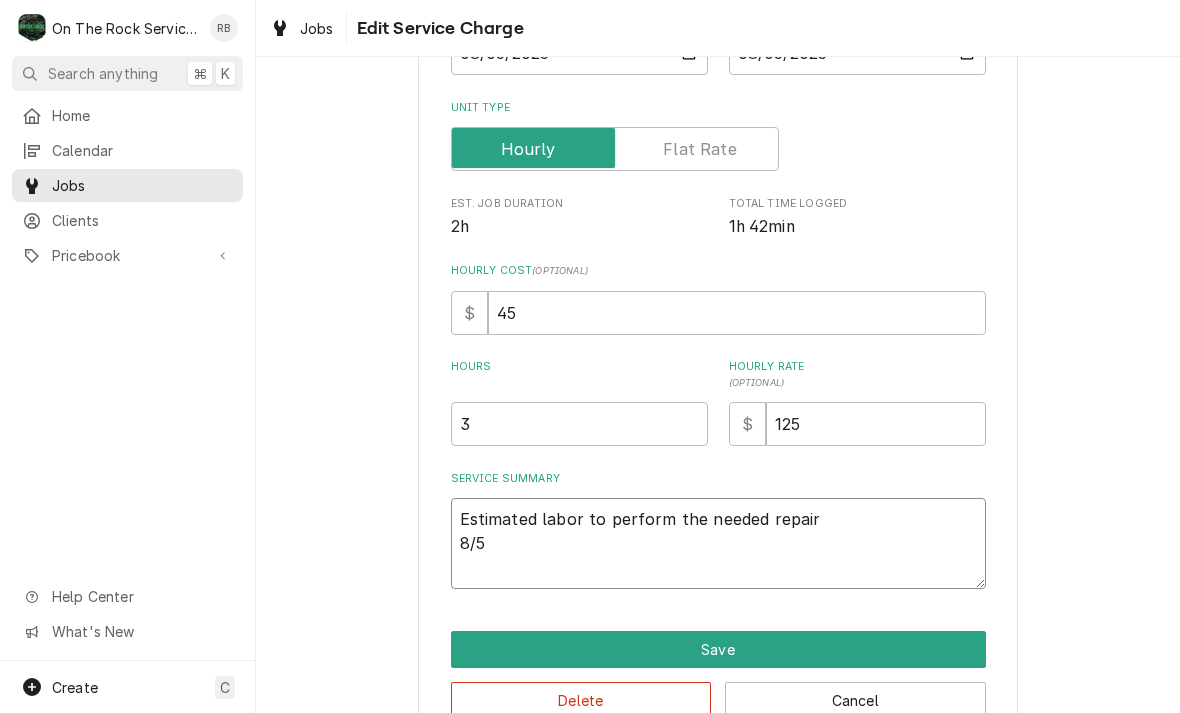 type on "x" 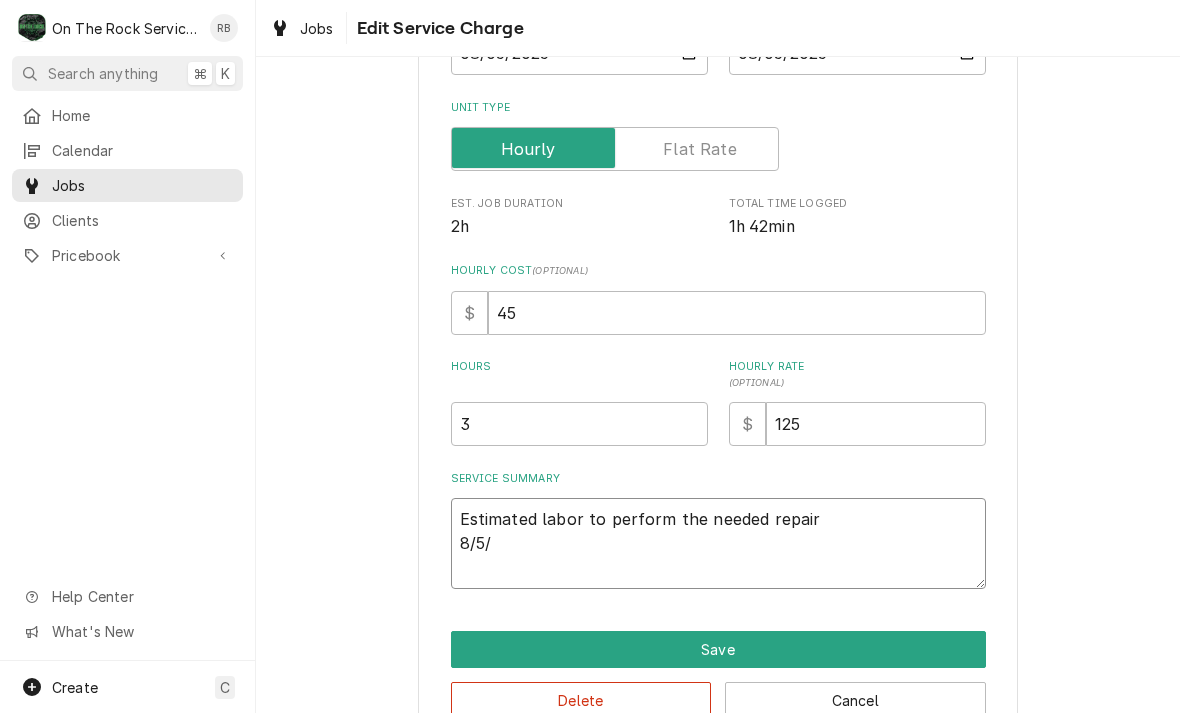 type on "x" 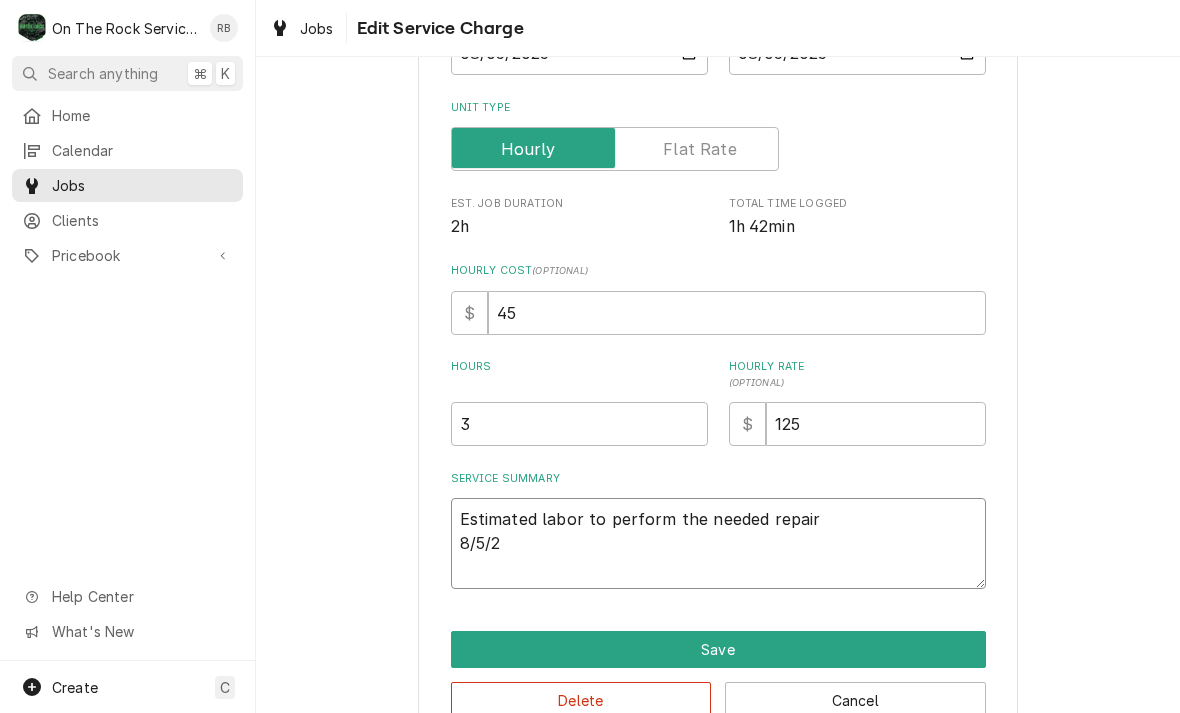 type on "x" 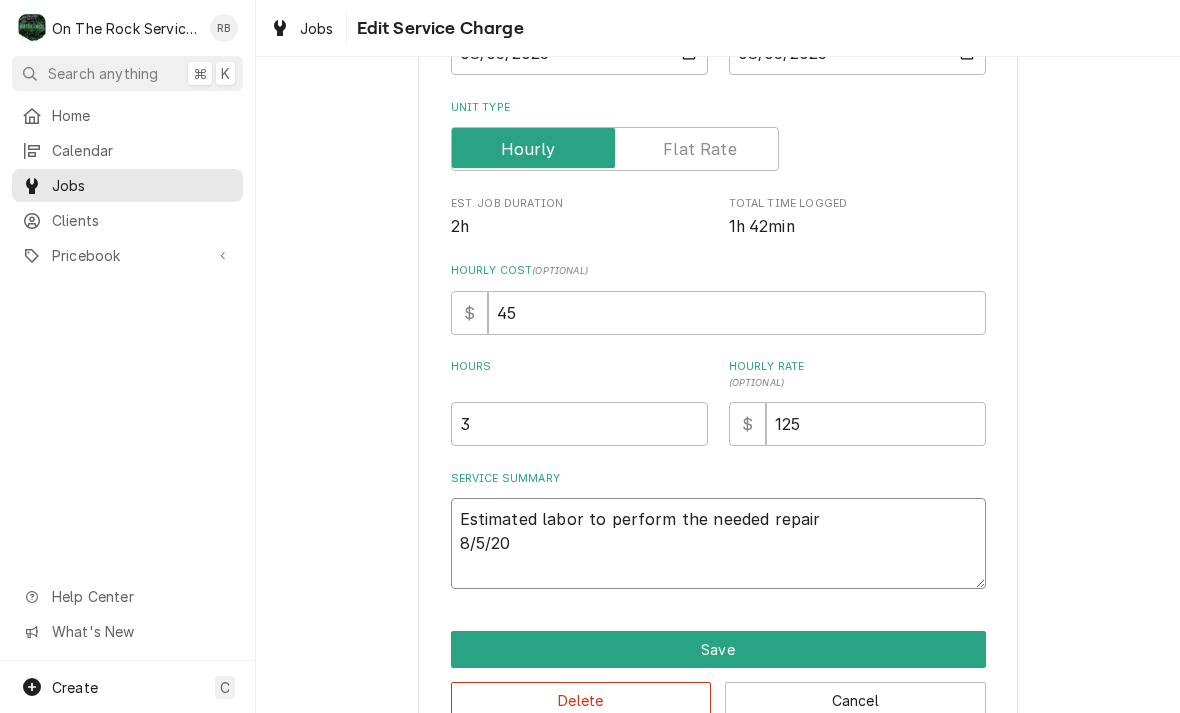 type on "x" 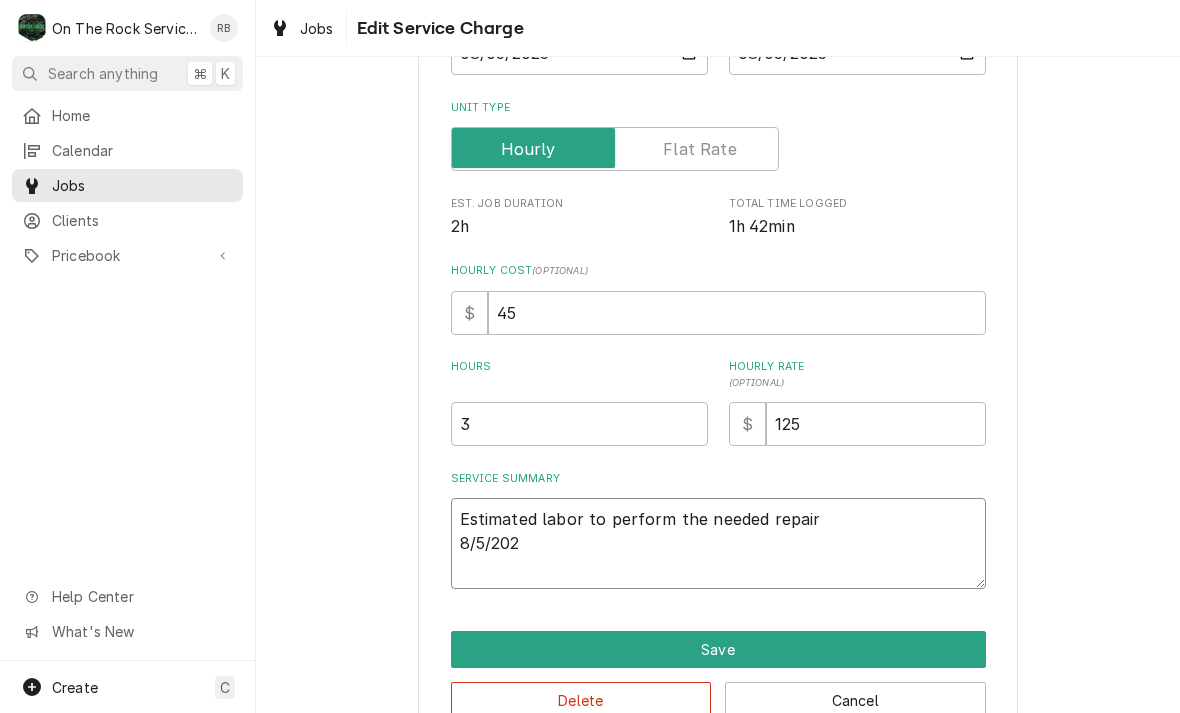 type on "x" 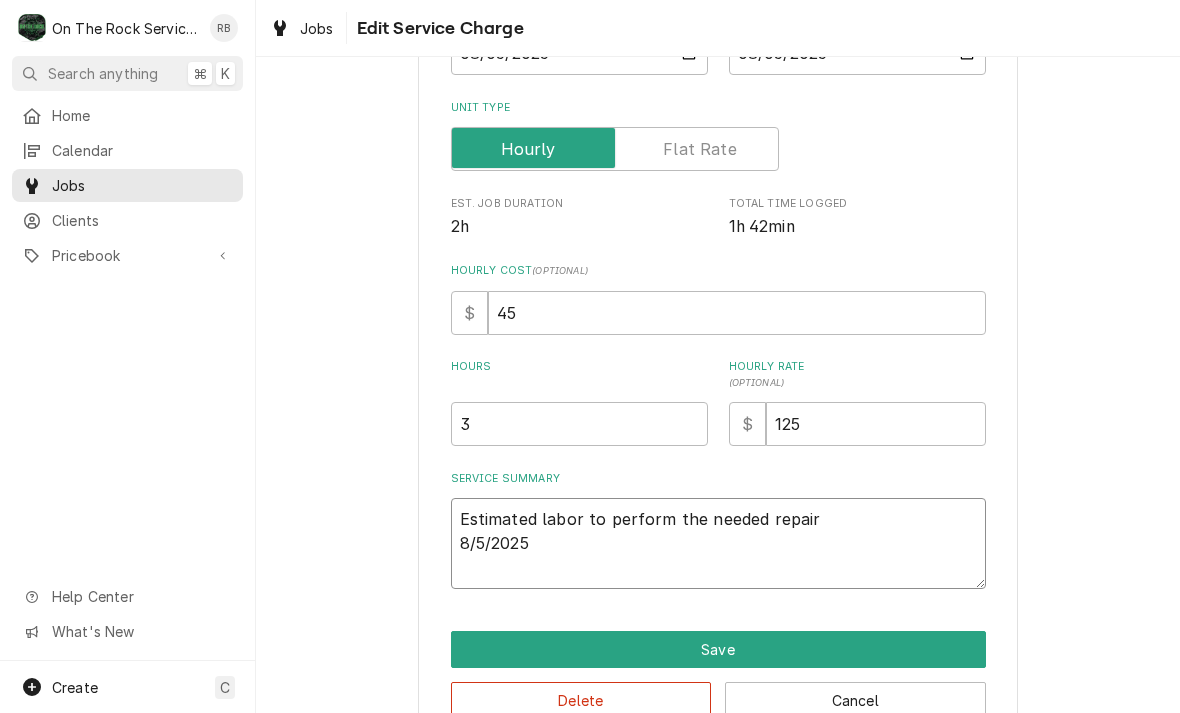 type on "x" 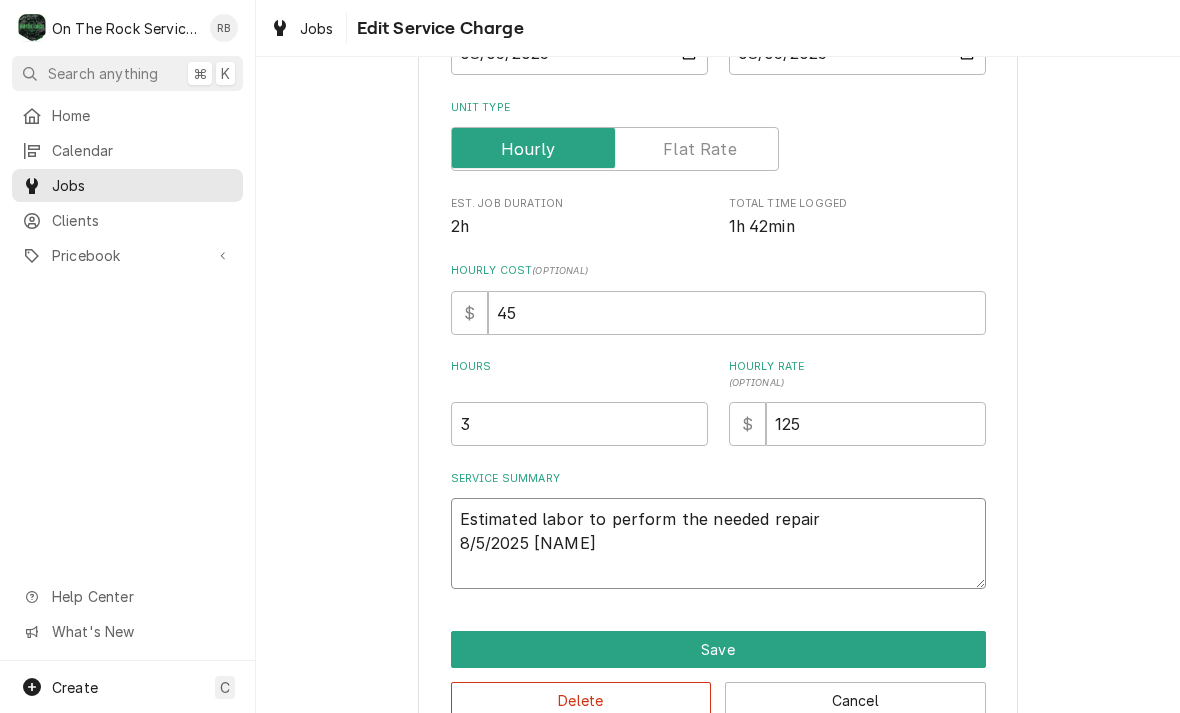type on "x" 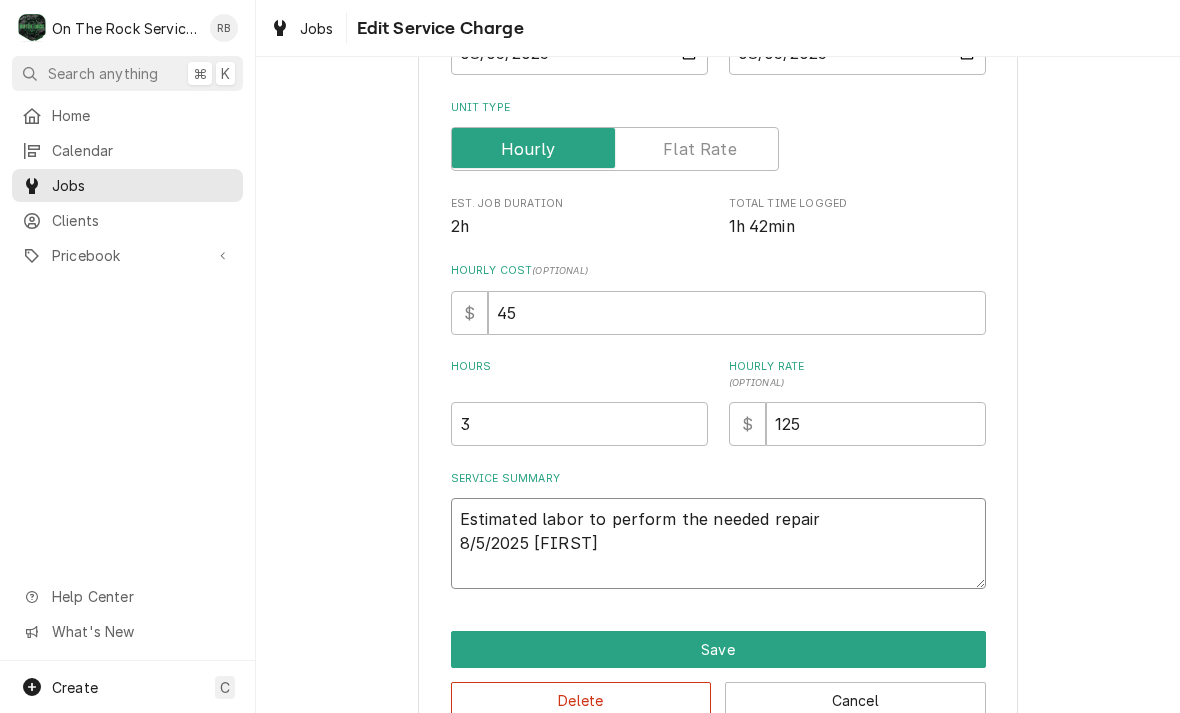 type on "x" 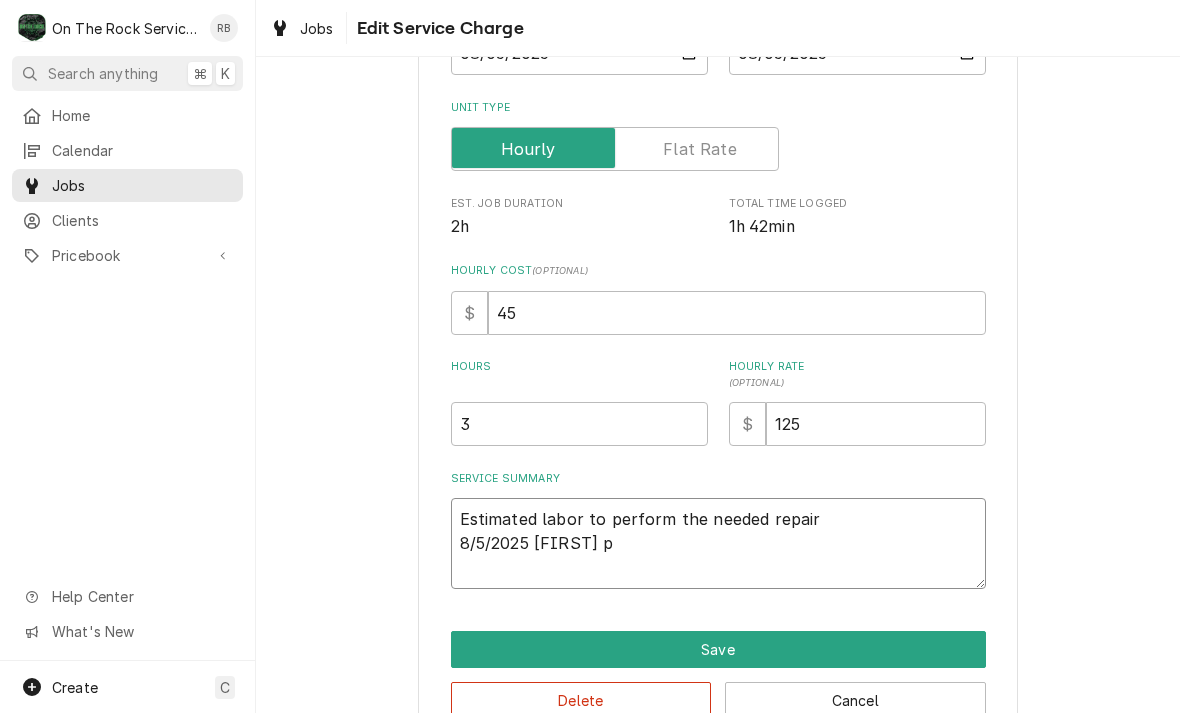 type on "x" 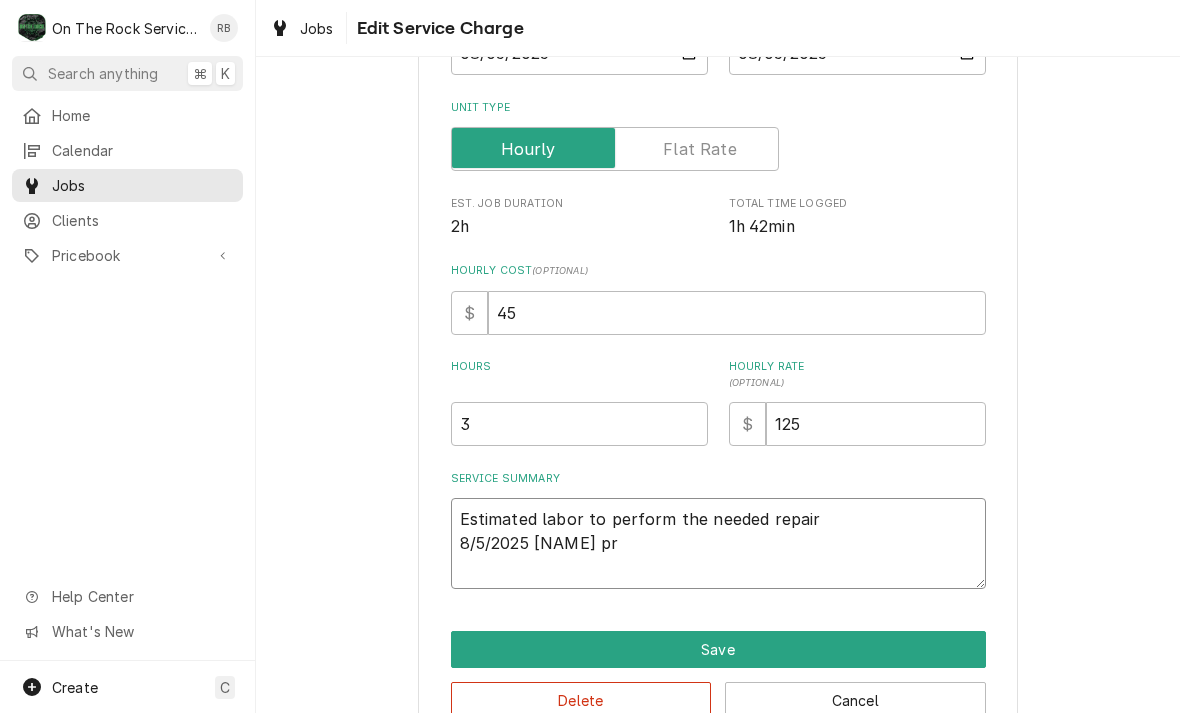 type on "x" 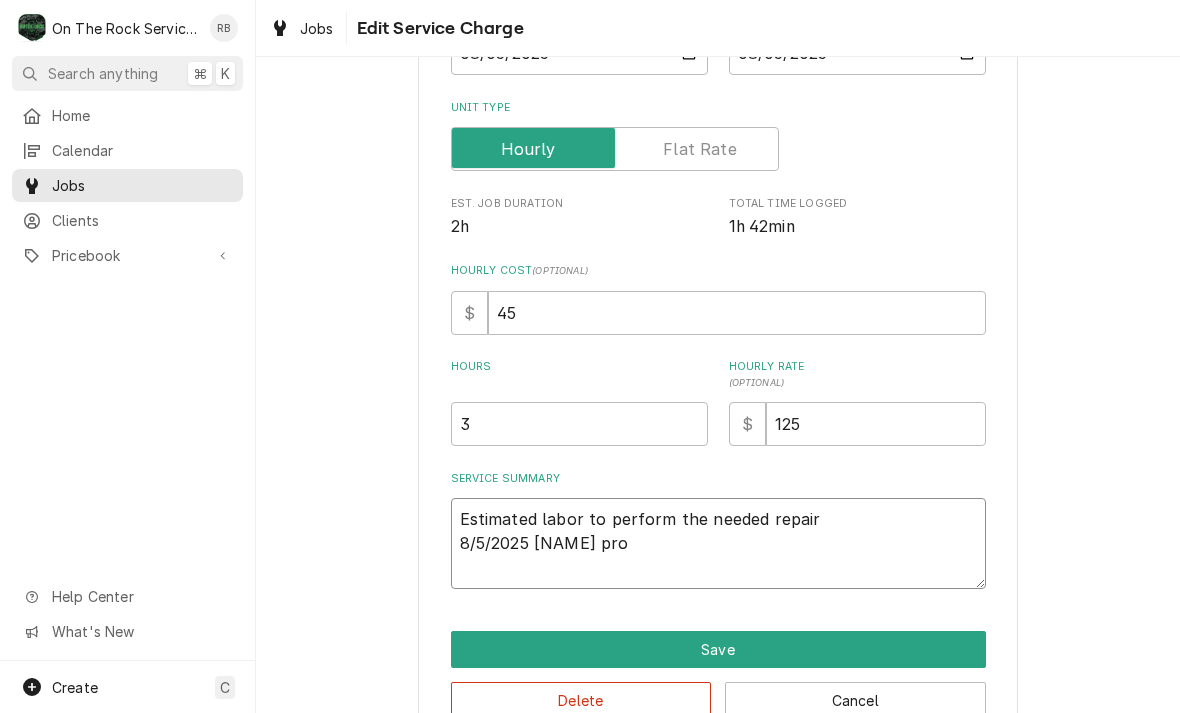 type on "x" 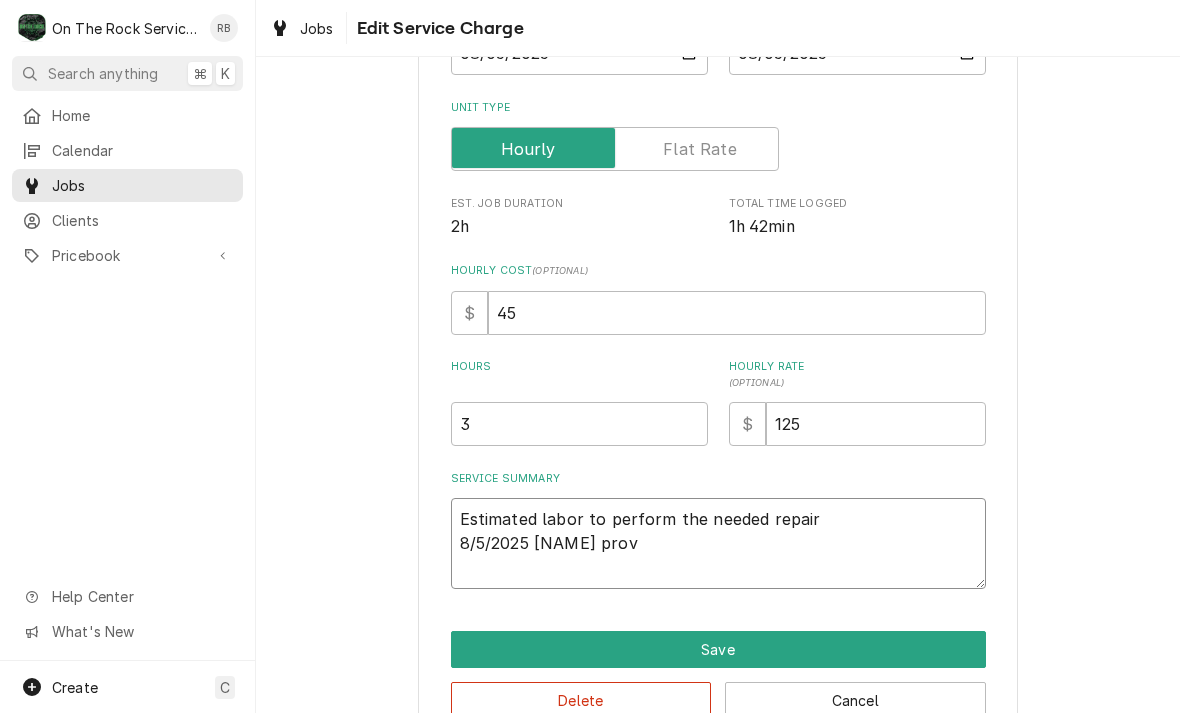 type on "x" 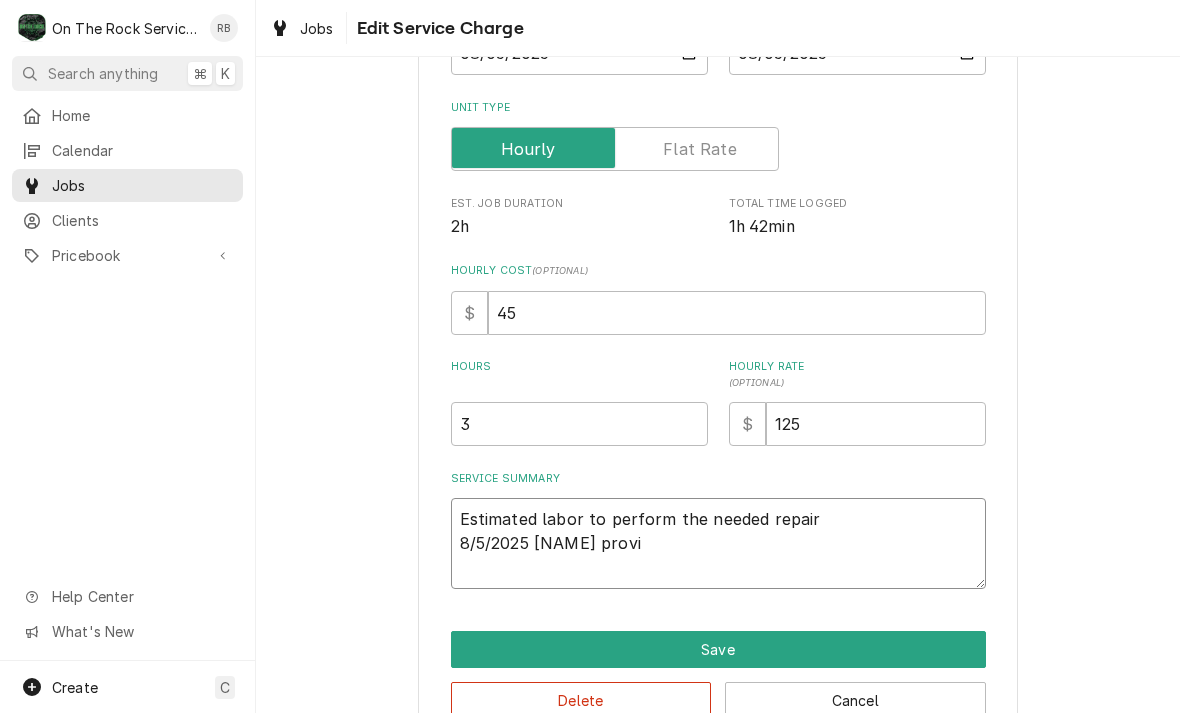 type on "x" 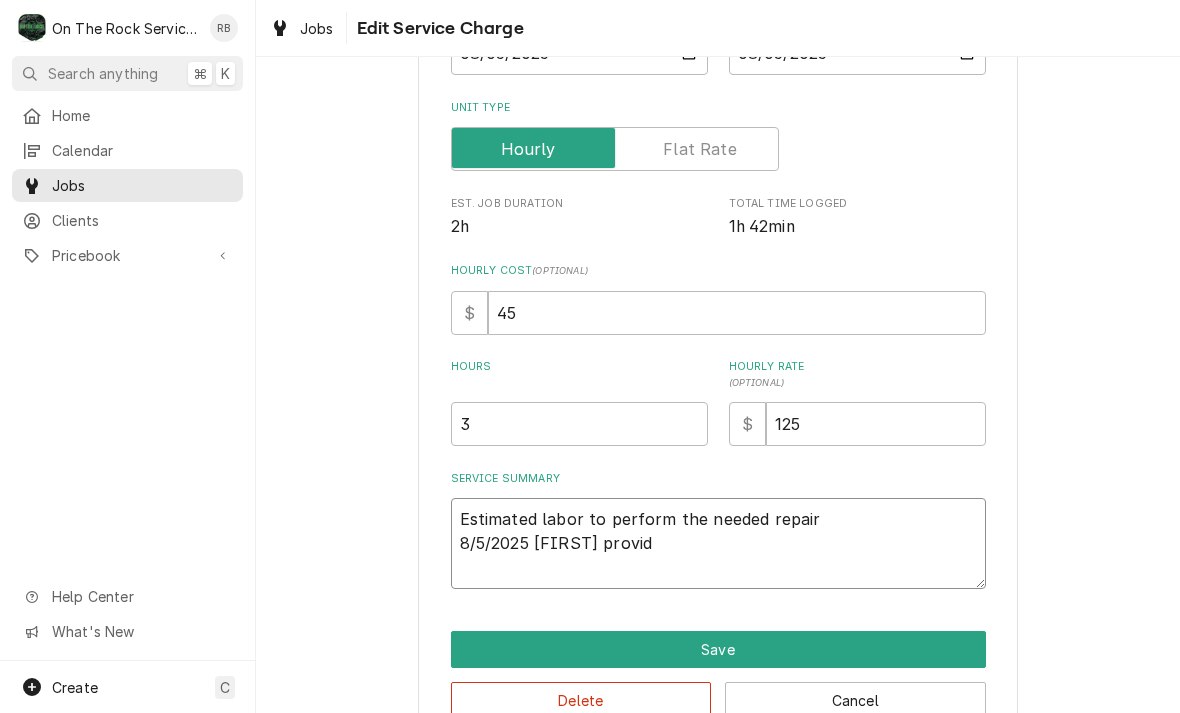 type on "x" 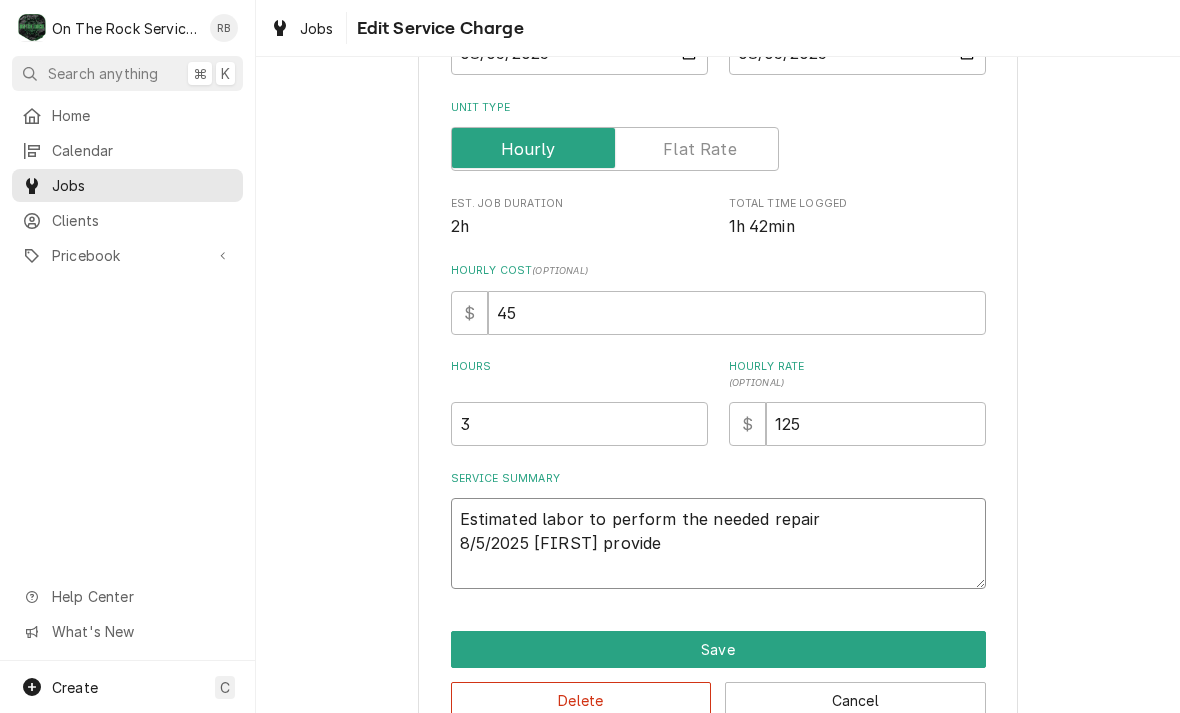 type on "x" 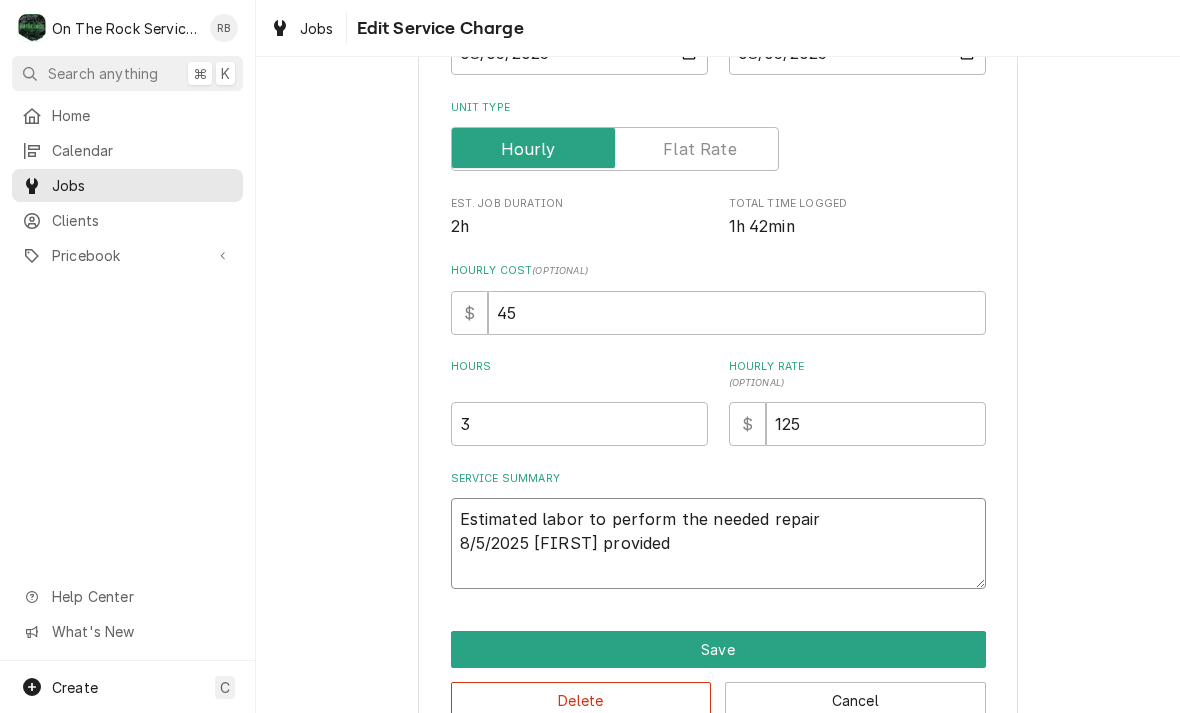 type on "x" 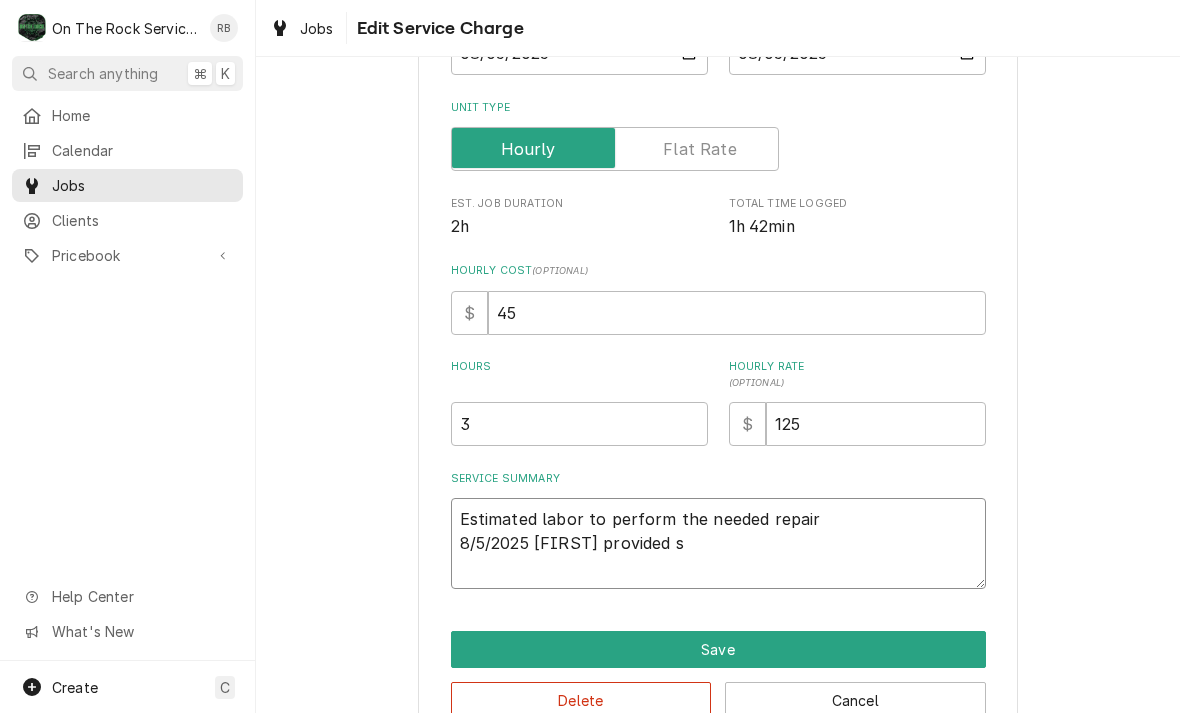 type on "x" 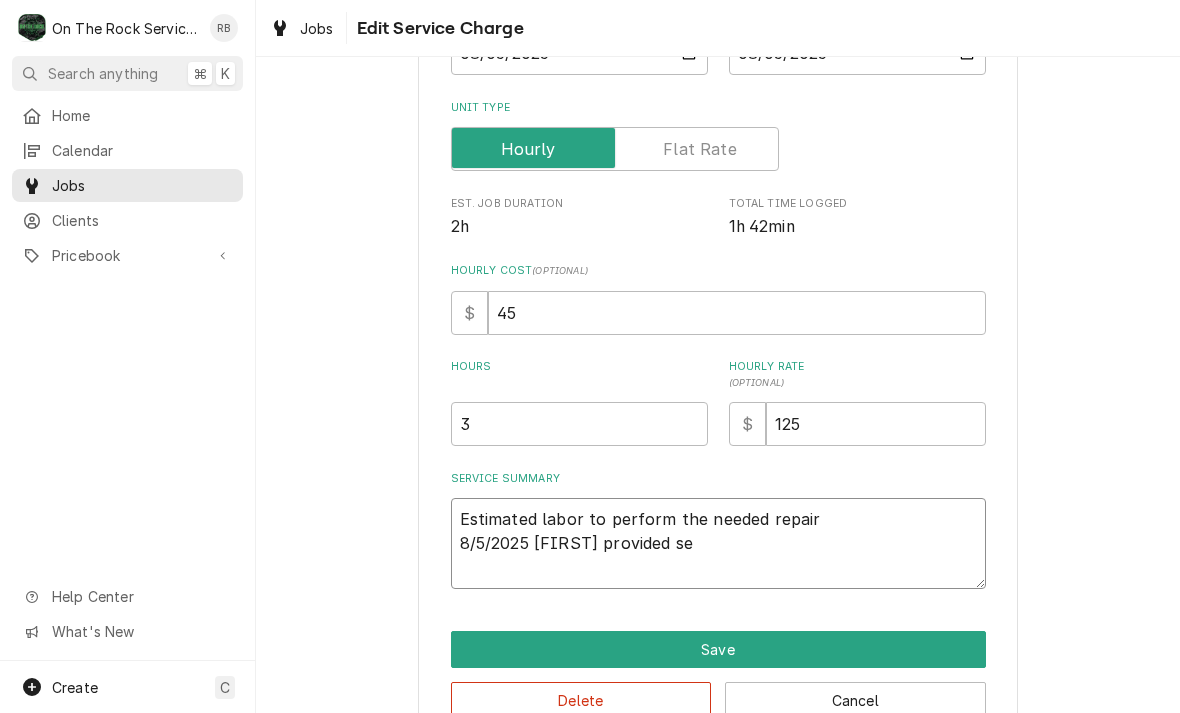 type on "x" 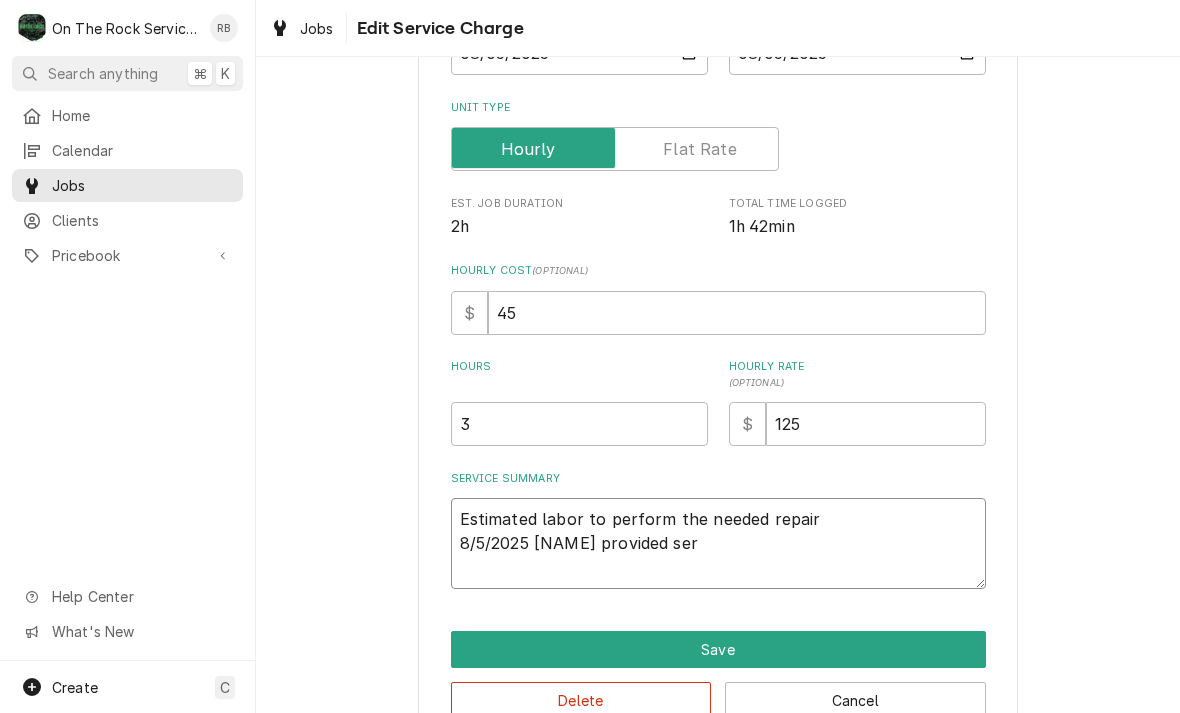 type on "x" 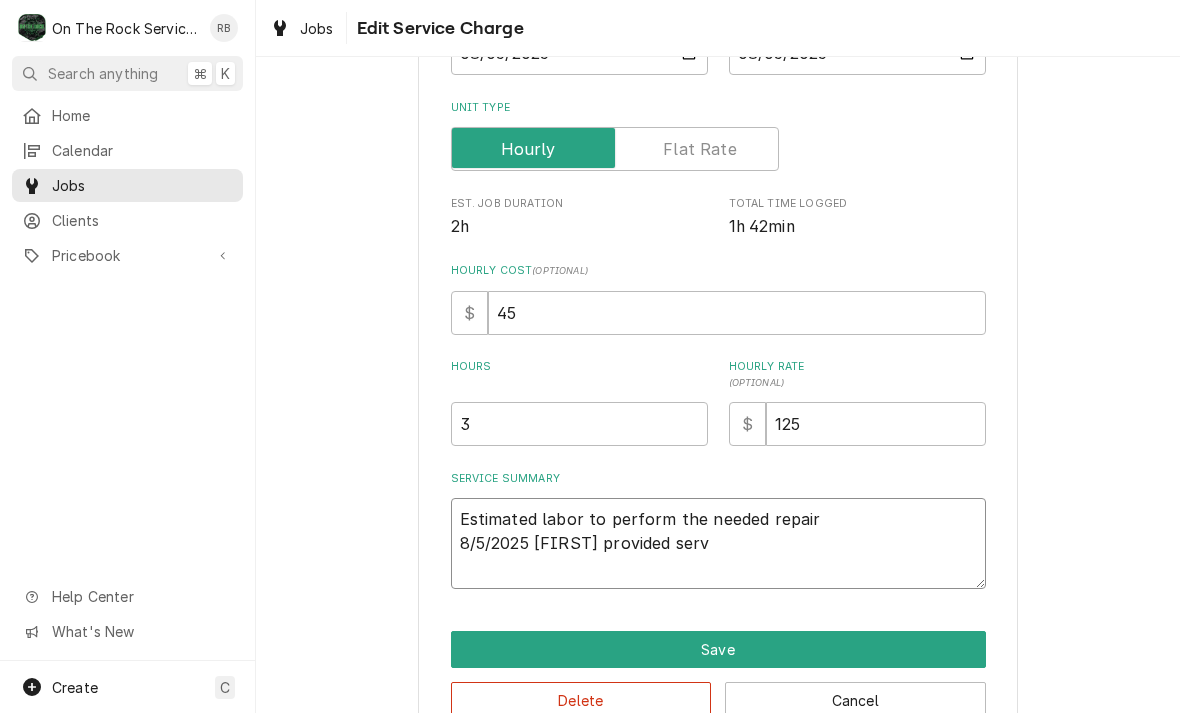 type on "x" 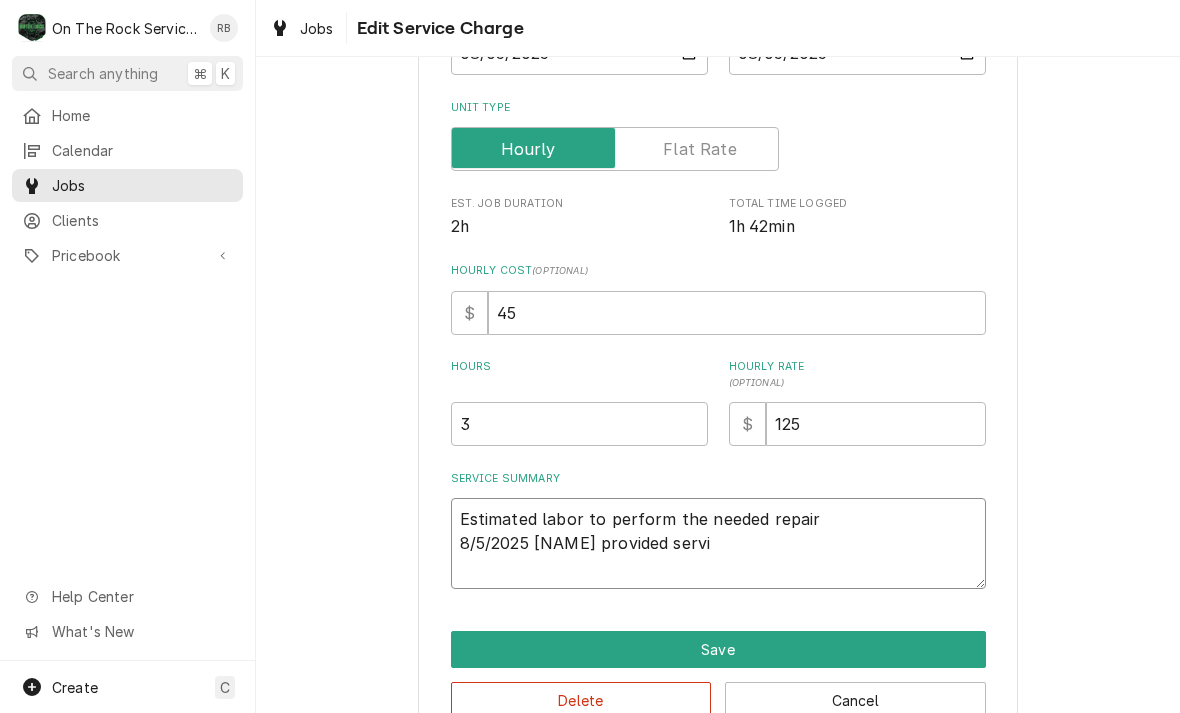 type on "x" 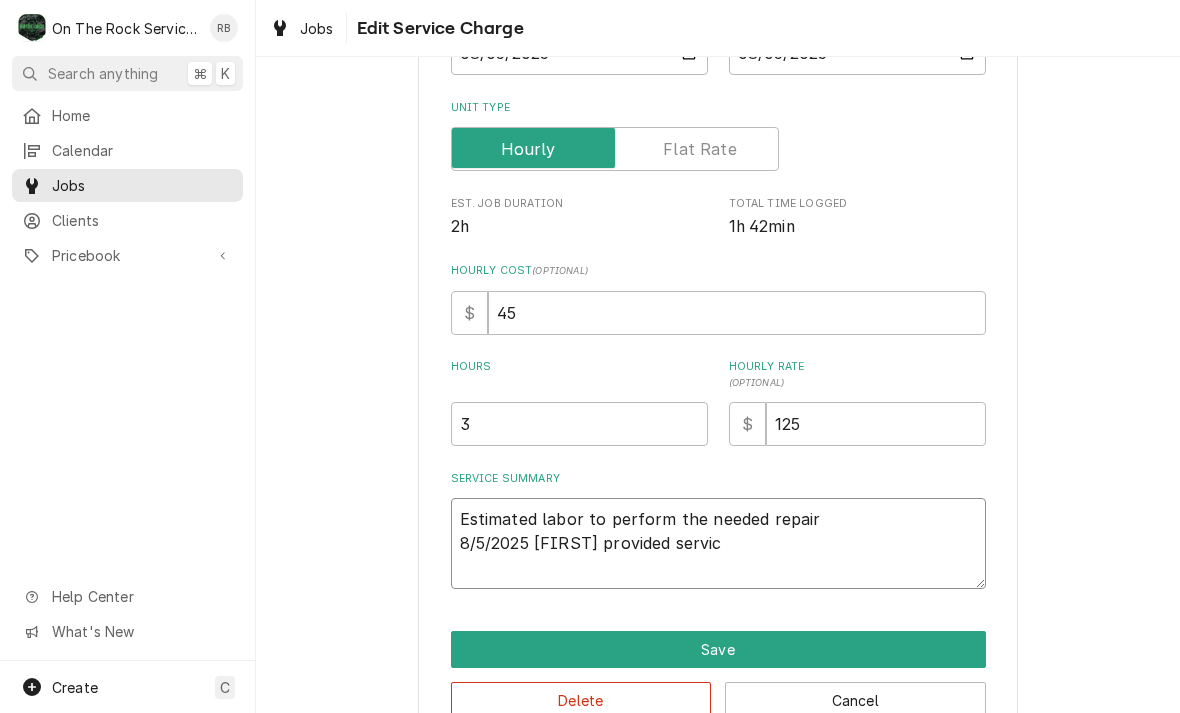 type on "x" 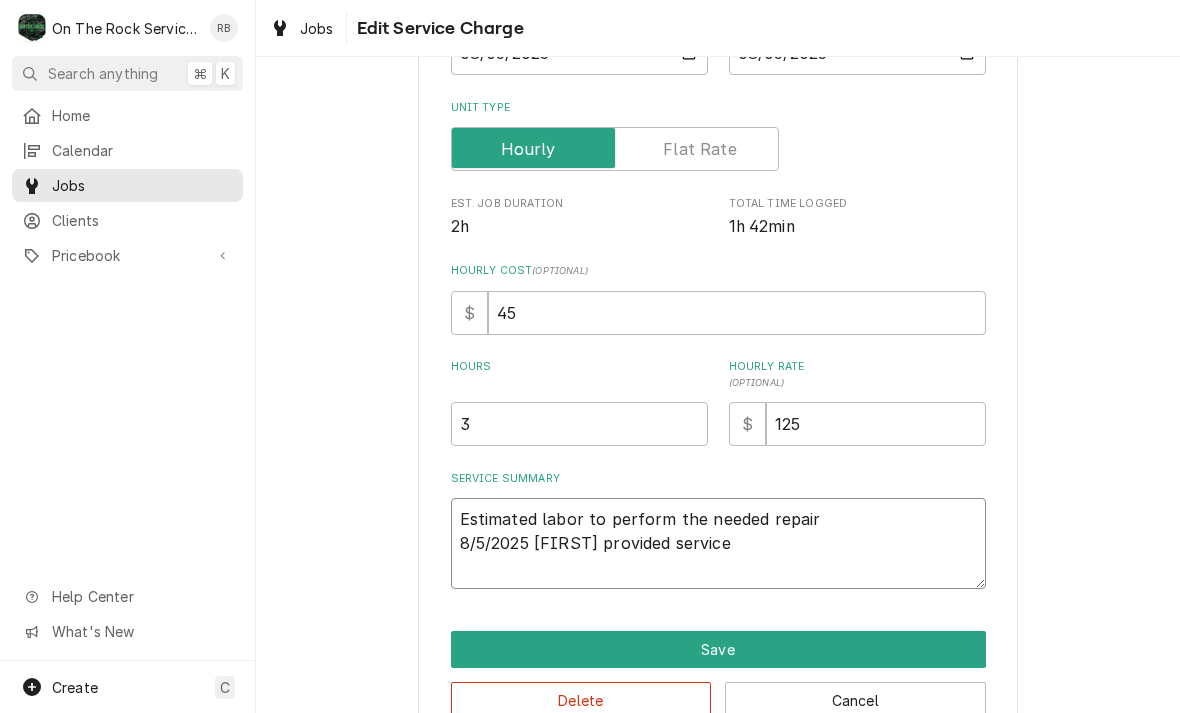 type on "x" 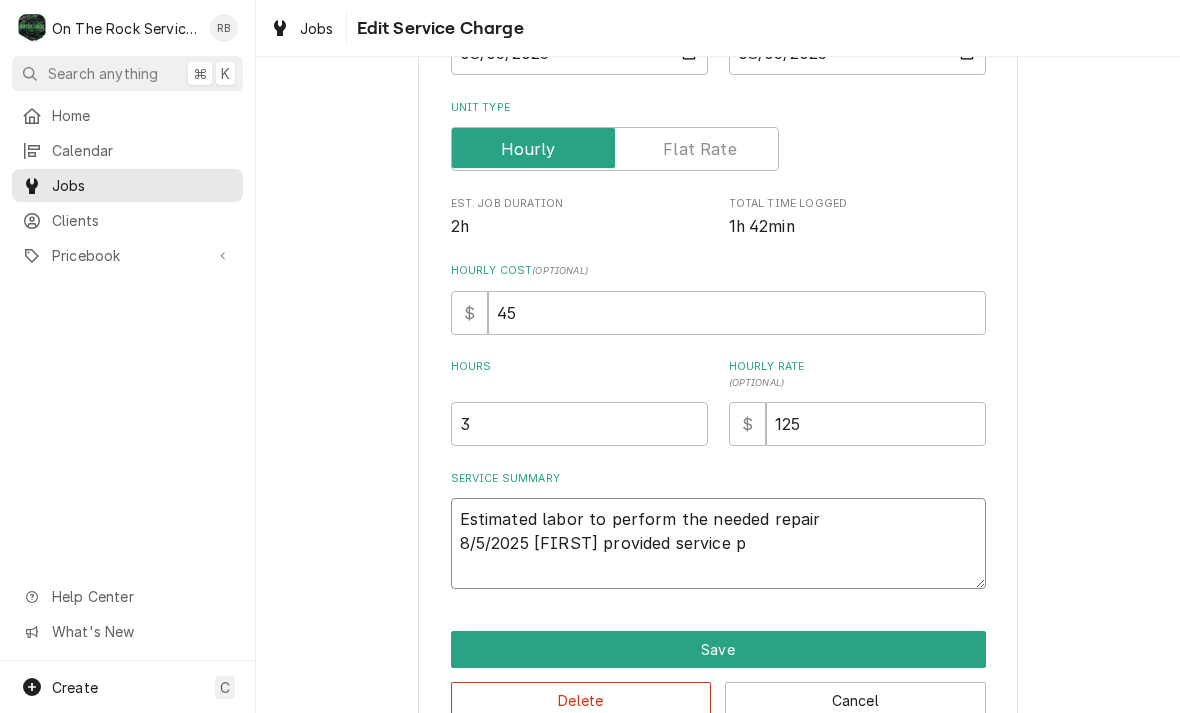 type on "x" 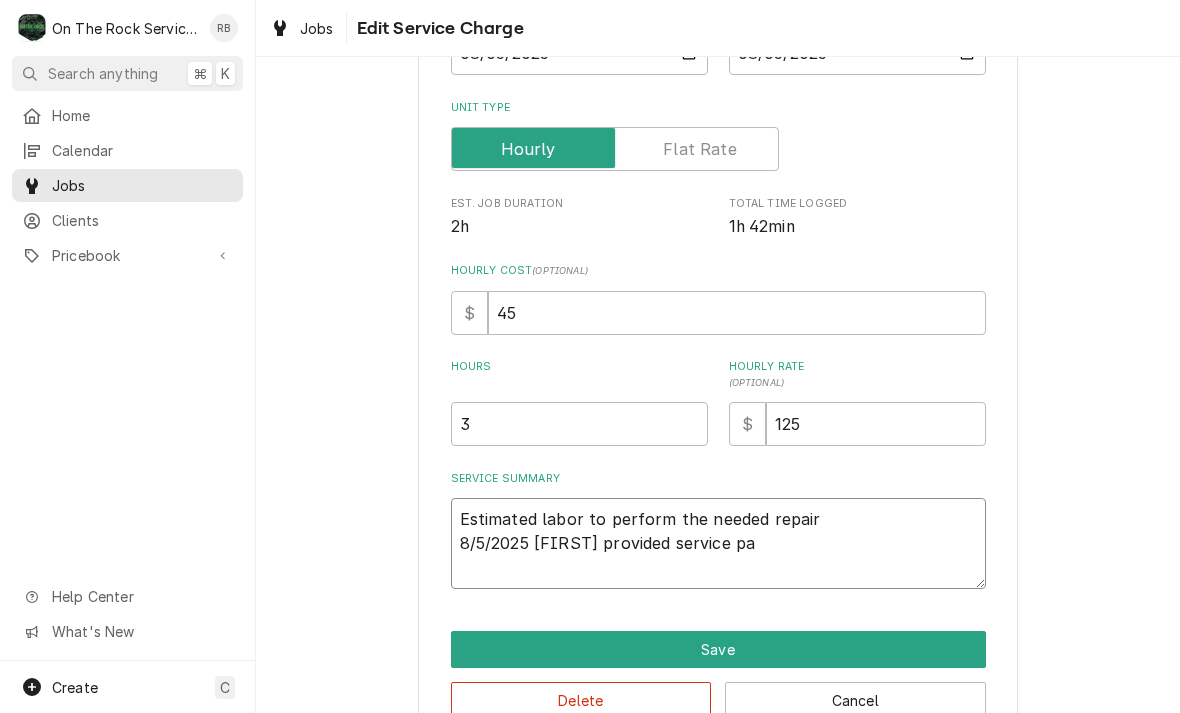 type on "x" 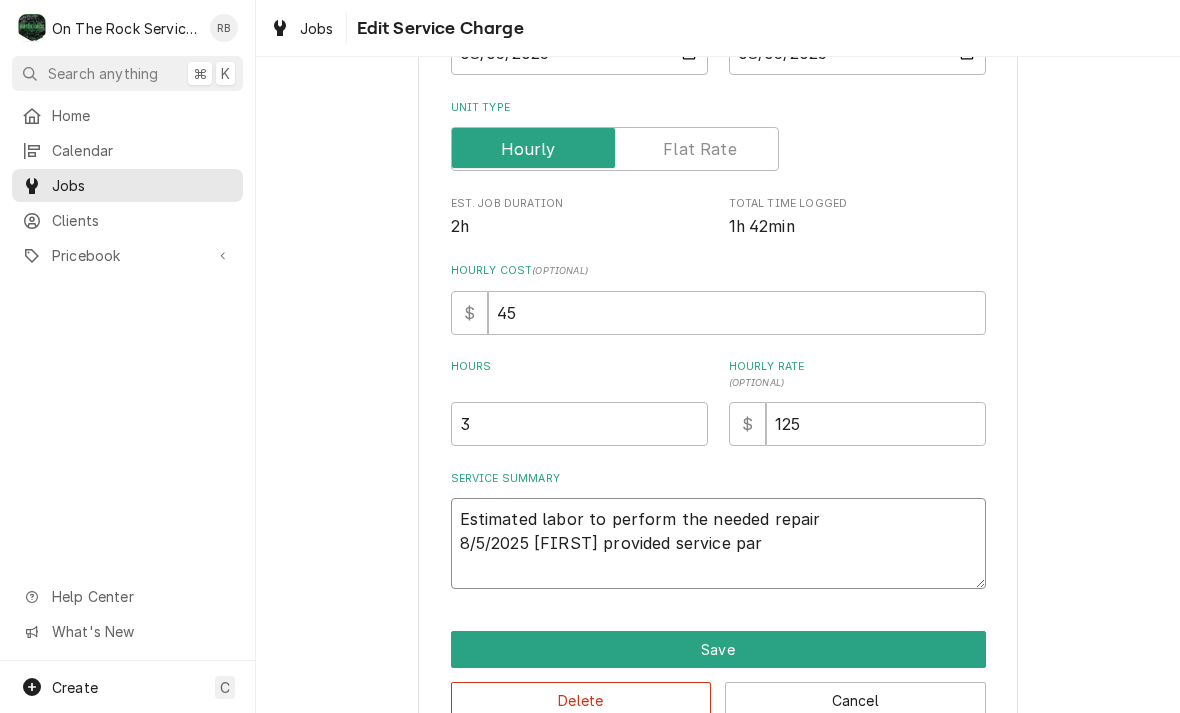 type on "x" 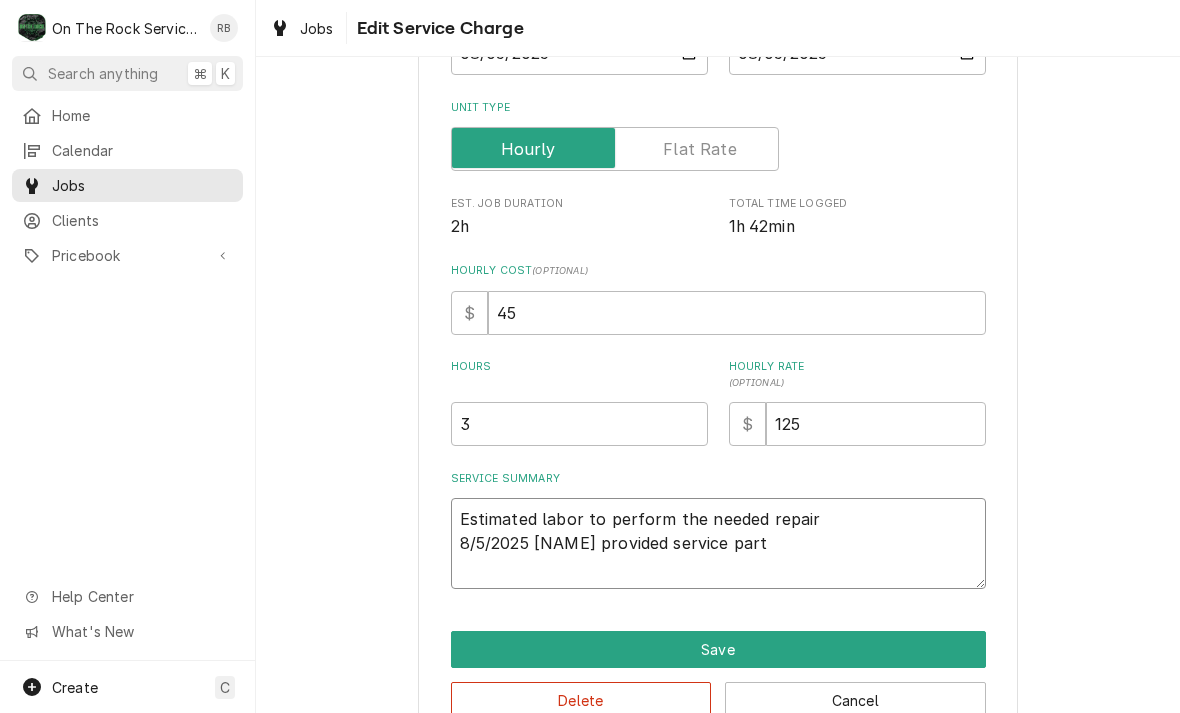 type on "x" 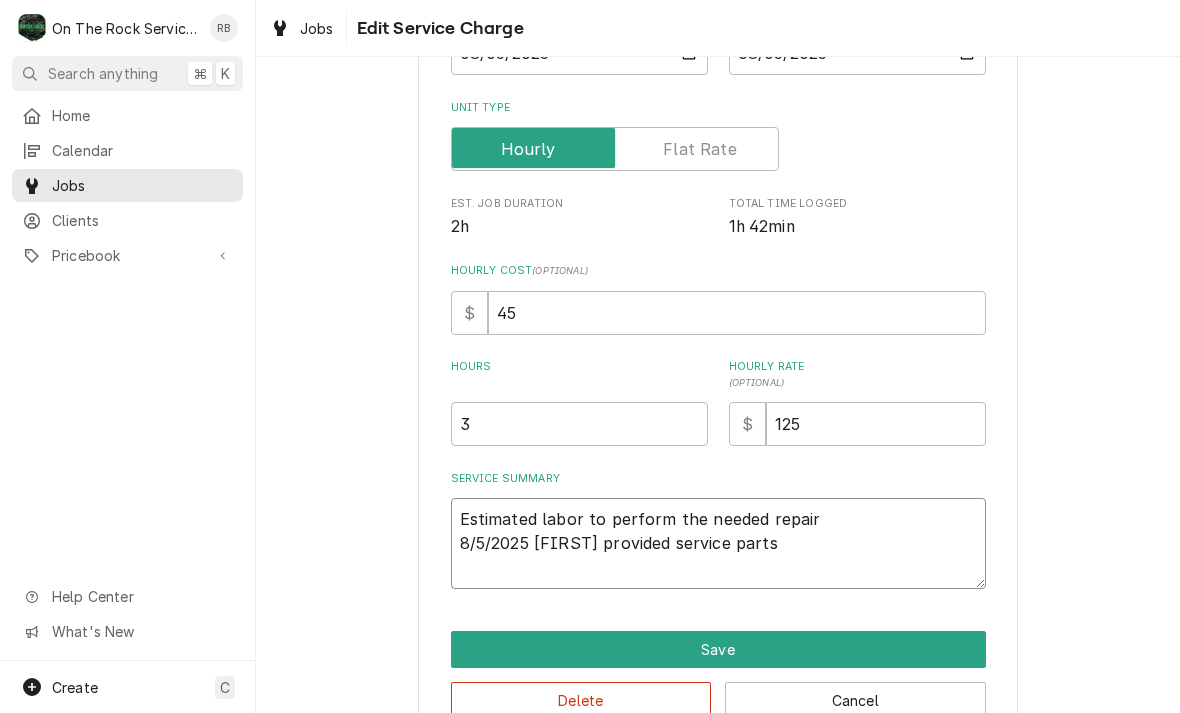 type on "x" 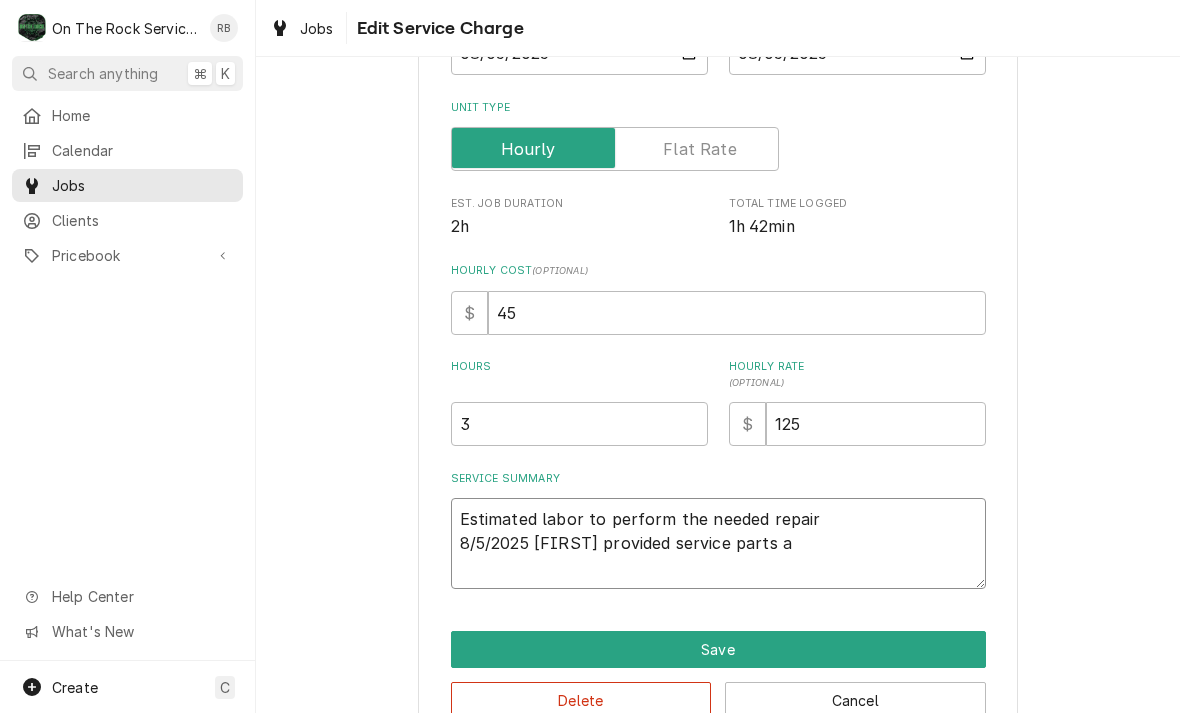 type on "Estimated labor to perform the needed repair
8/5/2025 Ray provided service parts an" 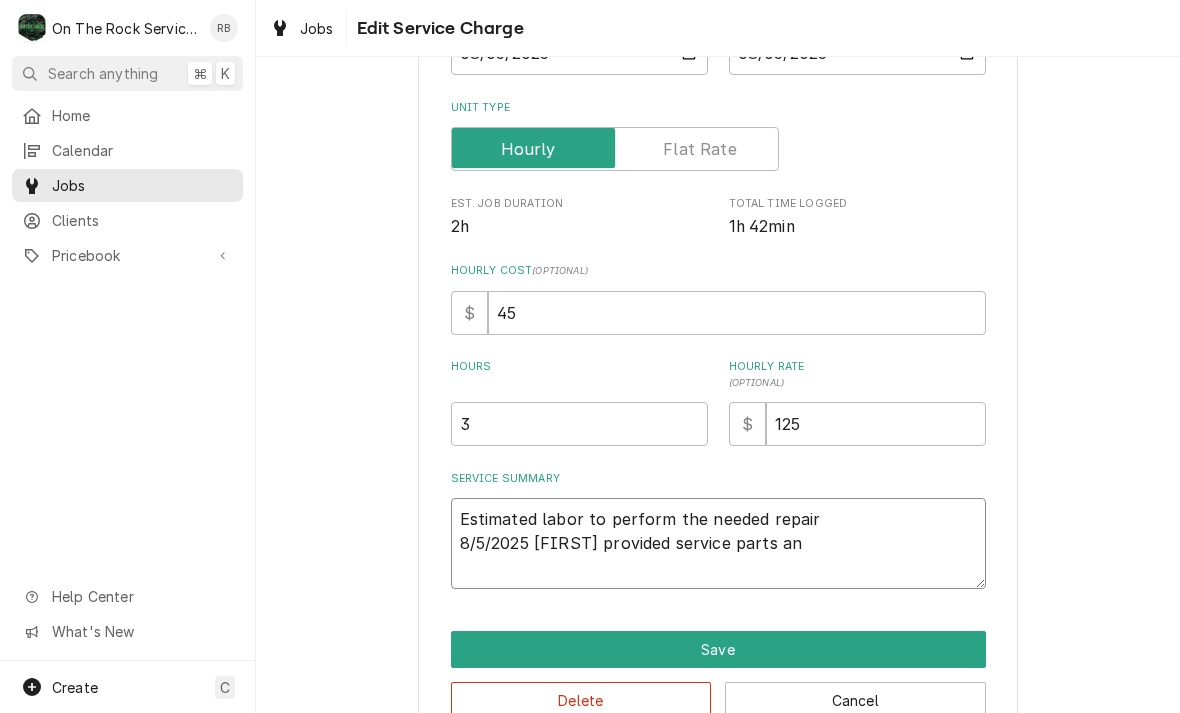 type on "x" 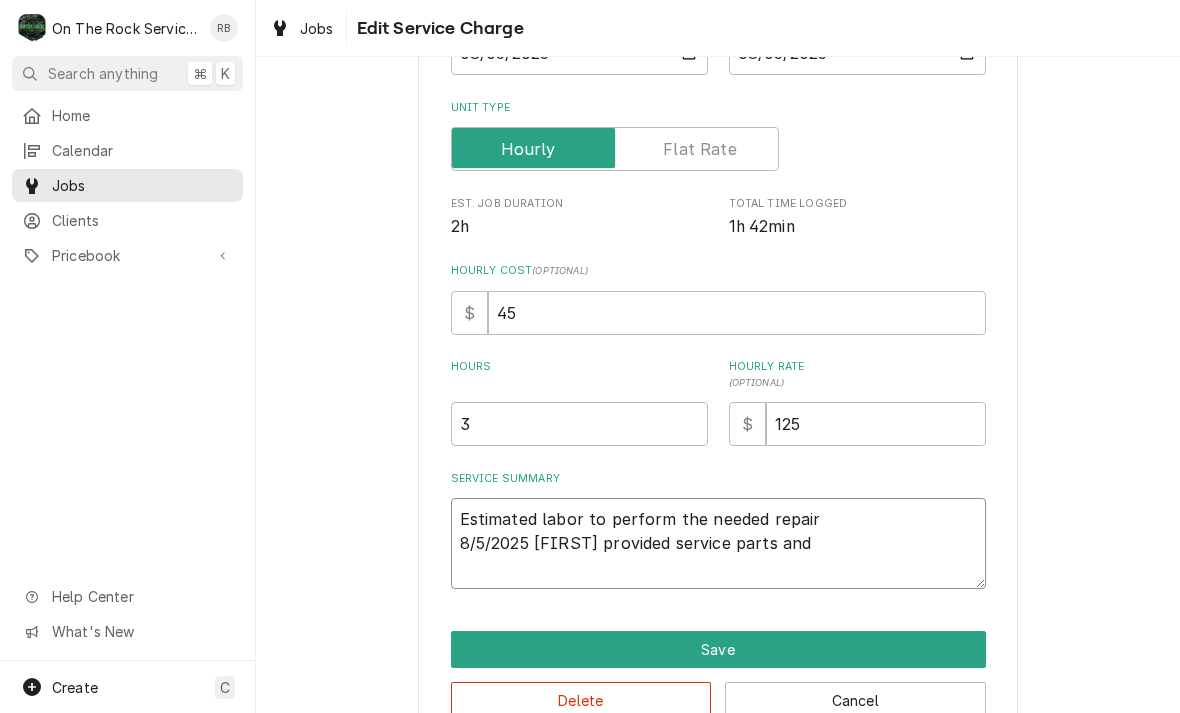 type on "x" 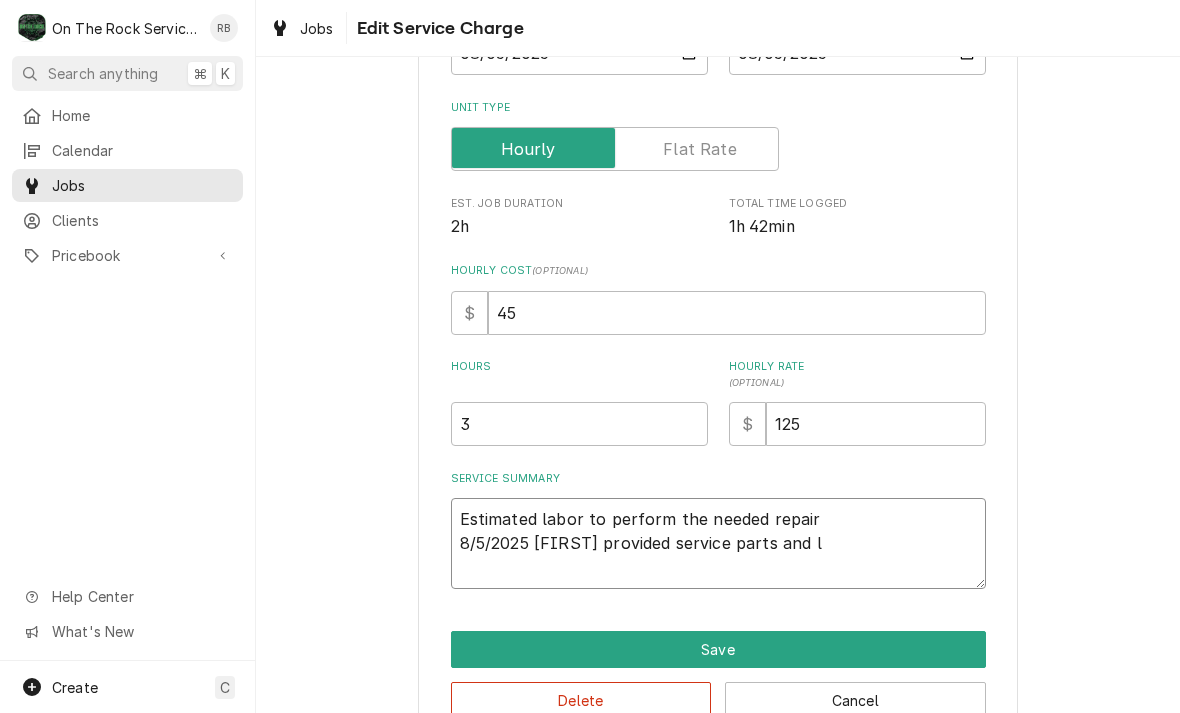 type on "Estimated labor to perform the needed repair
8/5/2025 Ray provided service parts and la" 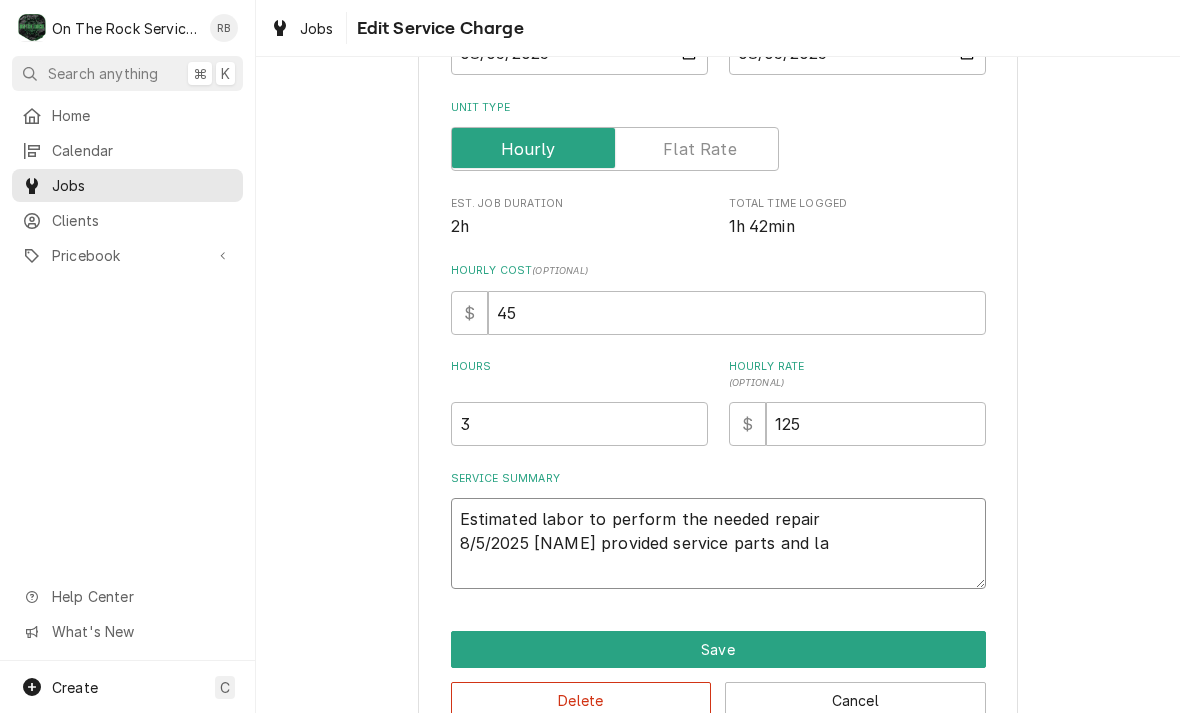 type on "x" 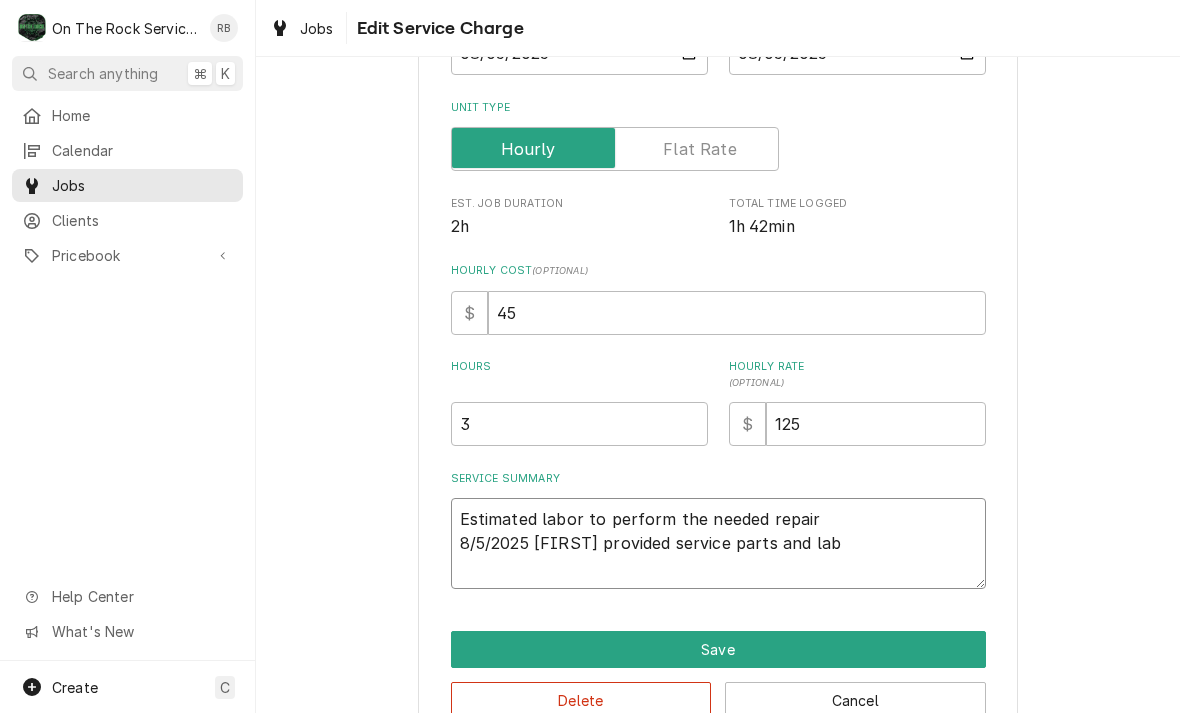 type on "x" 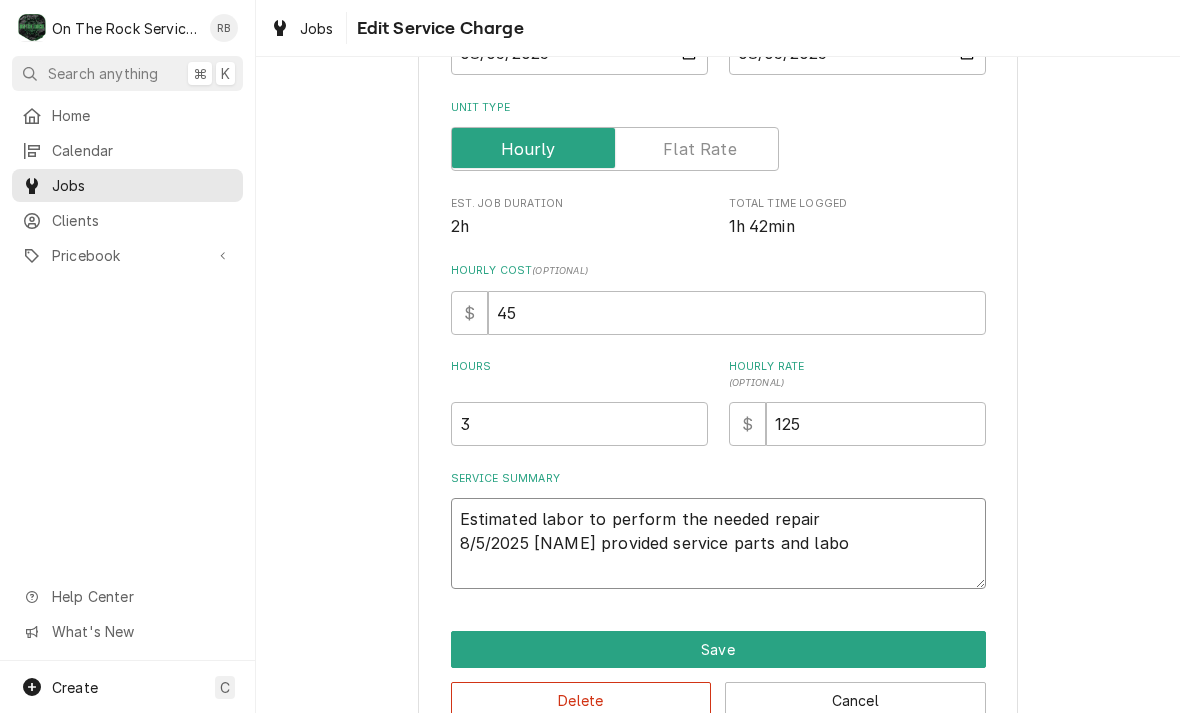 type on "x" 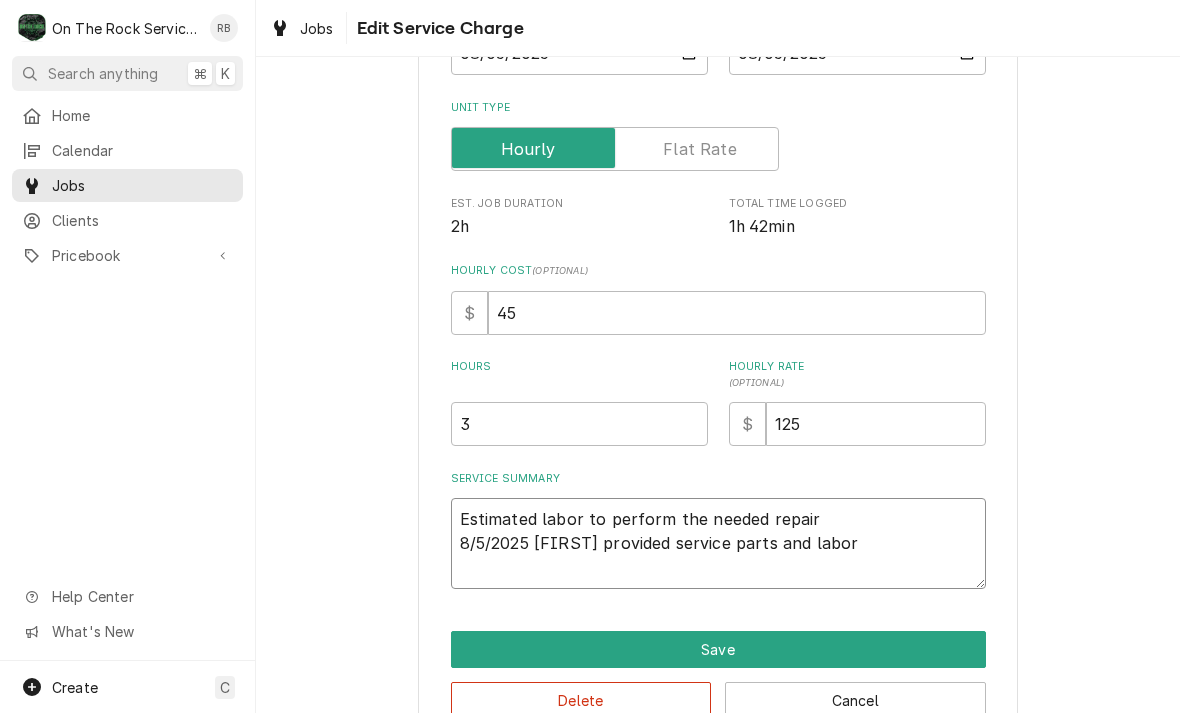 type on "x" 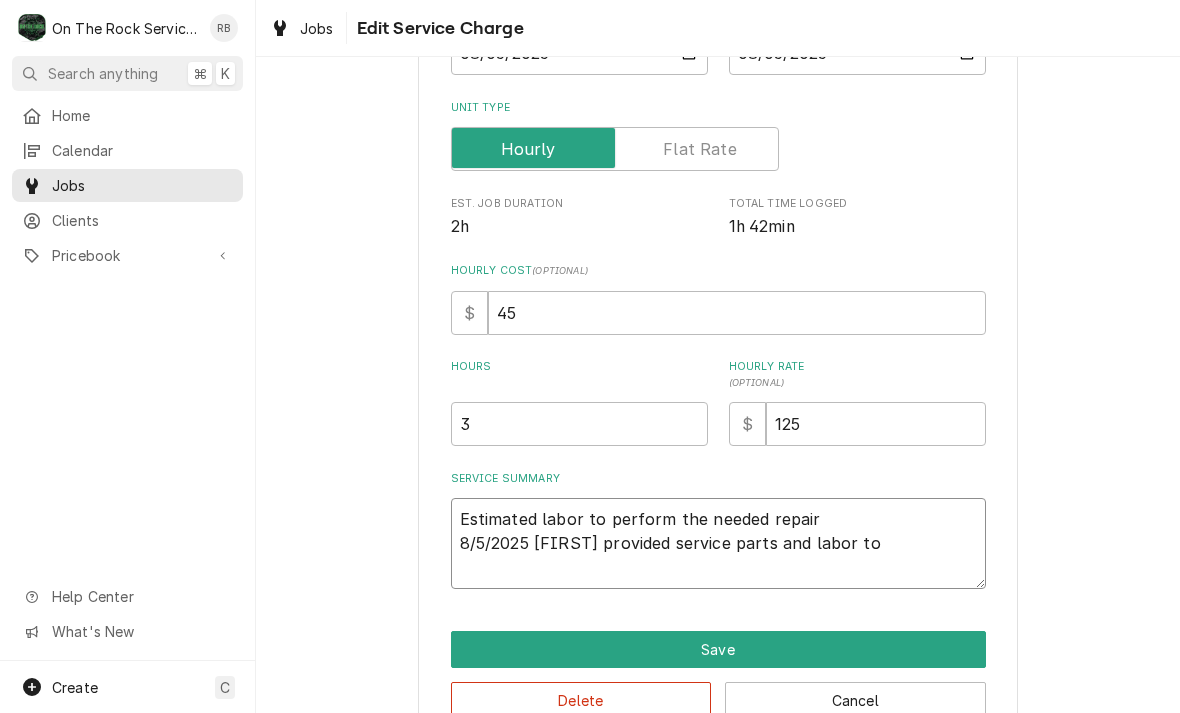 type on "x" 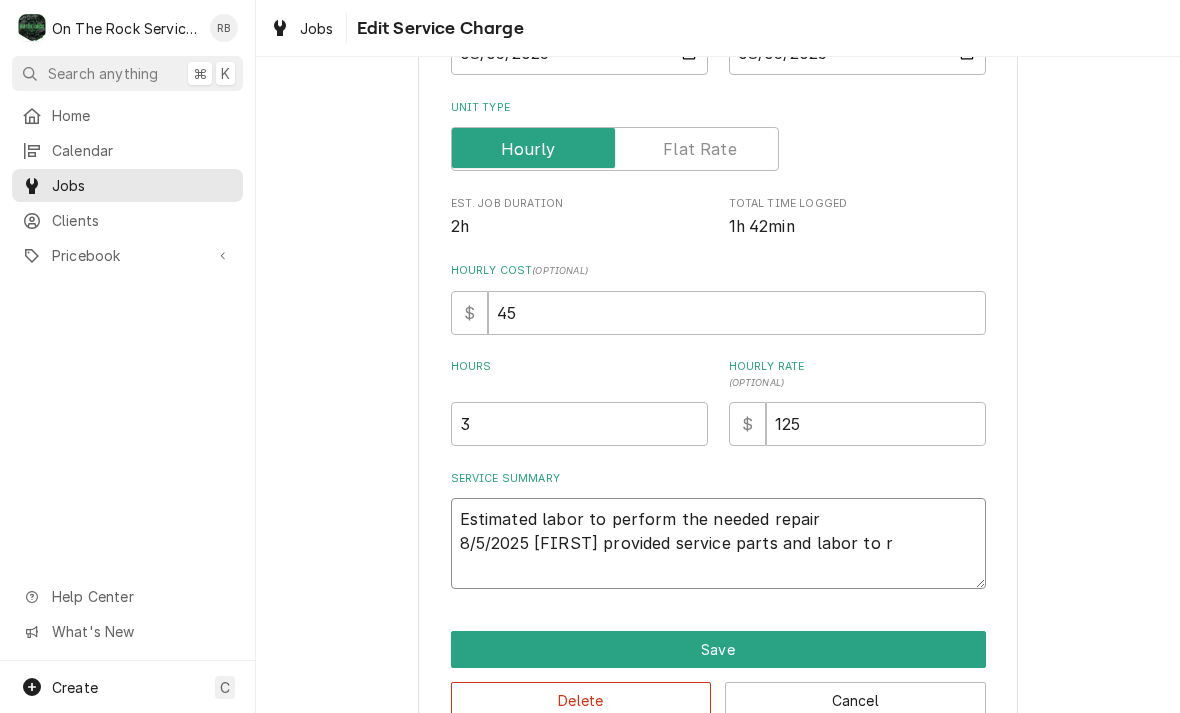 type on "x" 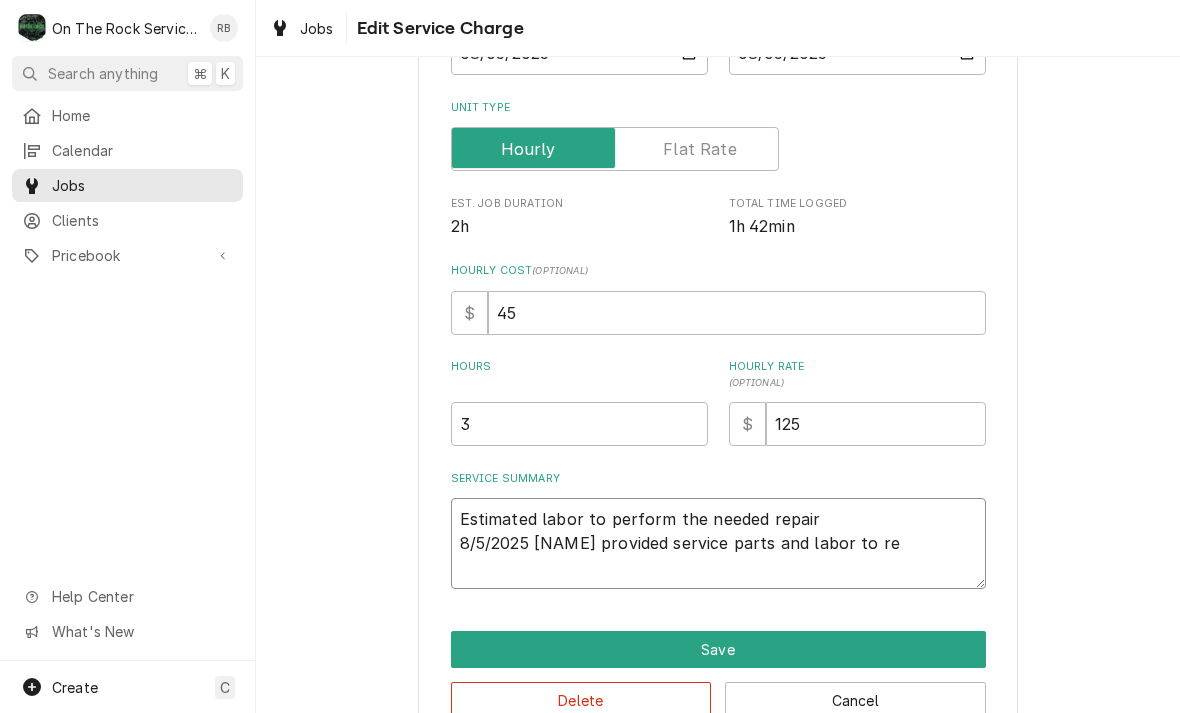 type on "x" 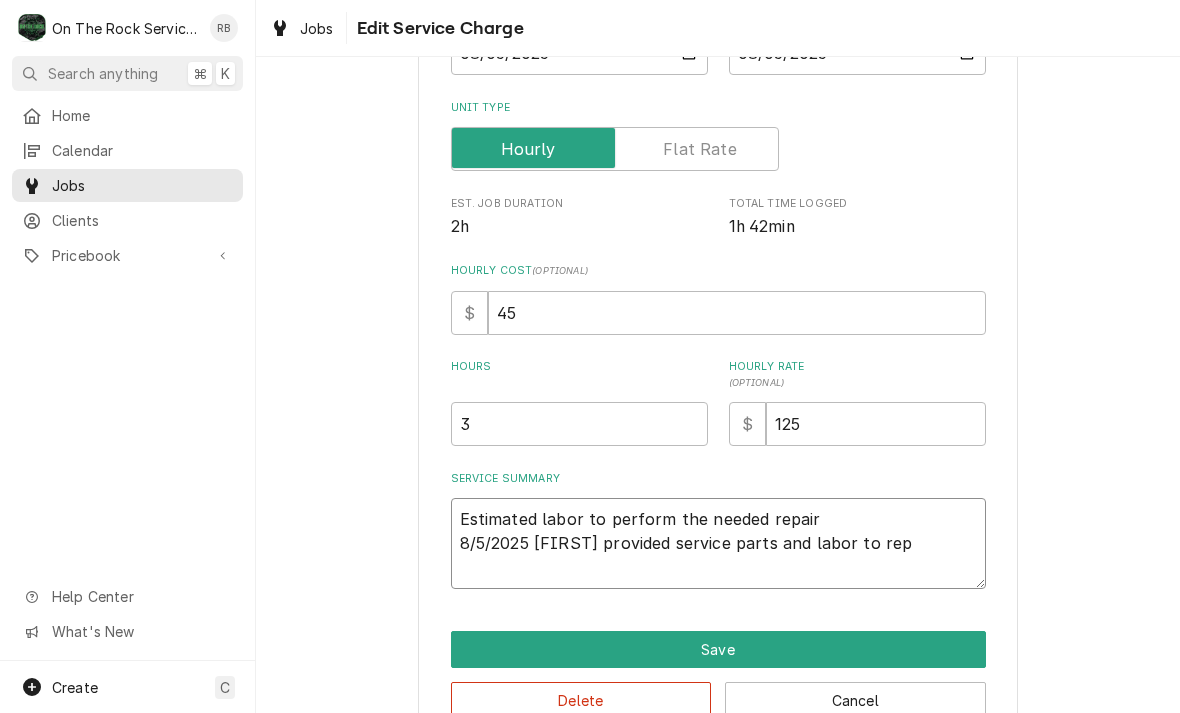 type on "x" 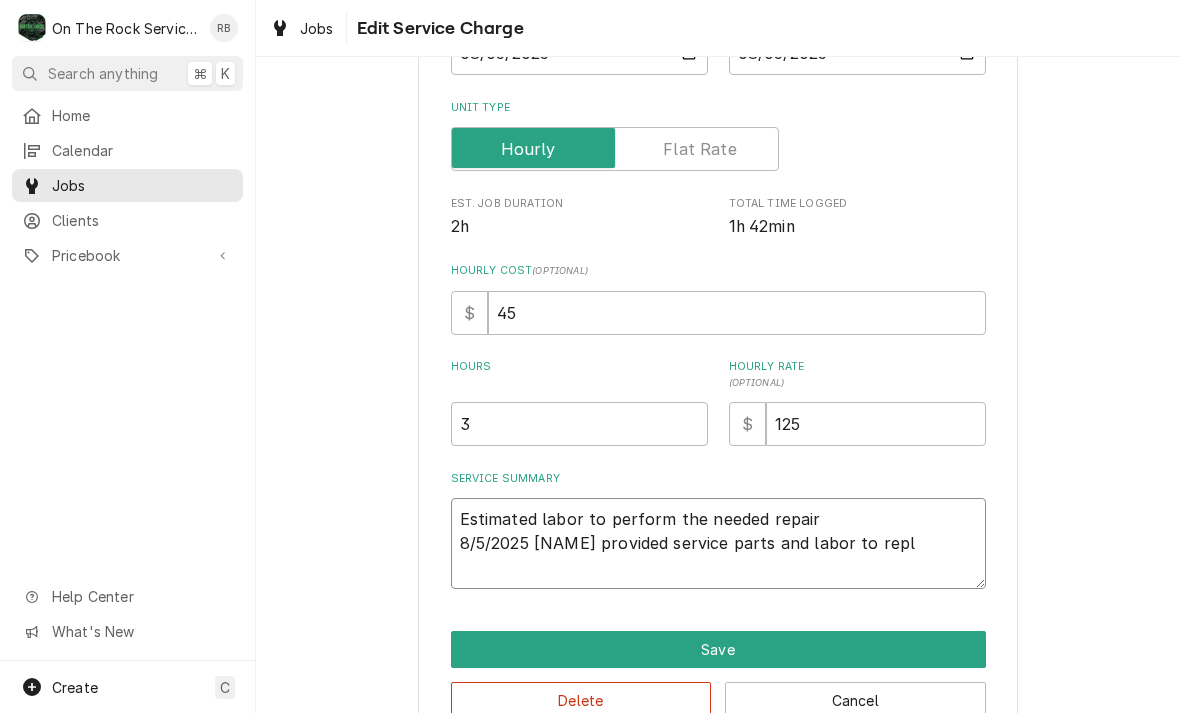 type on "x" 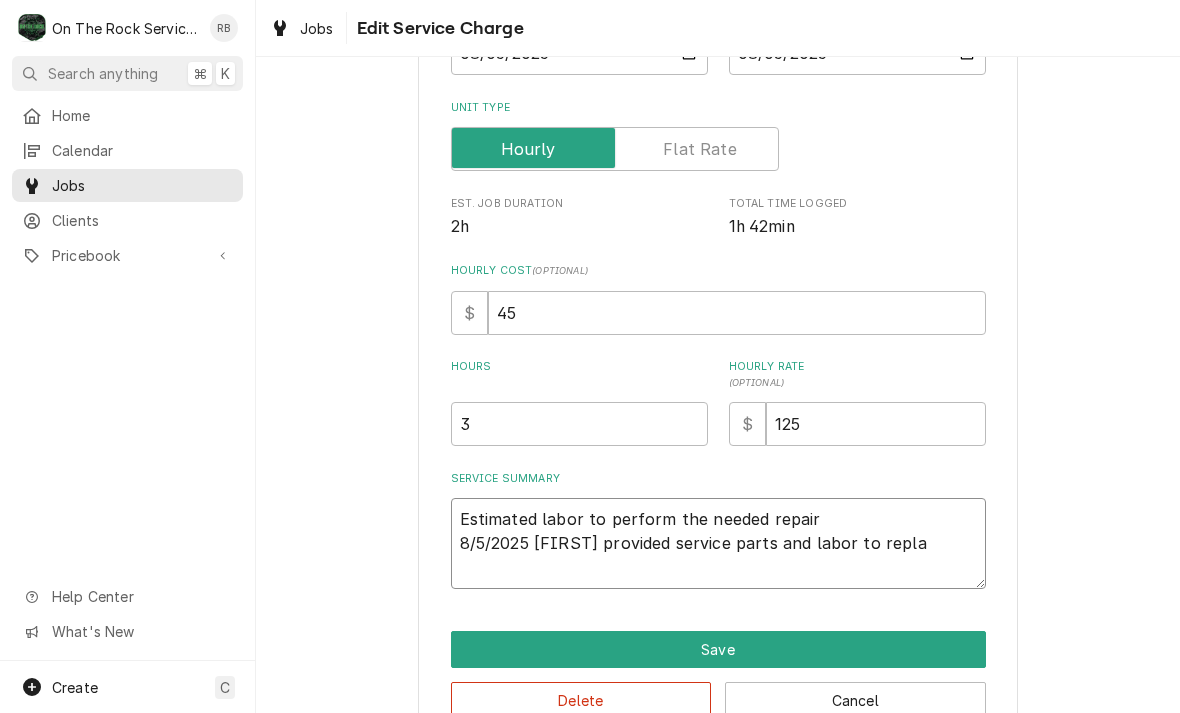 type on "x" 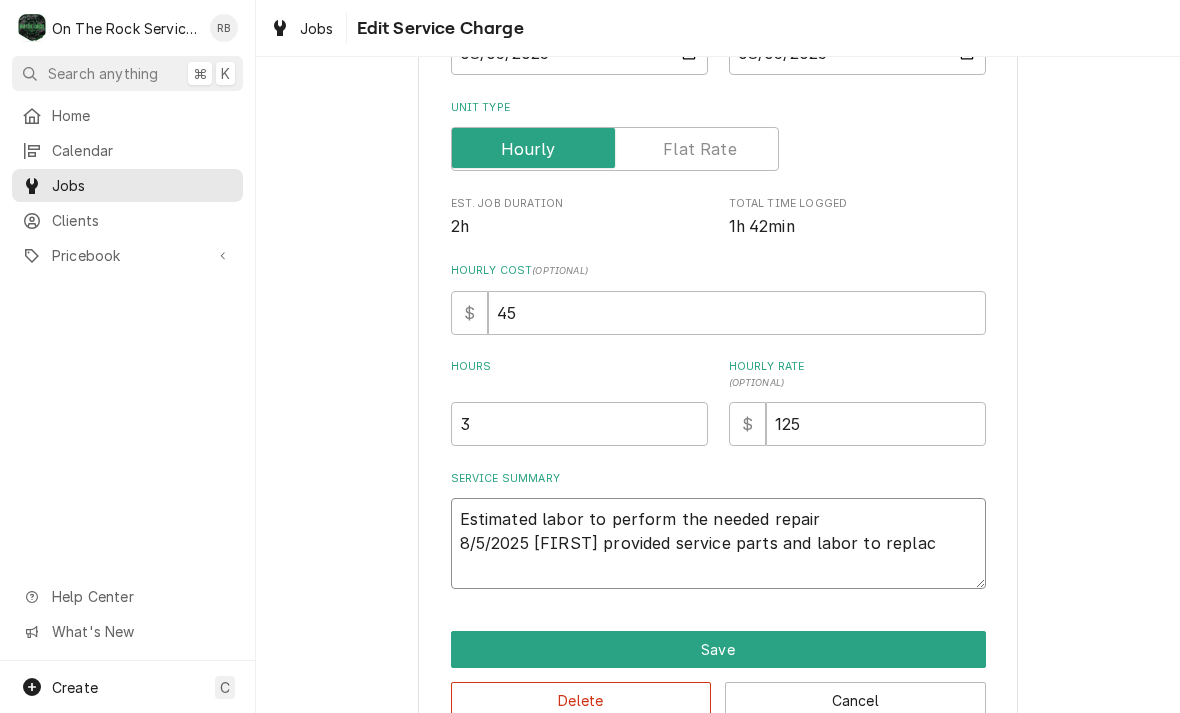 type on "x" 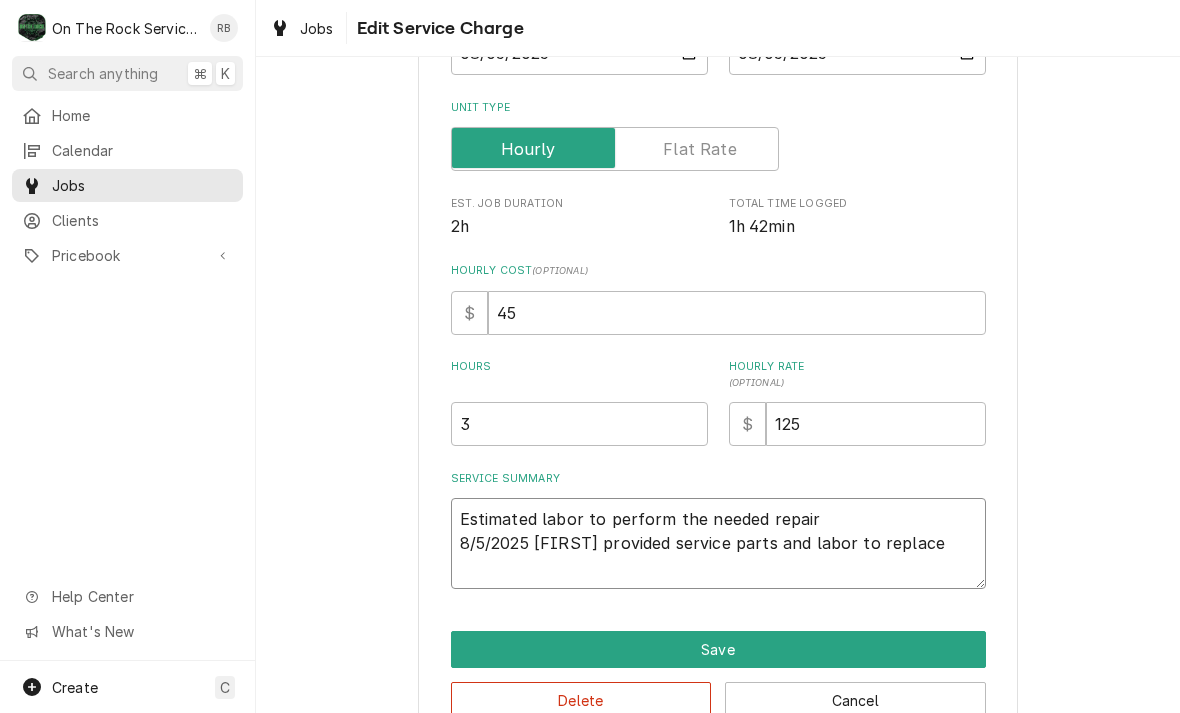 type on "x" 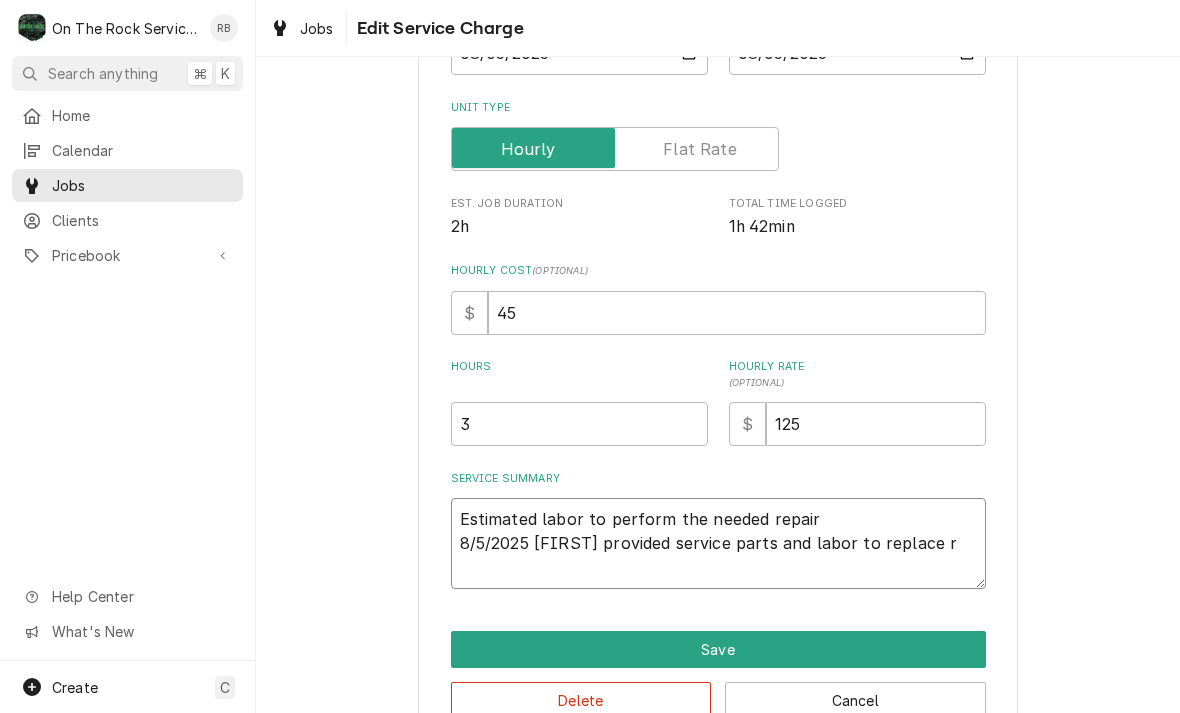 type on "x" 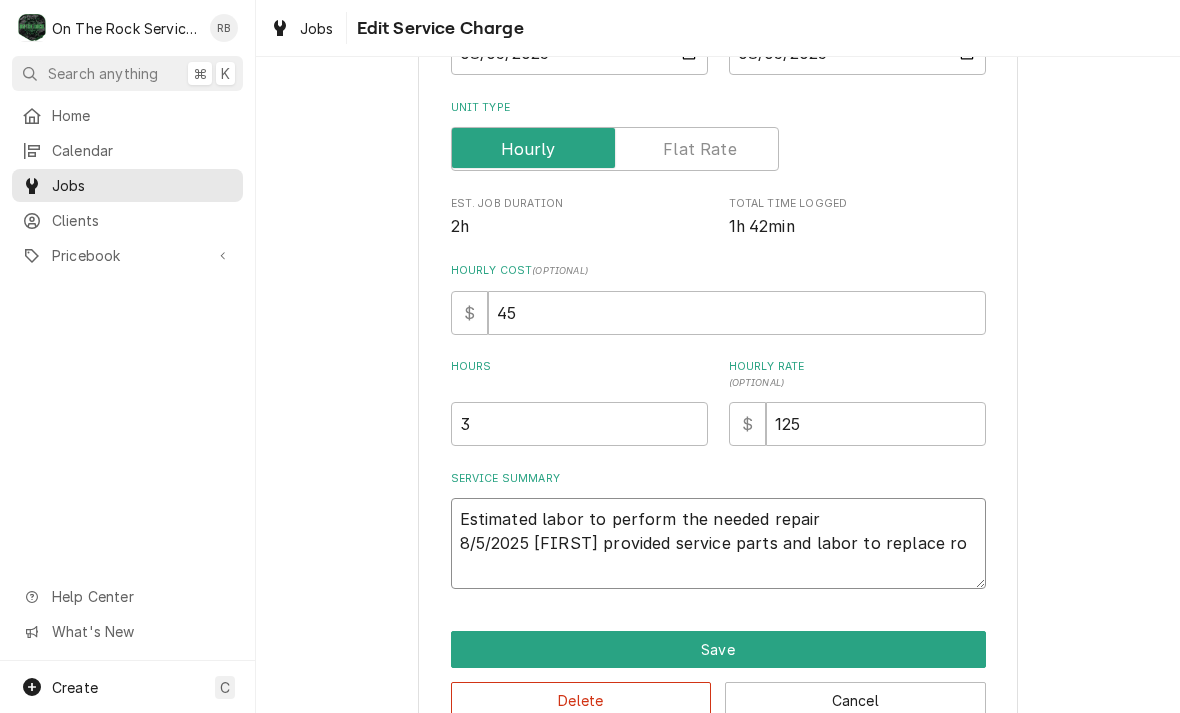 type on "x" 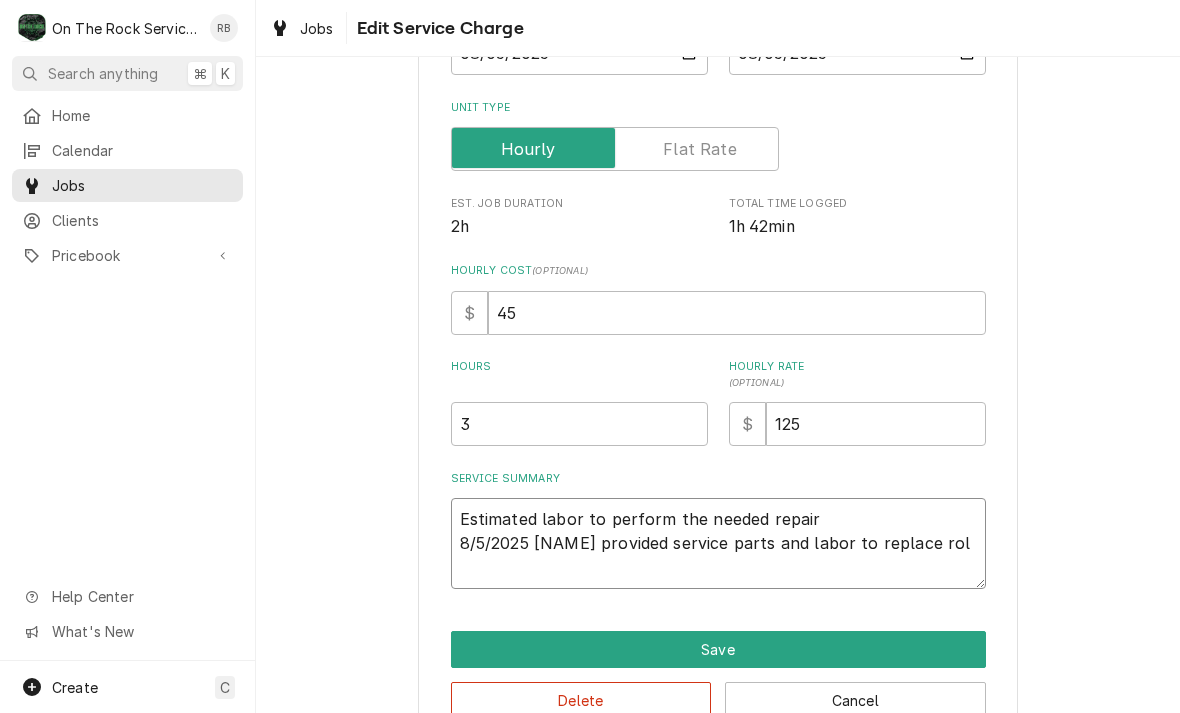 type on "x" 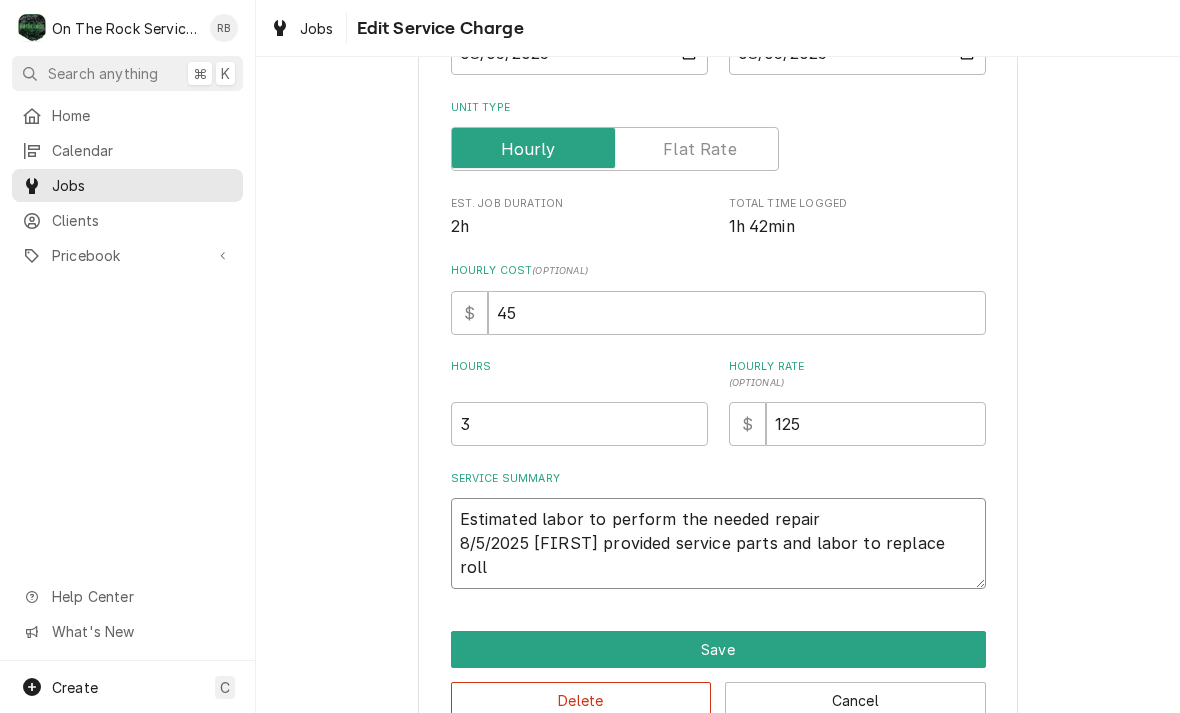 type on "x" 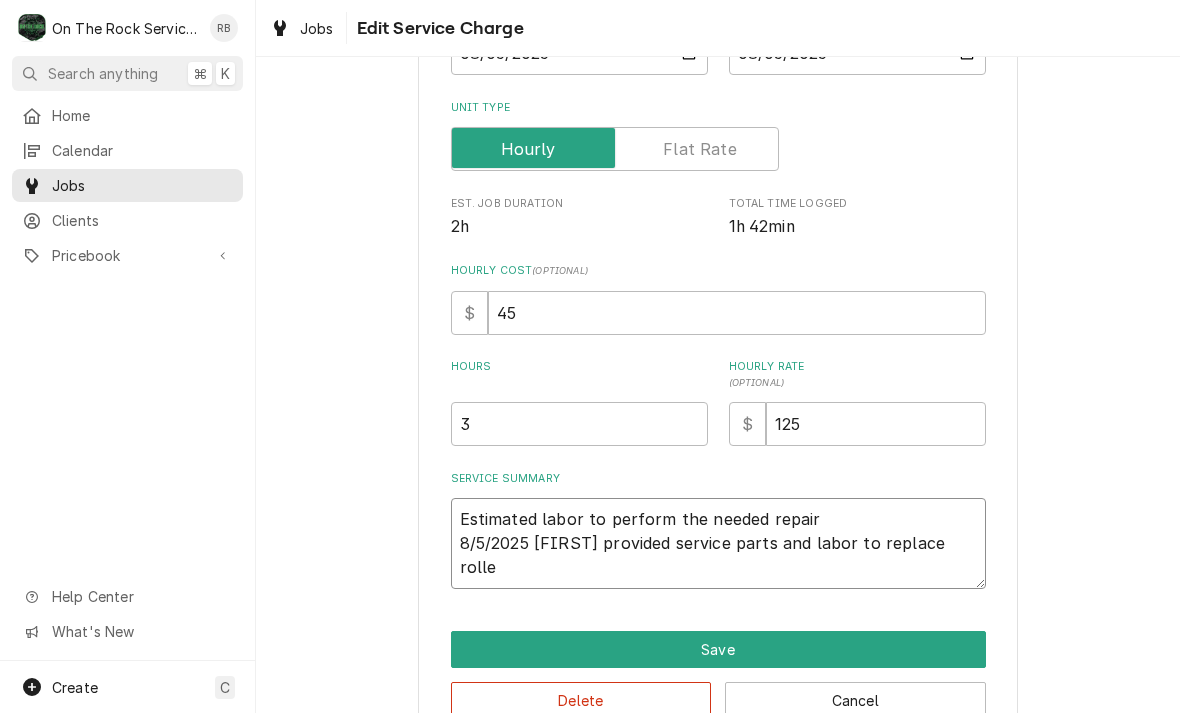 type on "x" 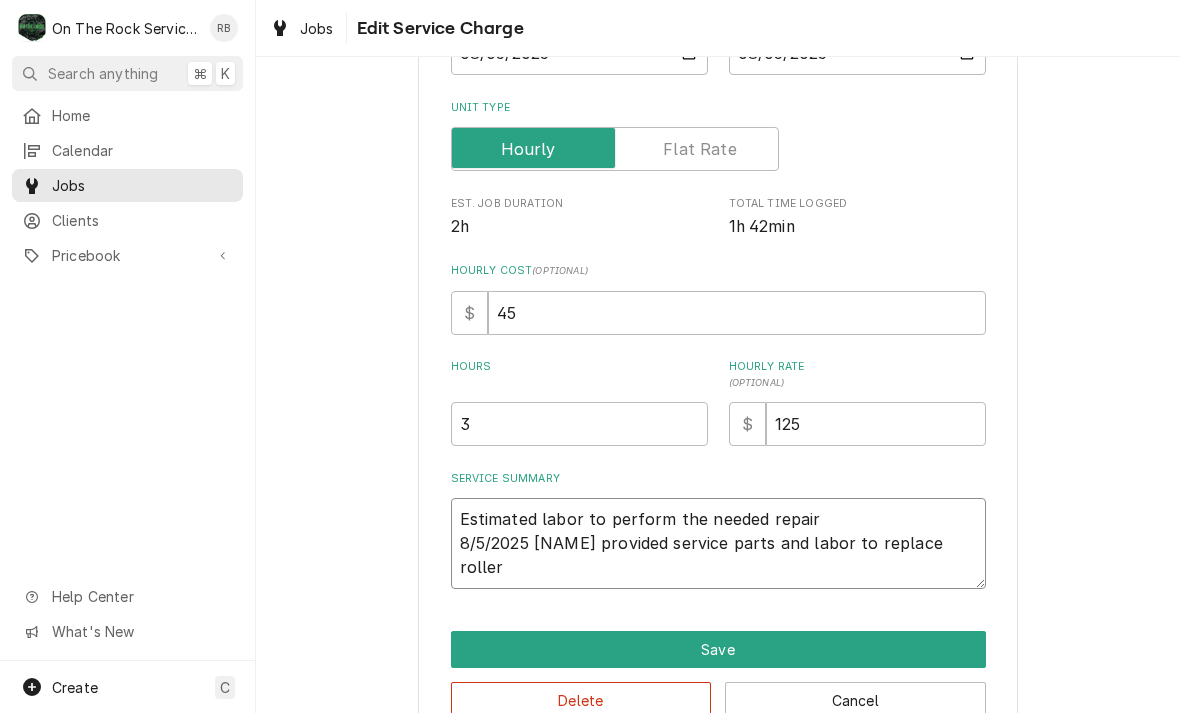 type on "x" 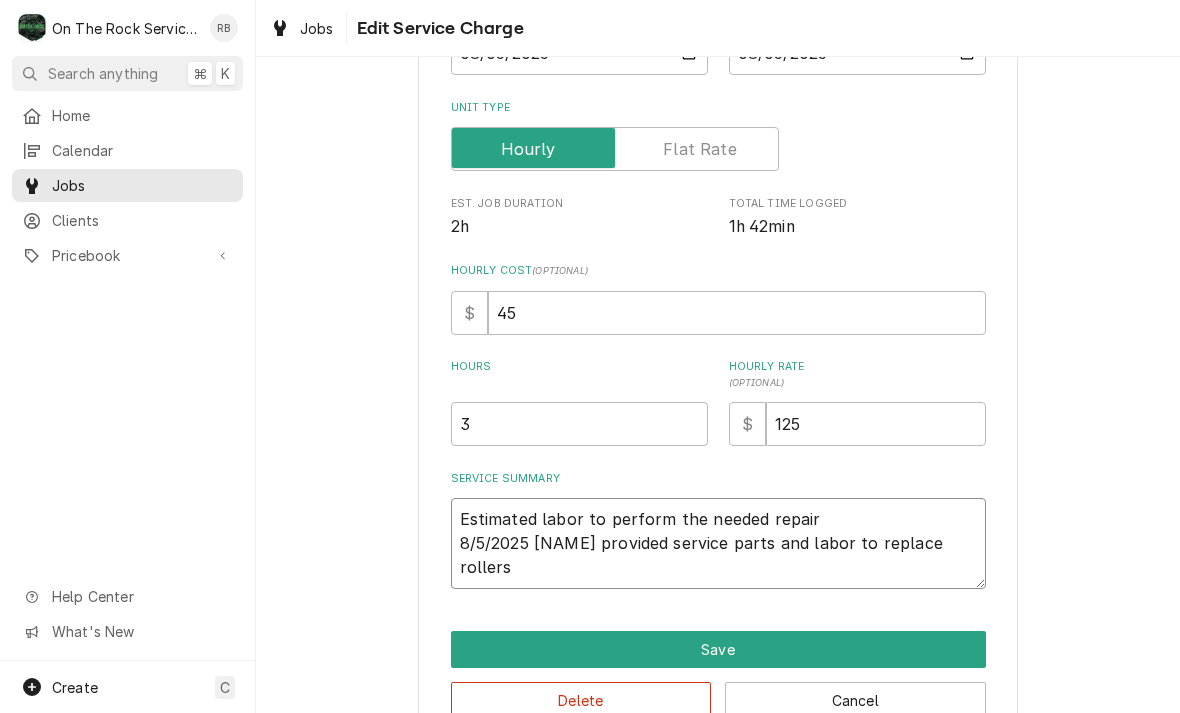 type on "x" 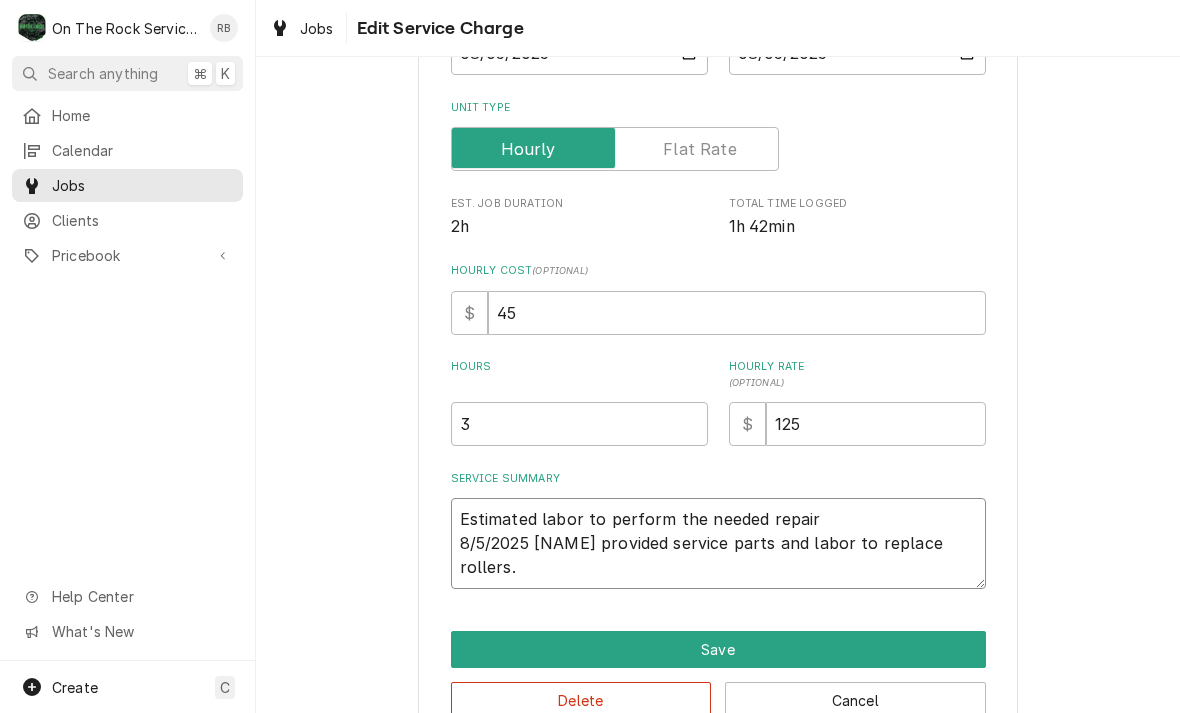 type on "x" 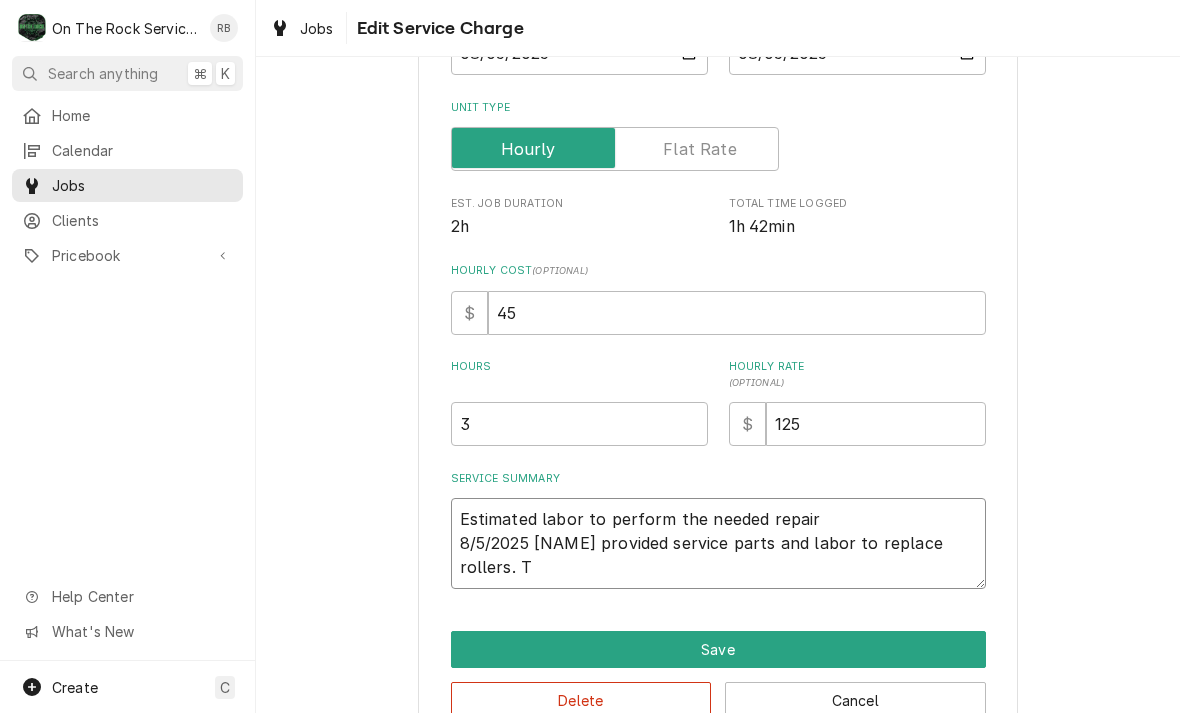 type on "x" 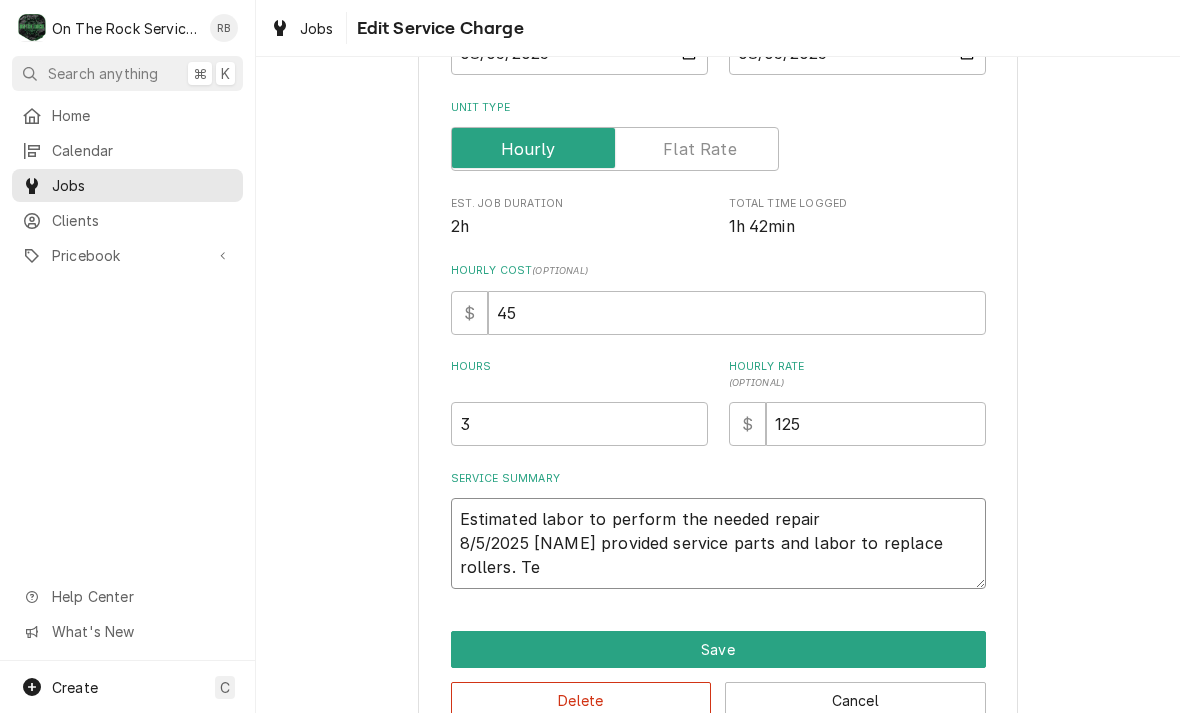 type on "x" 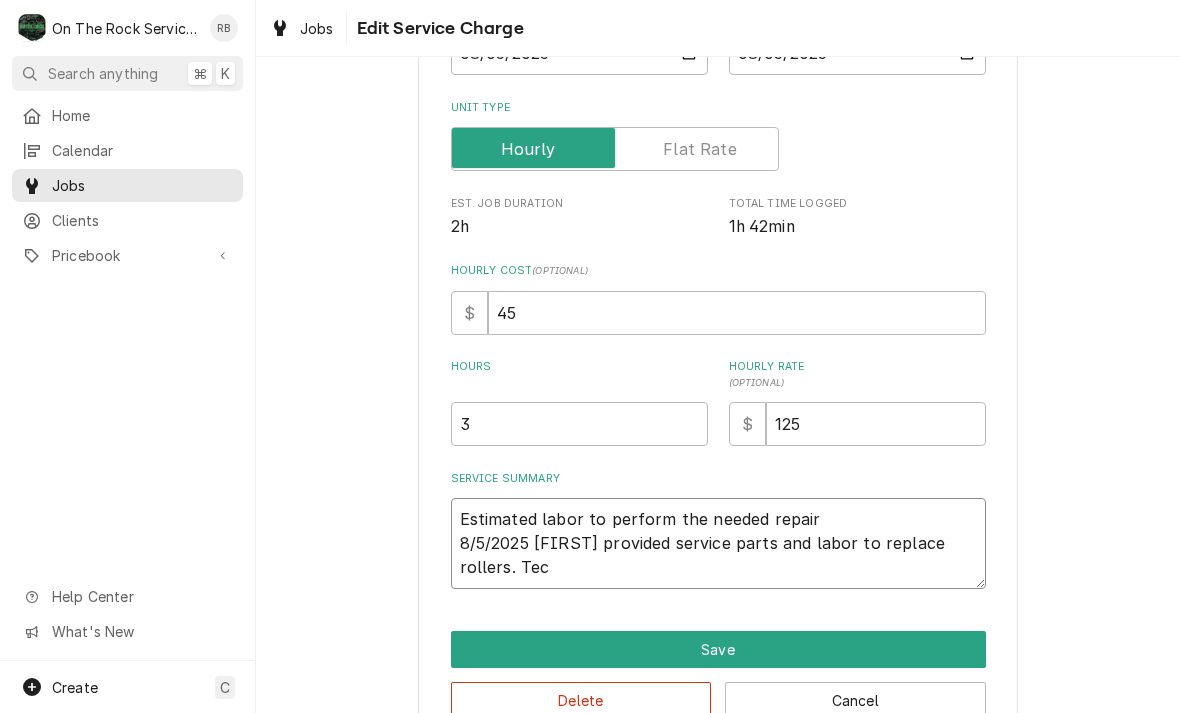 type on "x" 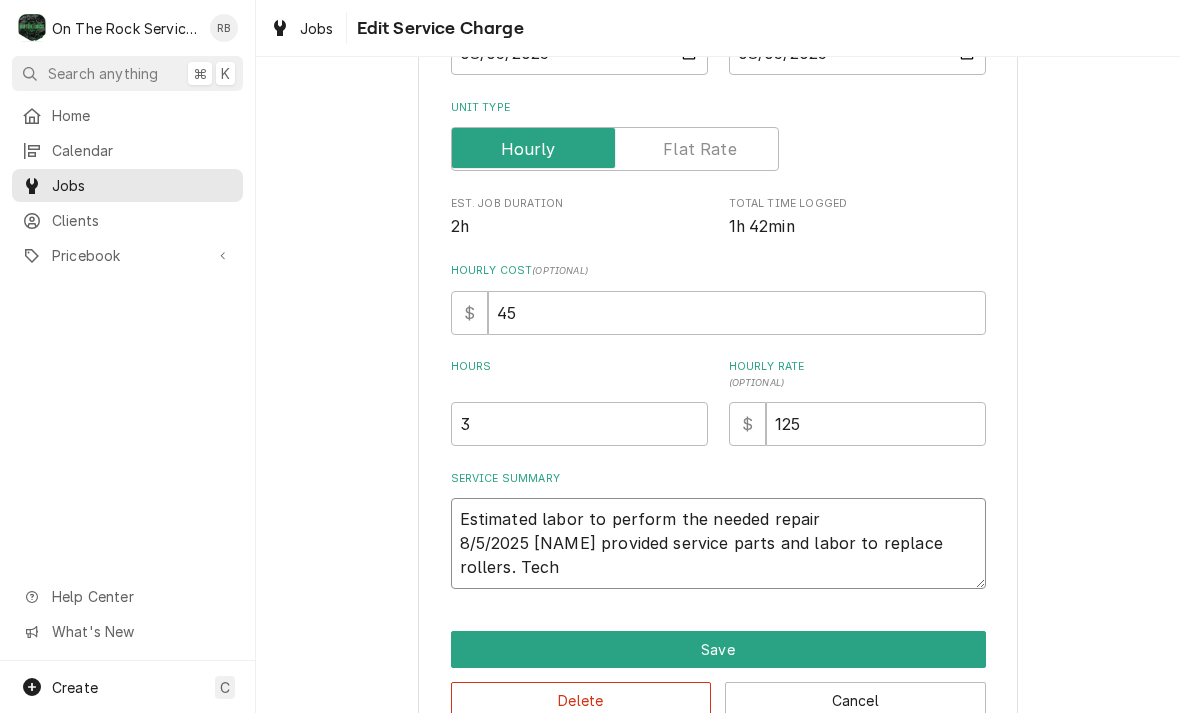 type on "x" 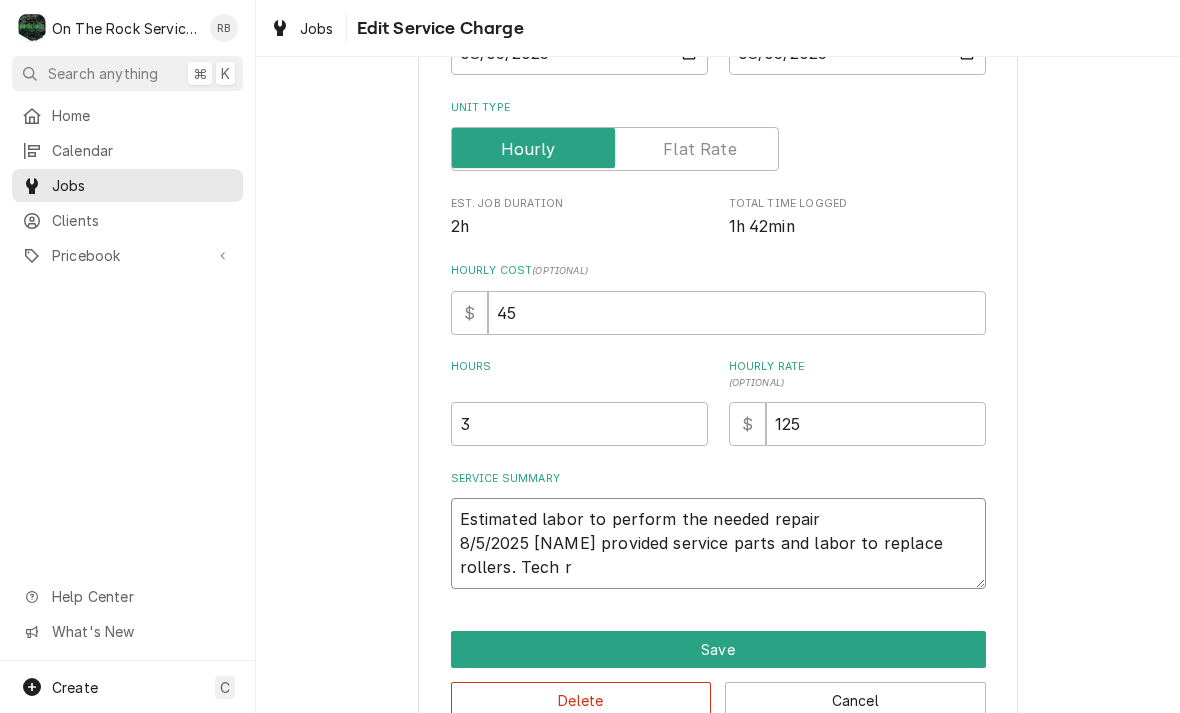 type on "x" 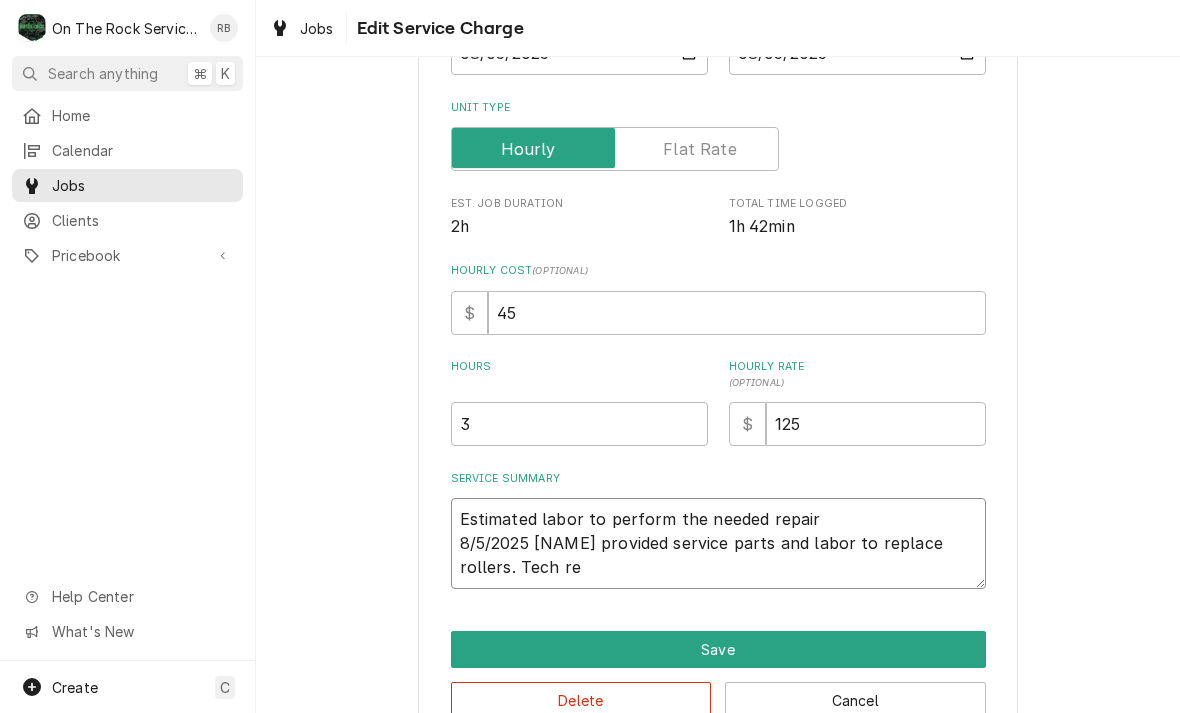 type on "x" 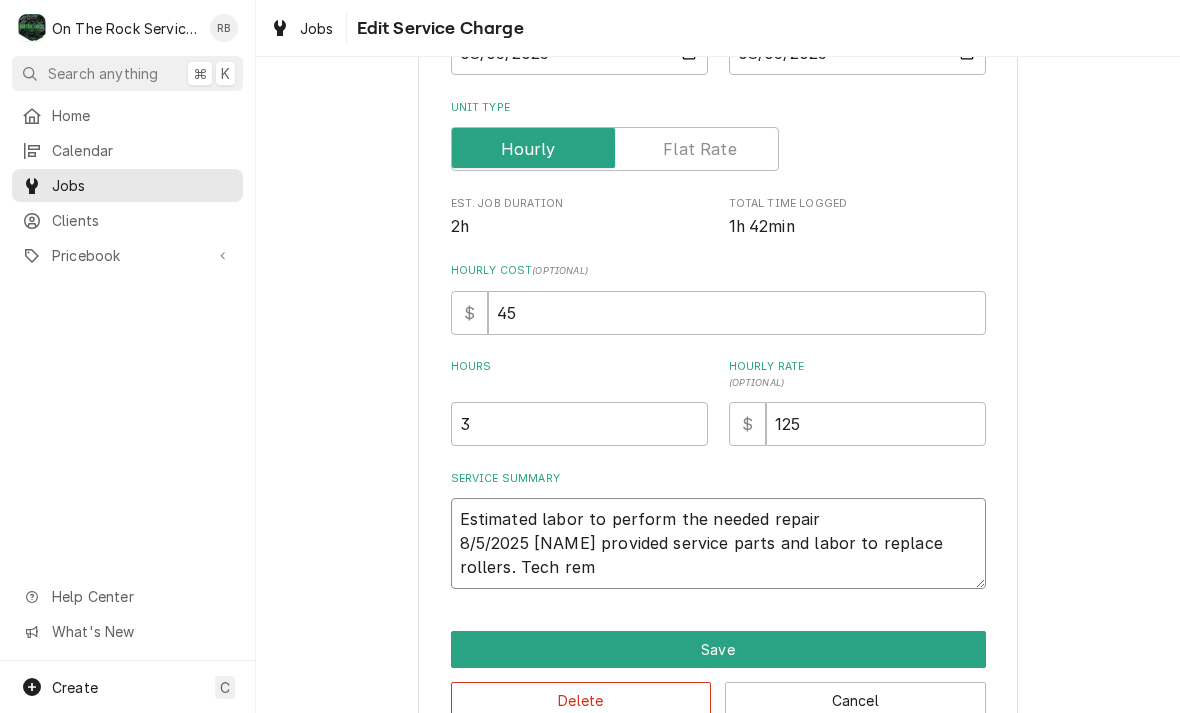 type on "x" 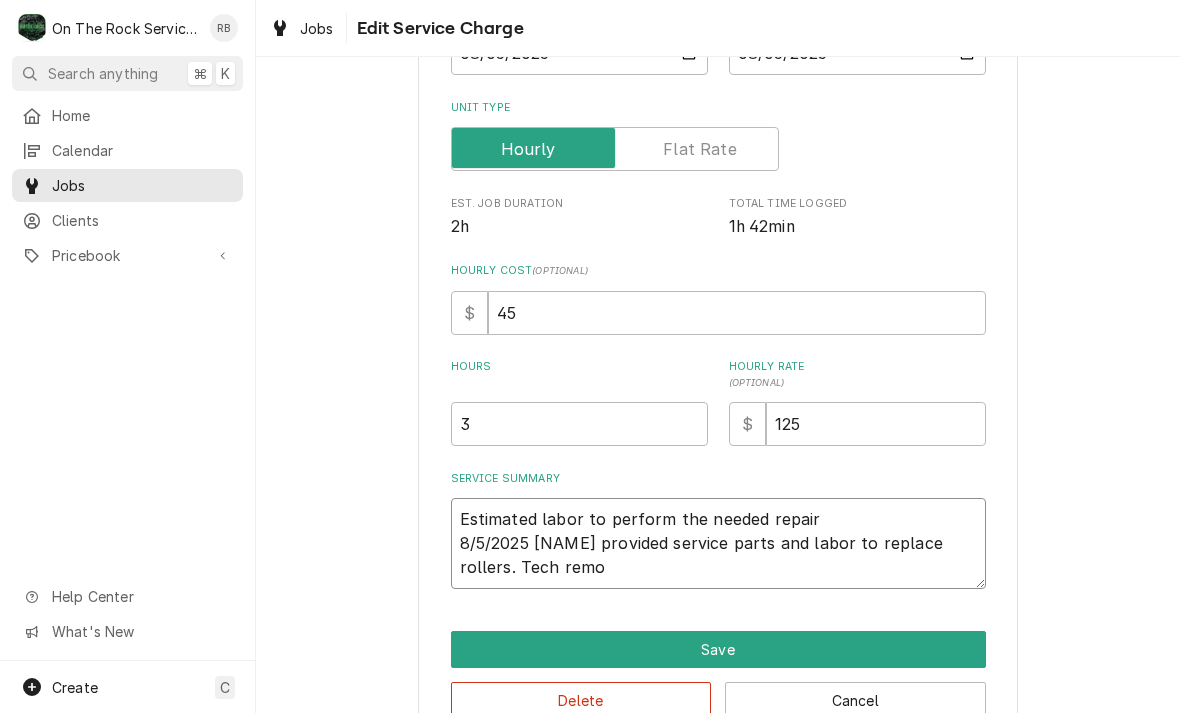 type on "x" 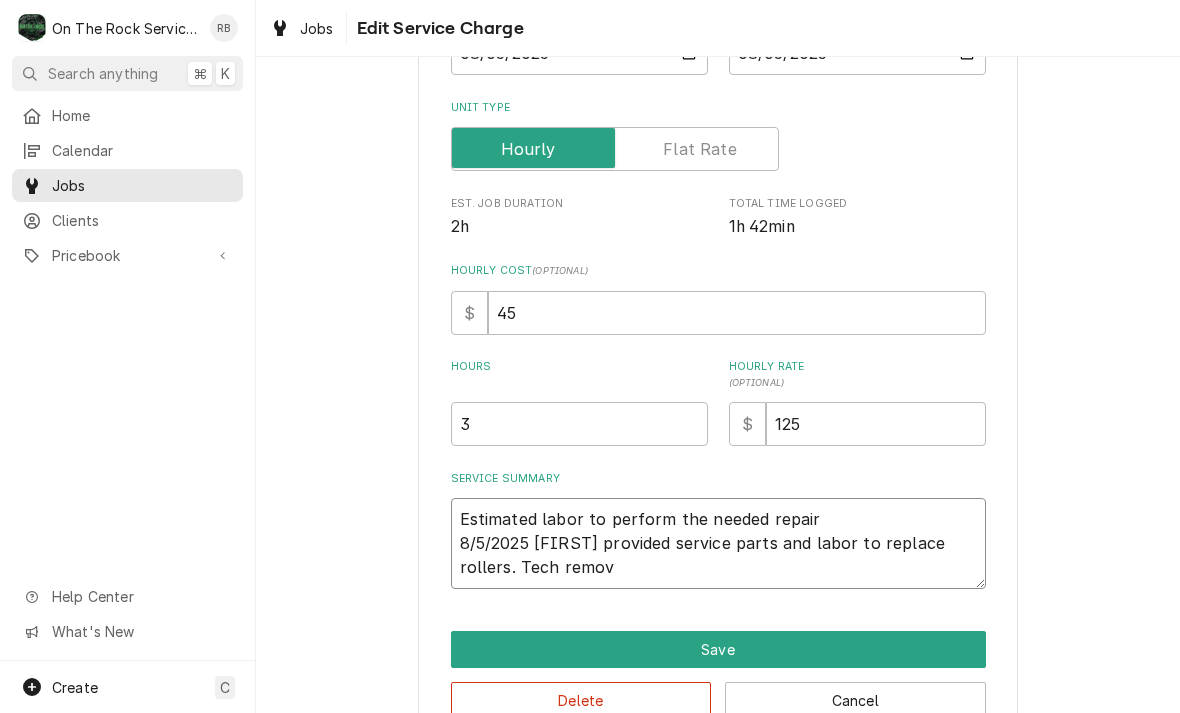 type on "x" 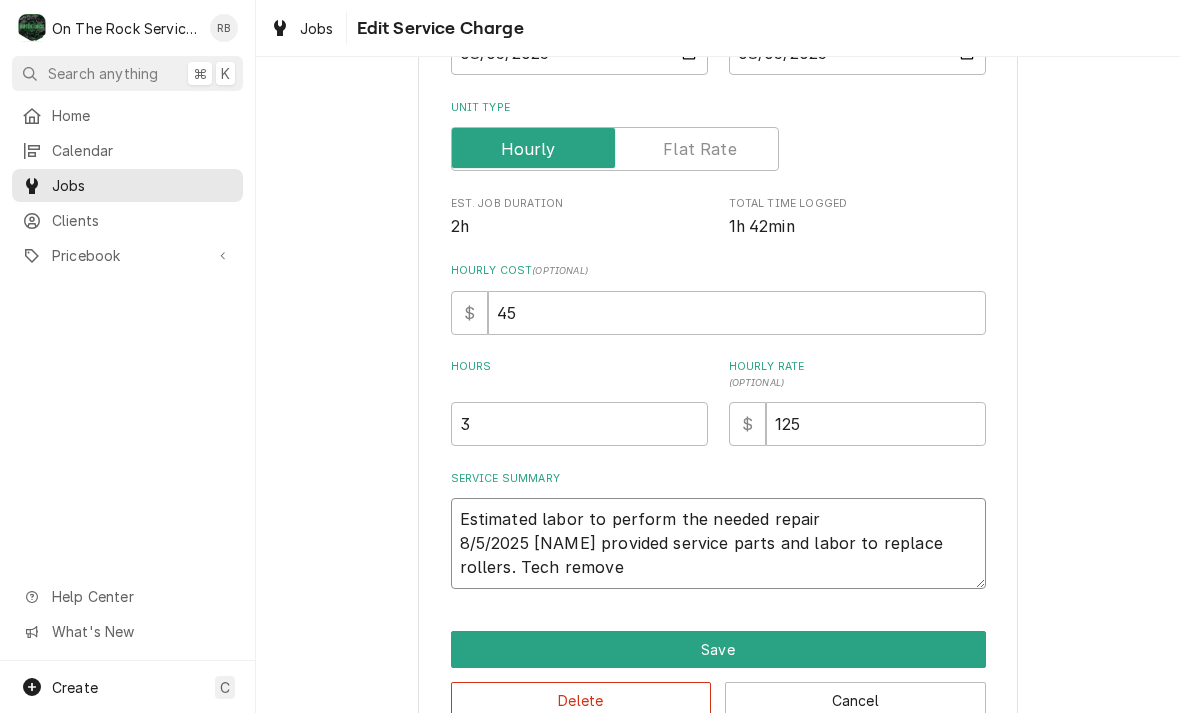 type on "x" 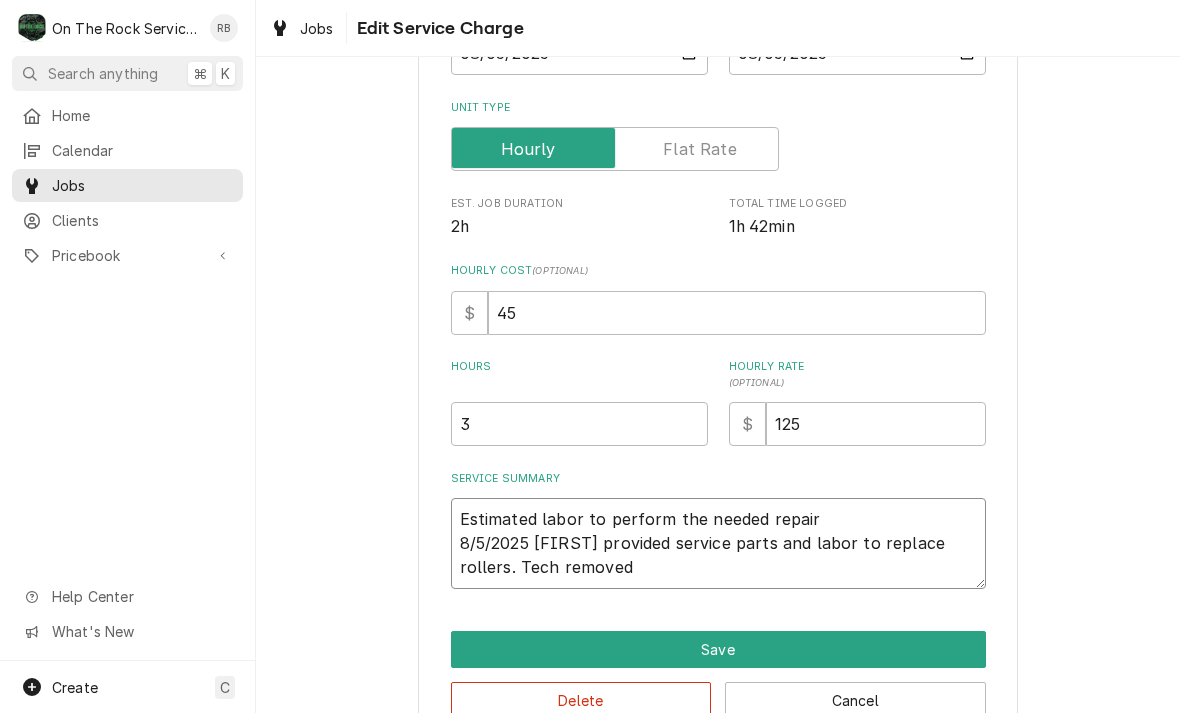 type on "x" 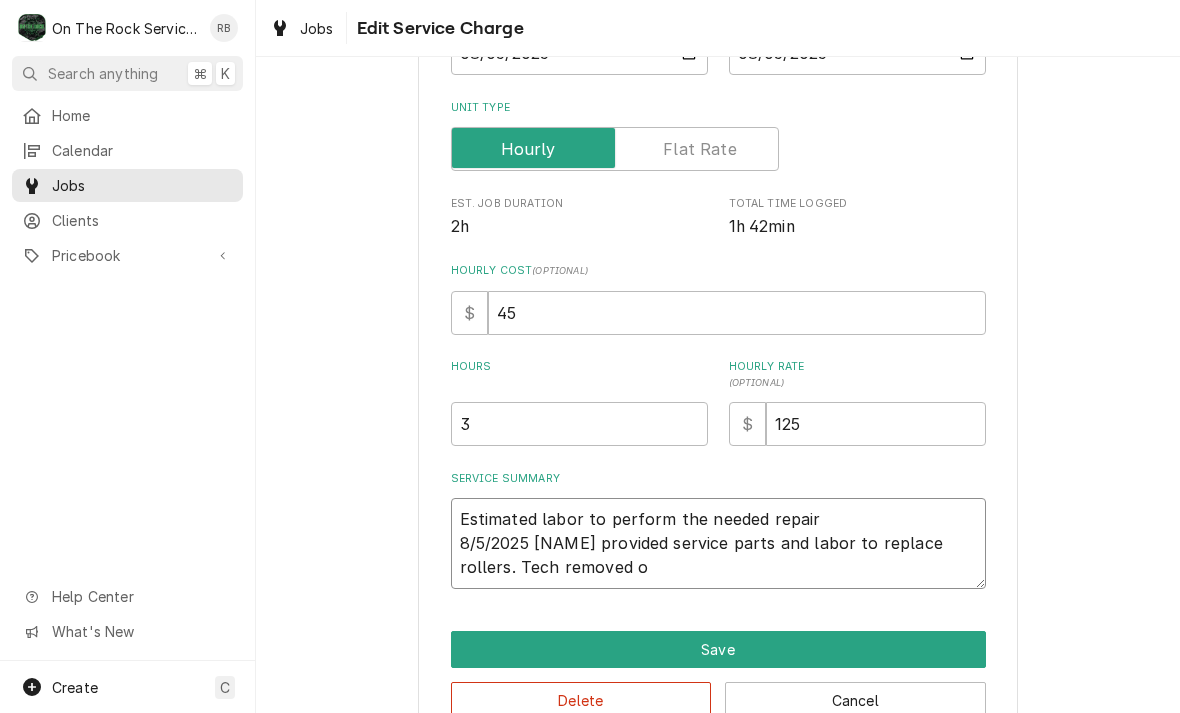 type on "x" 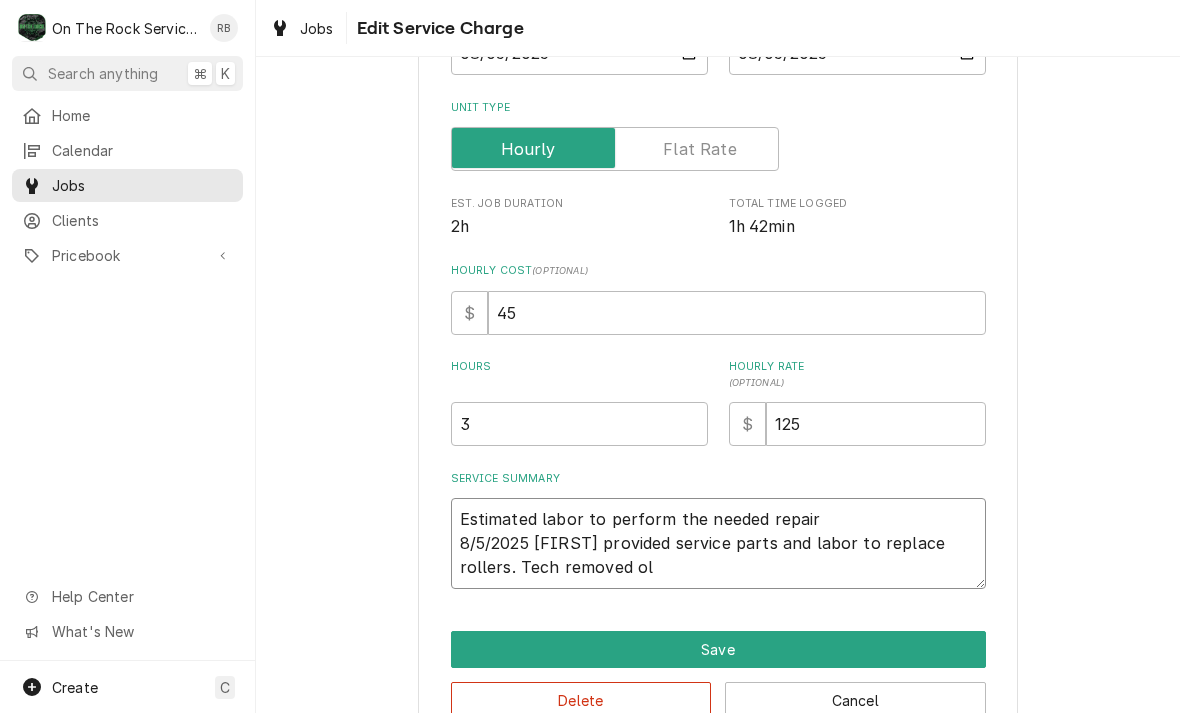 type on "x" 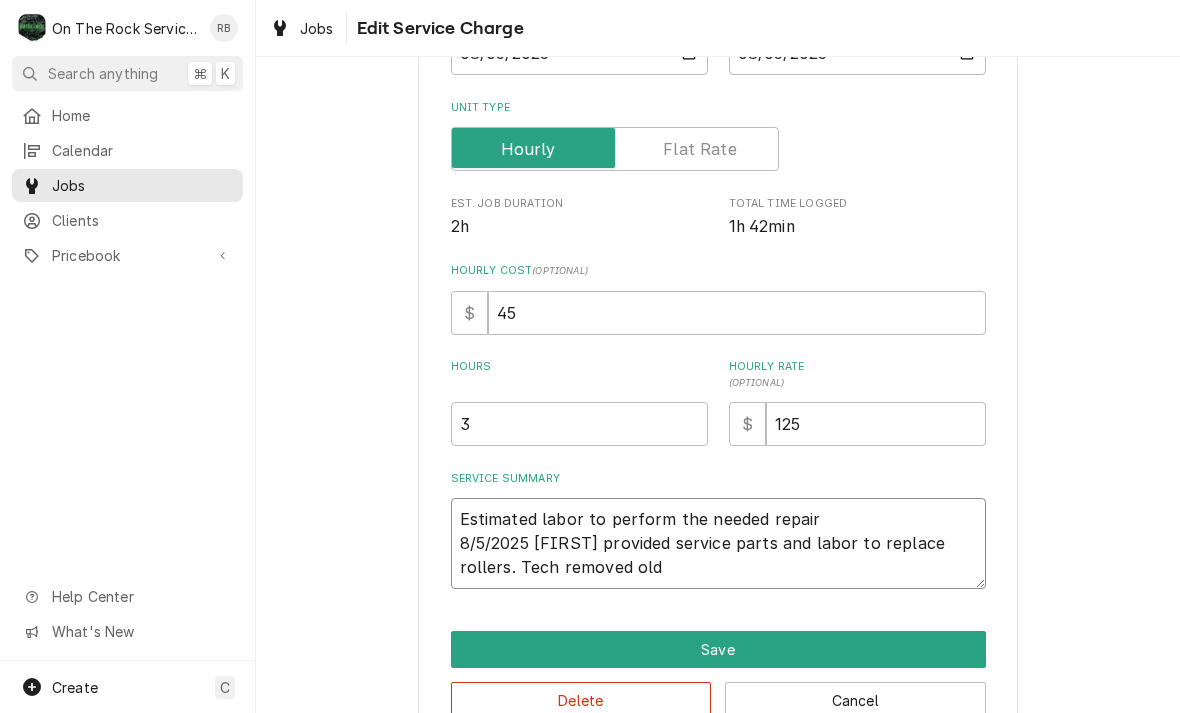 type on "x" 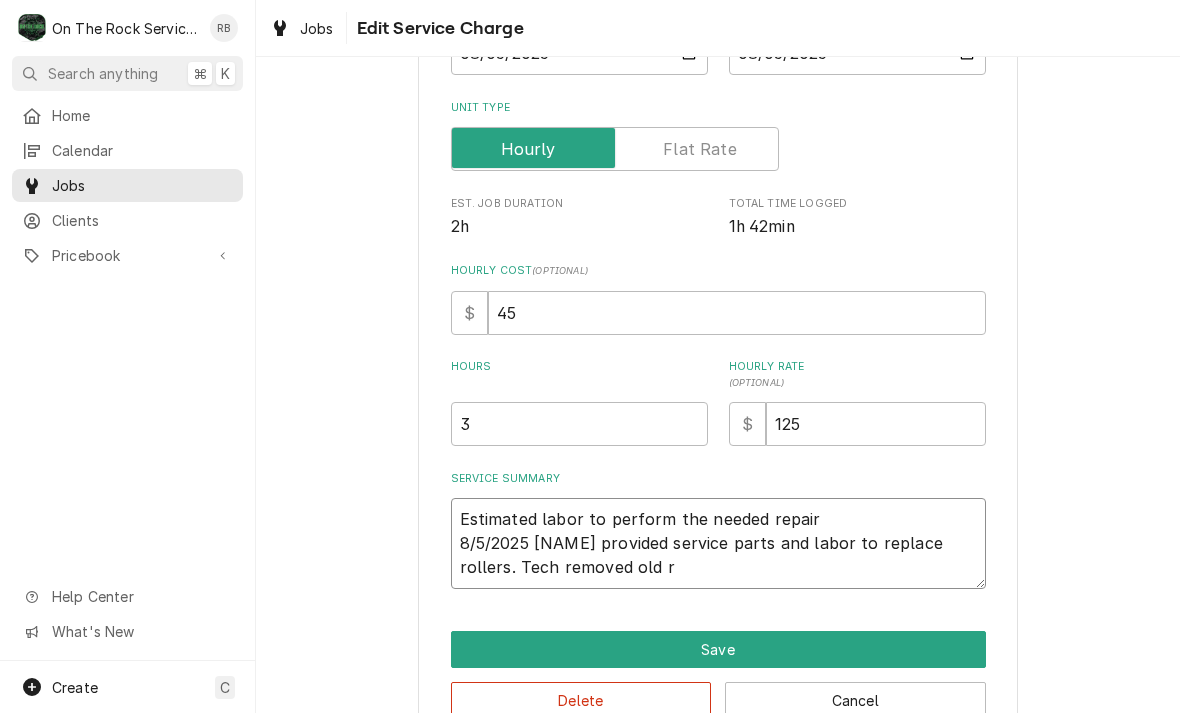 type on "x" 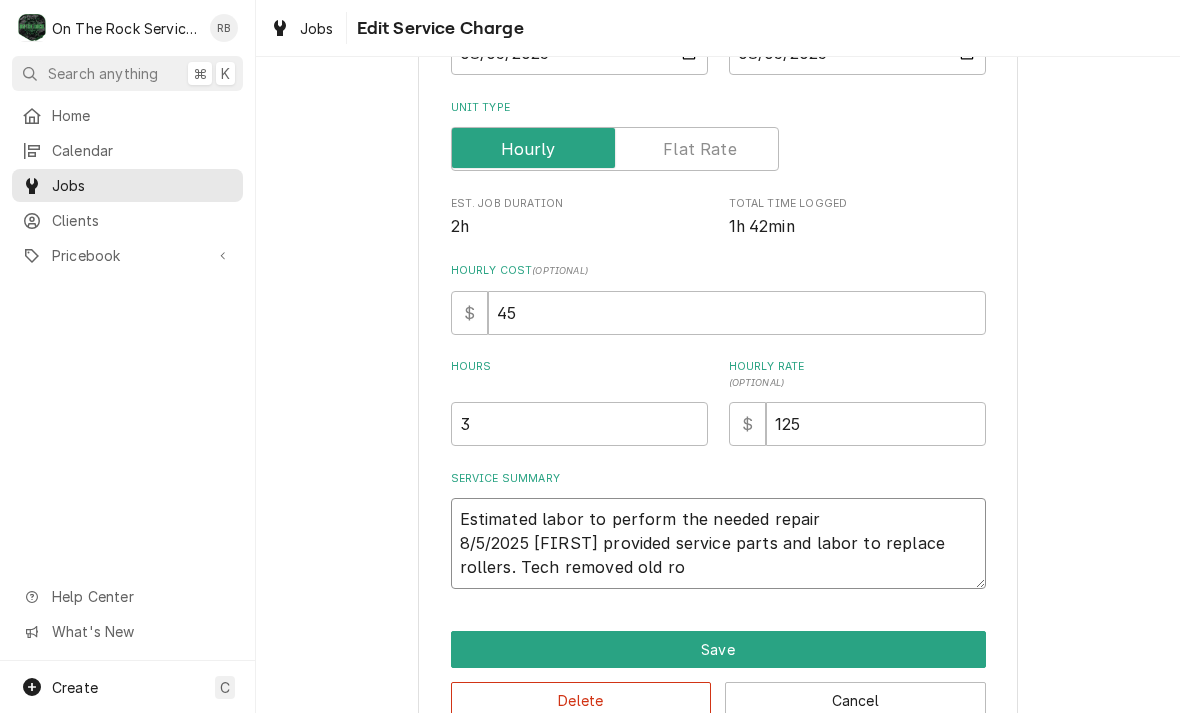 type on "x" 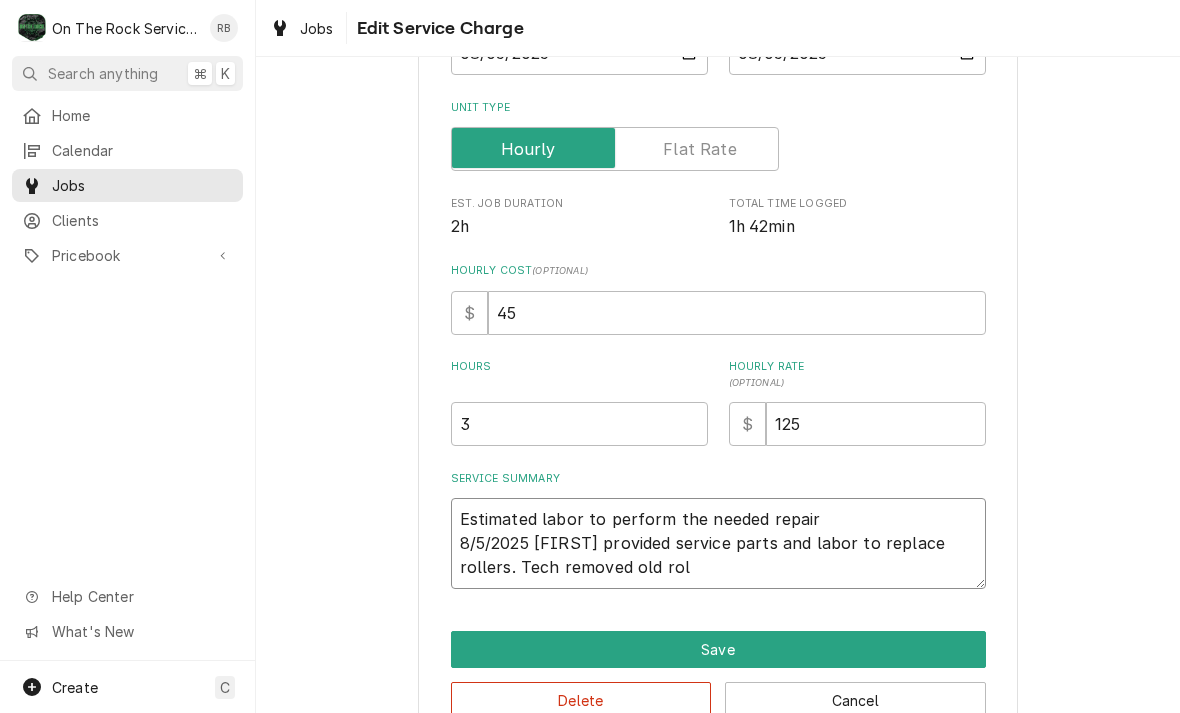 type on "x" 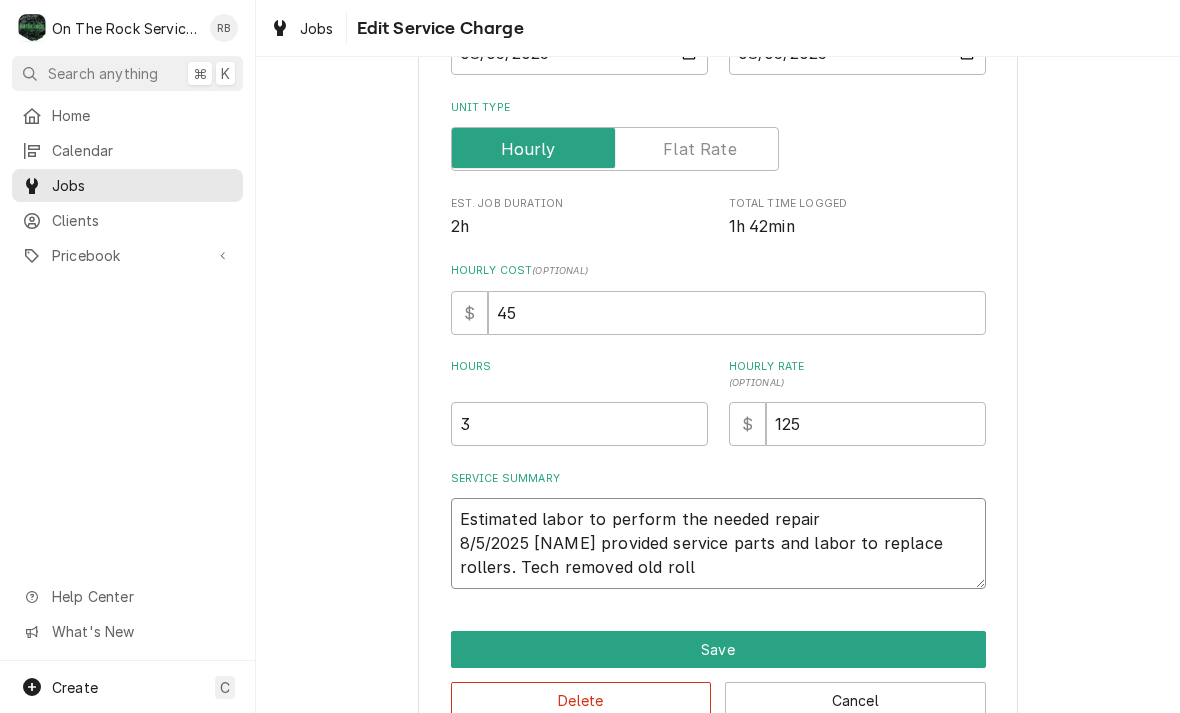 type on "x" 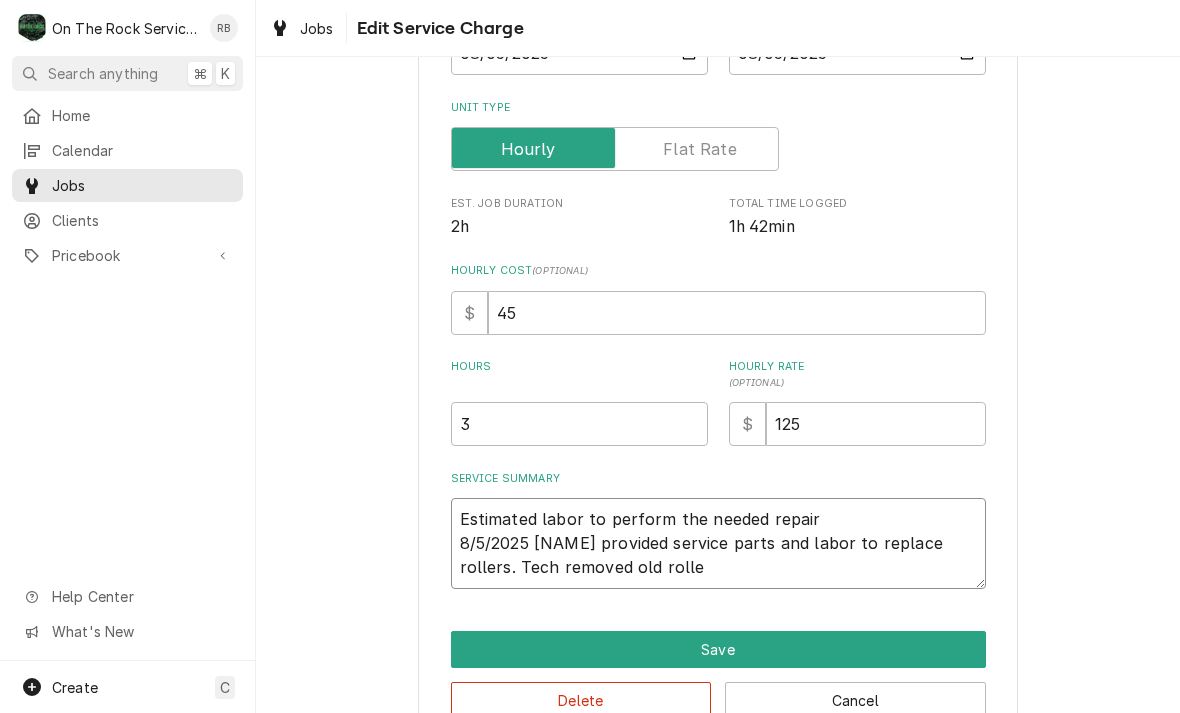 type on "x" 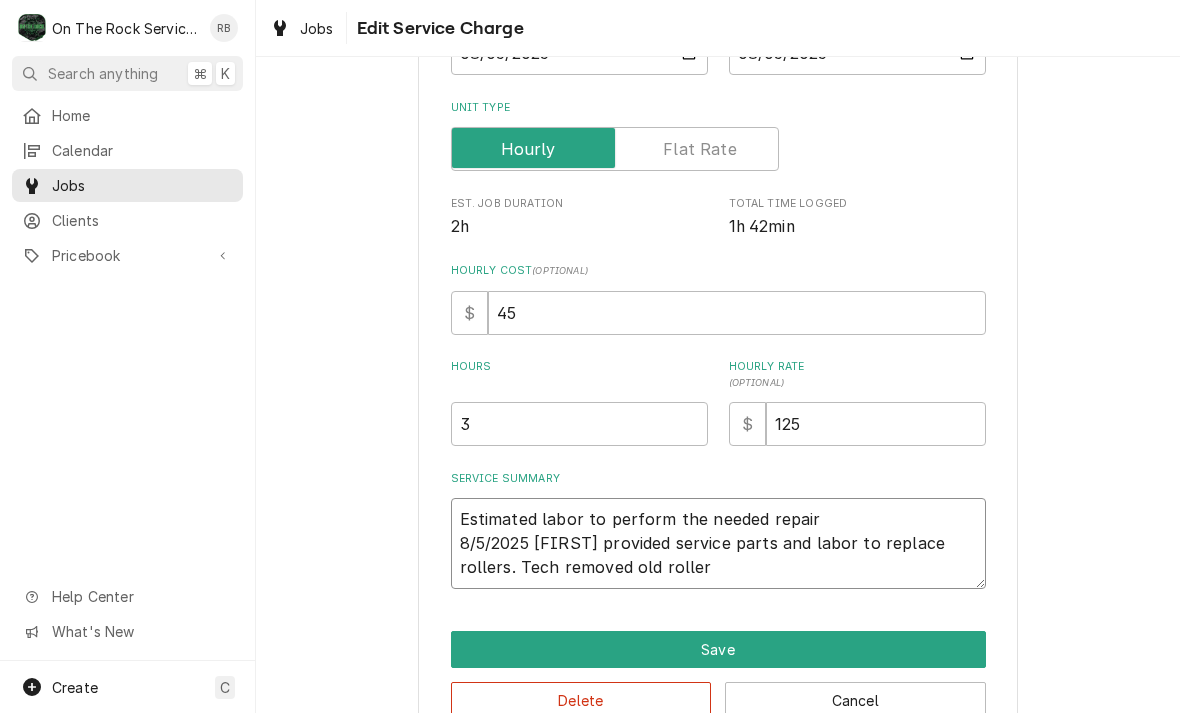 type on "x" 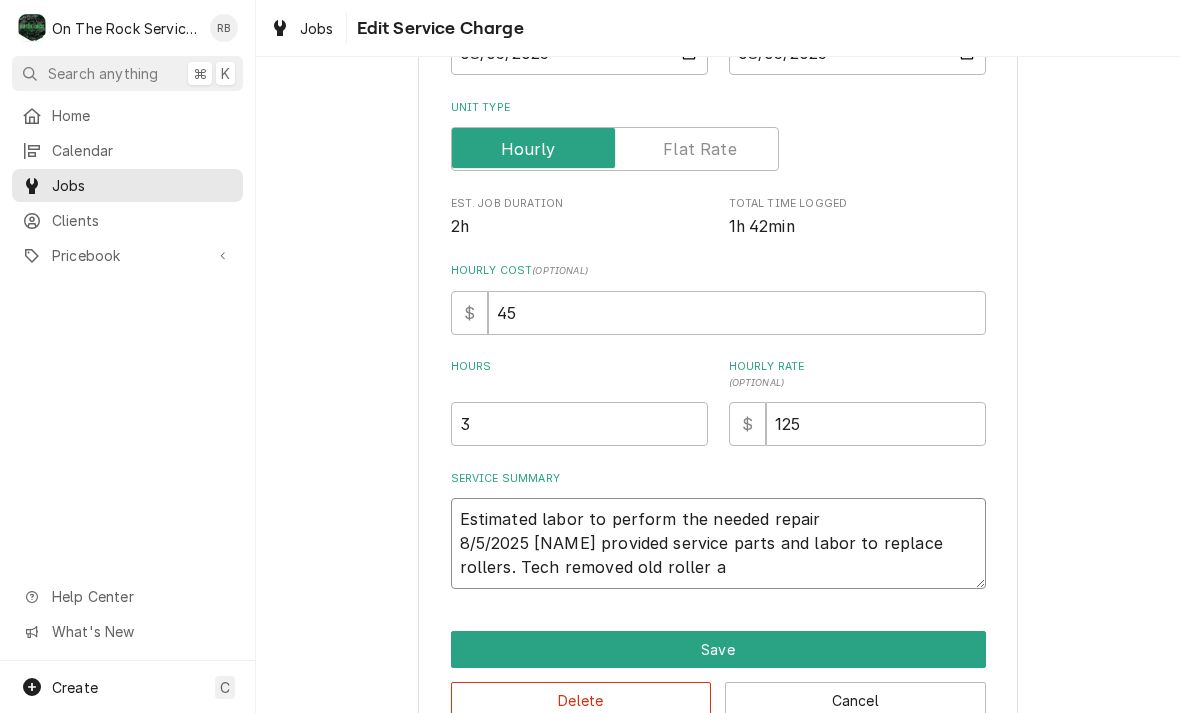type on "x" 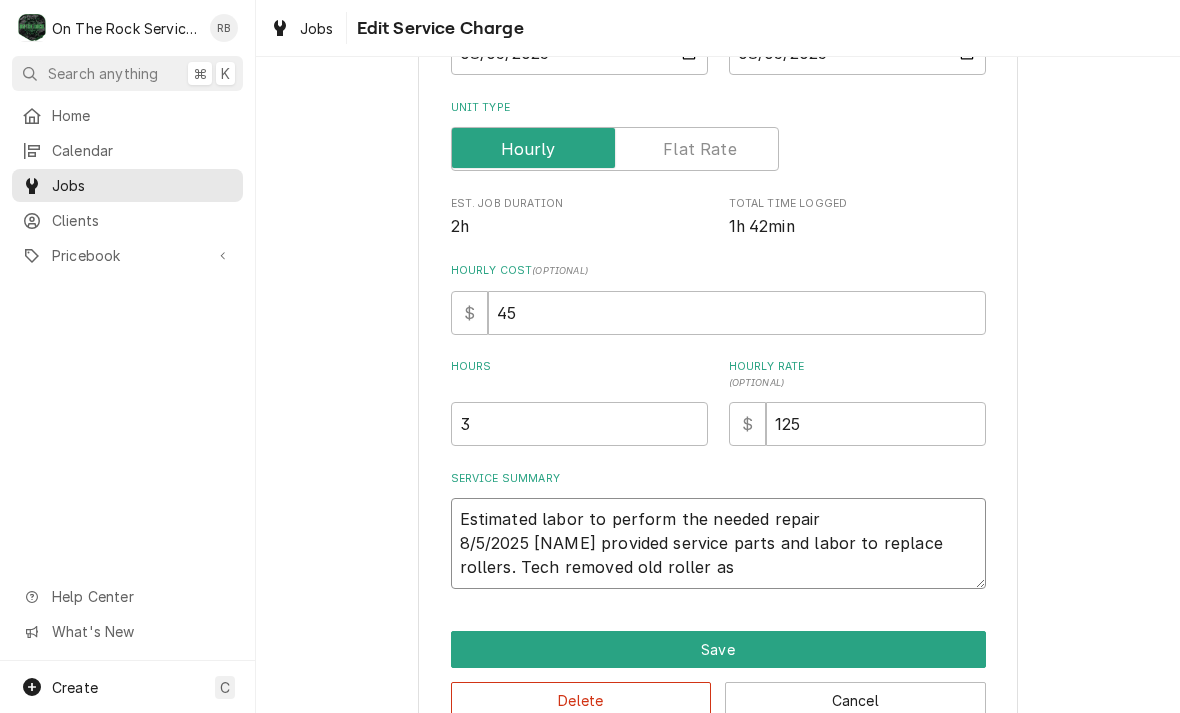 type on "x" 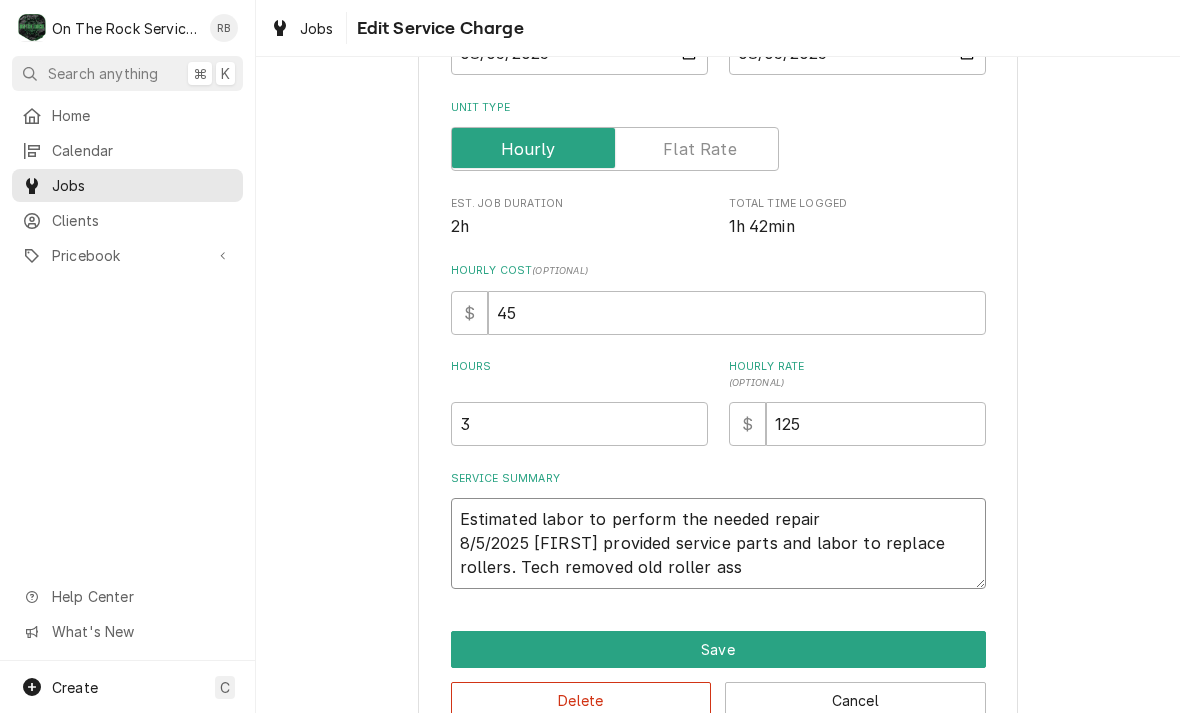 type on "x" 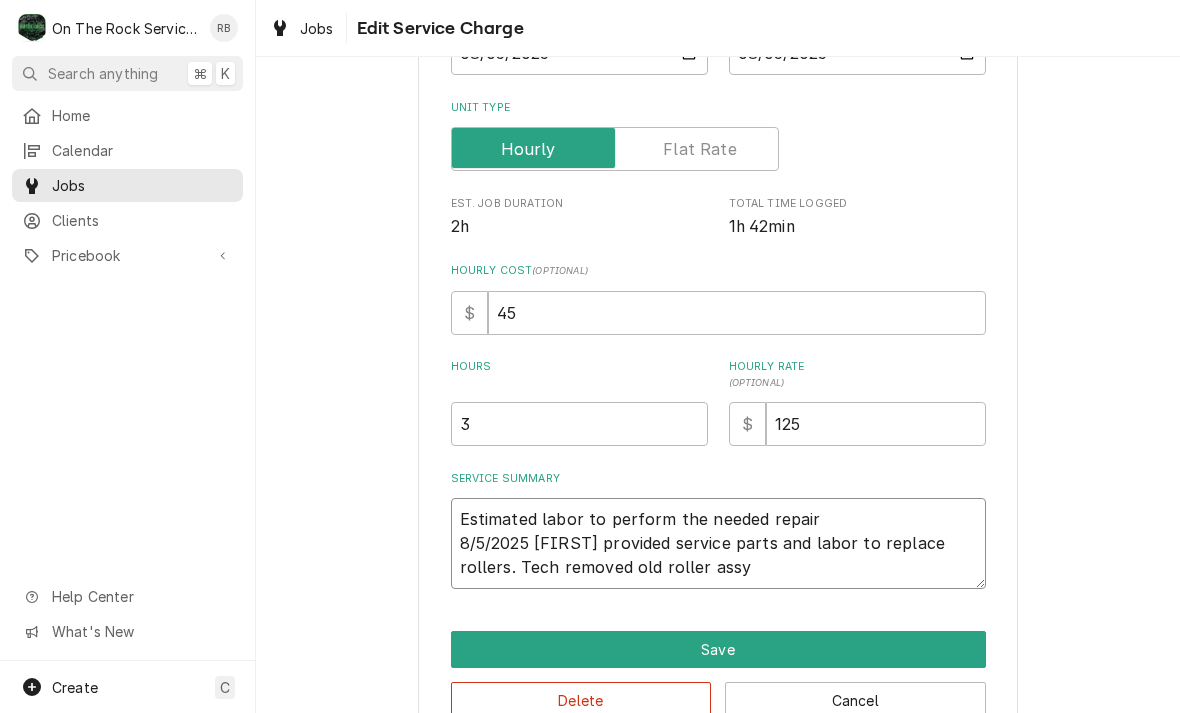 type on "x" 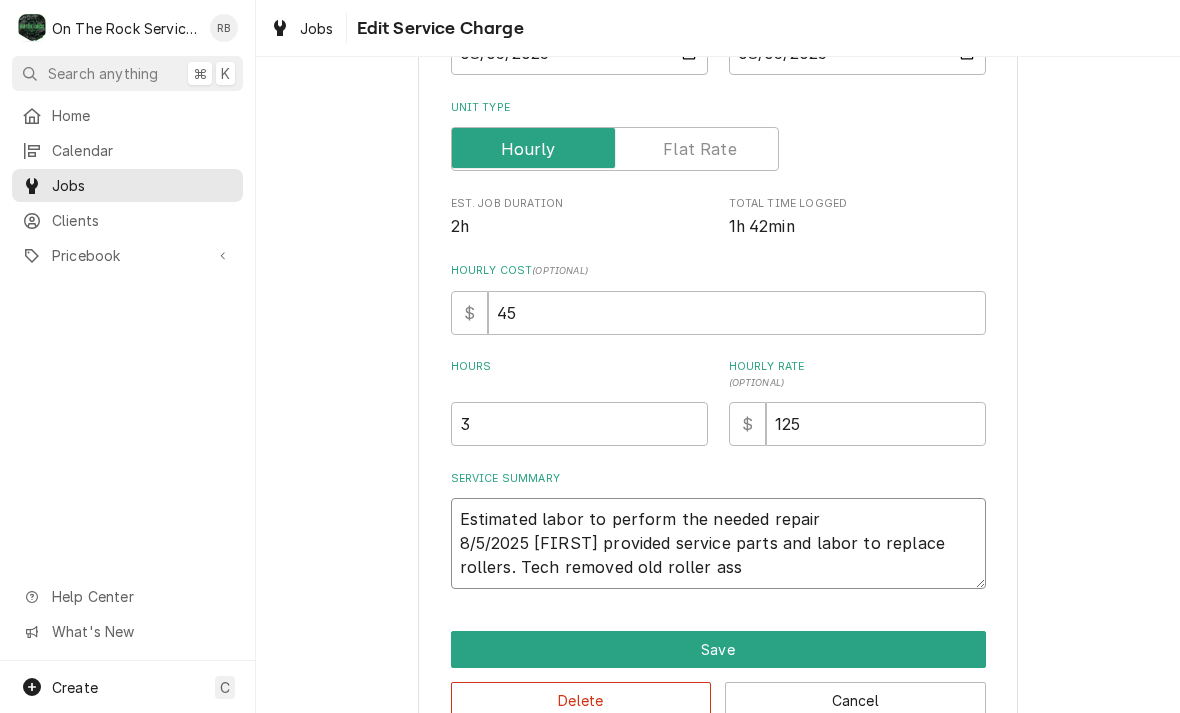 type on "x" 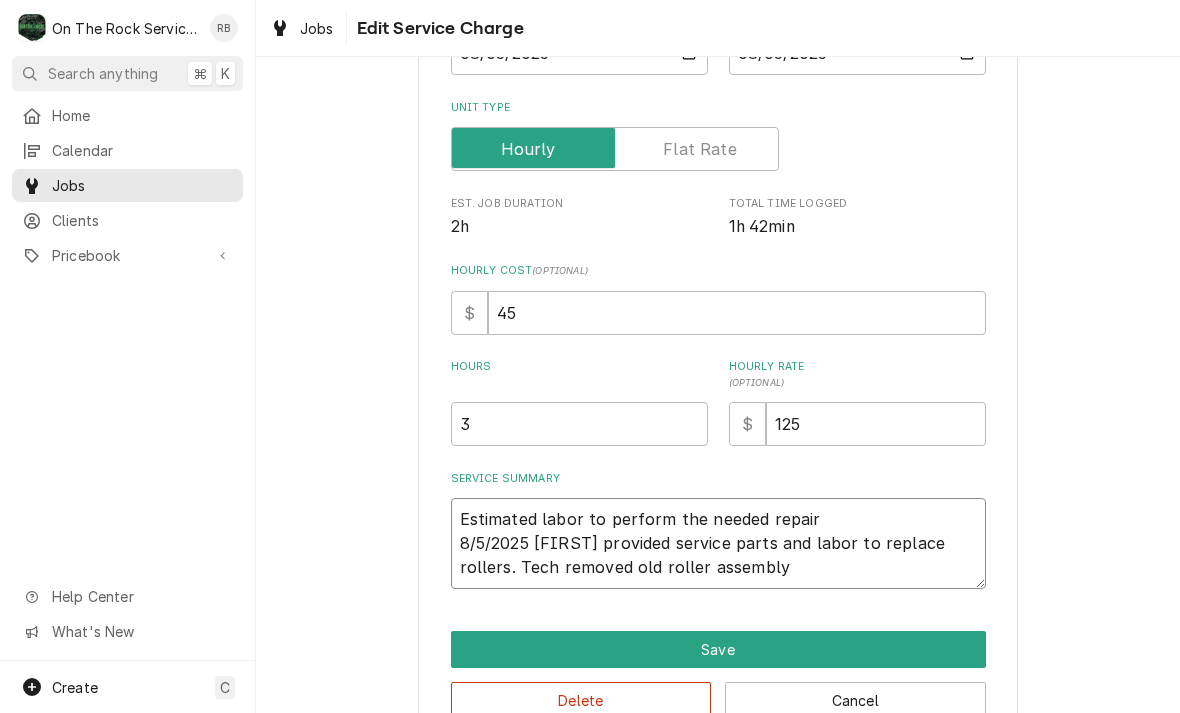 type on "x" 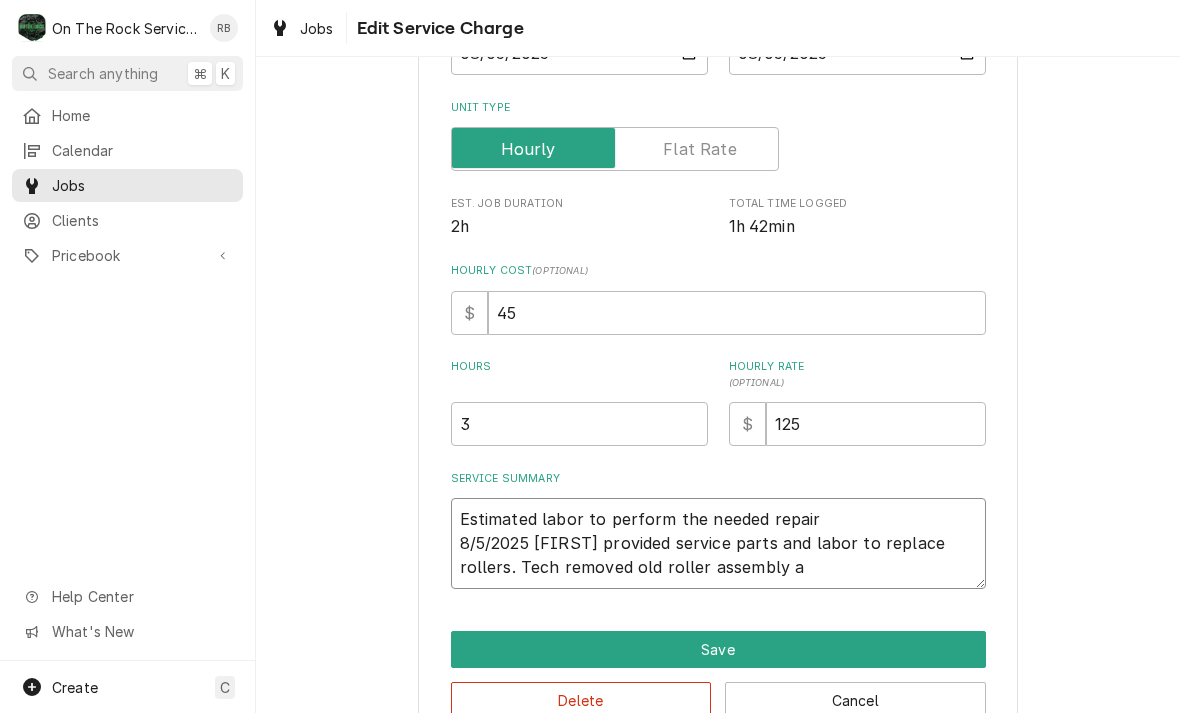 type on "x" 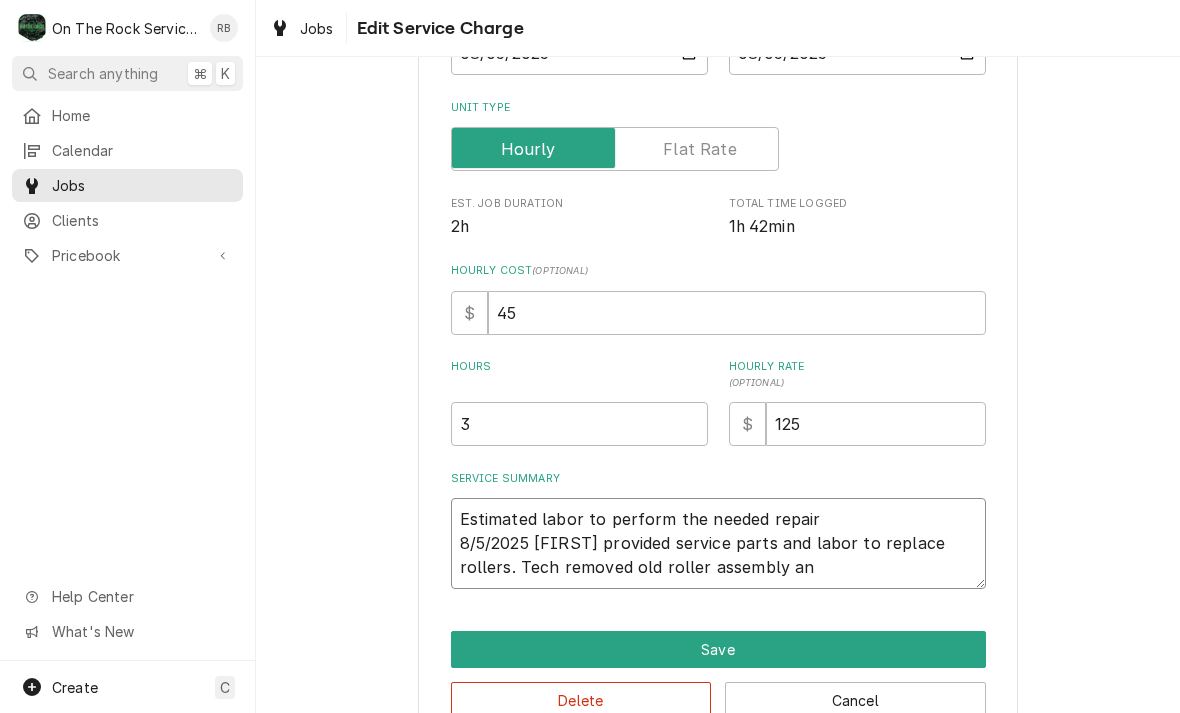 type on "x" 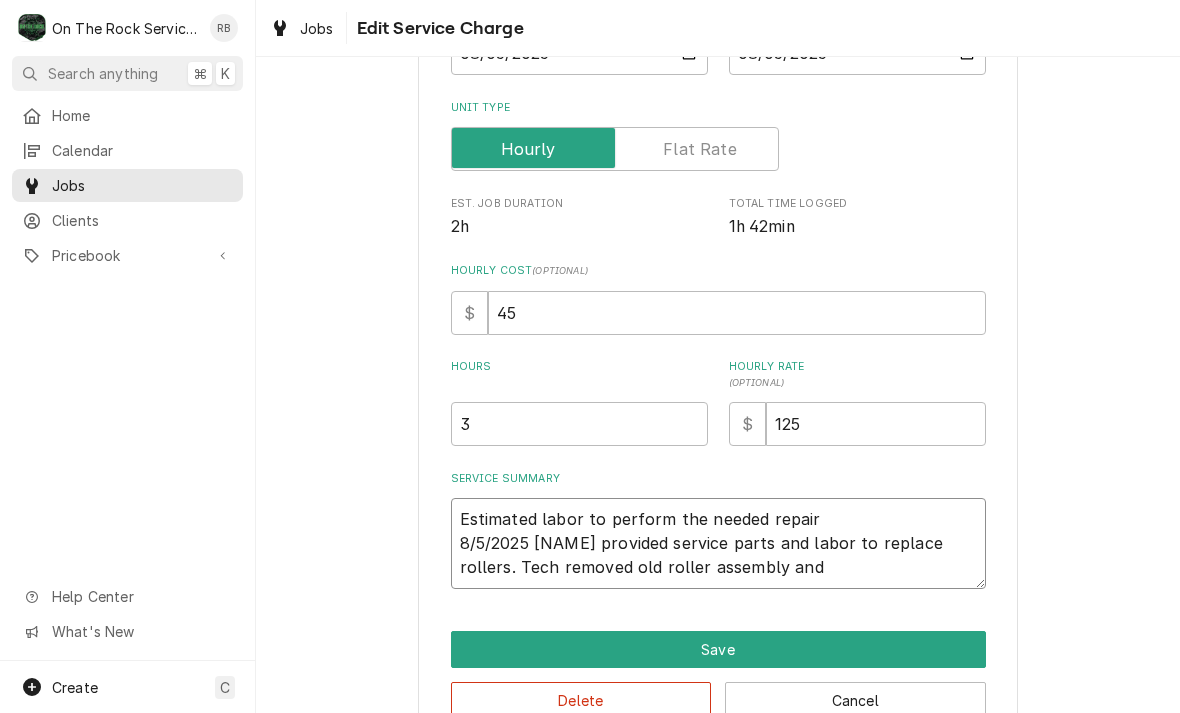 type on "x" 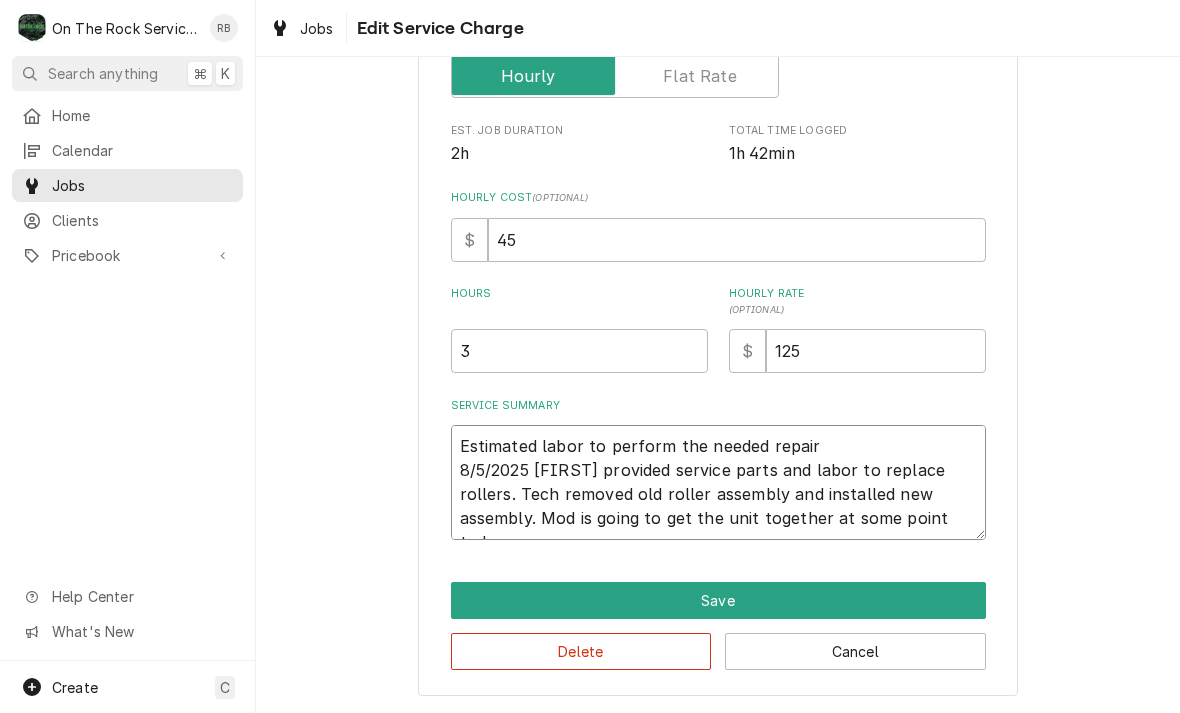 scroll, scrollTop: 328, scrollLeft: 0, axis: vertical 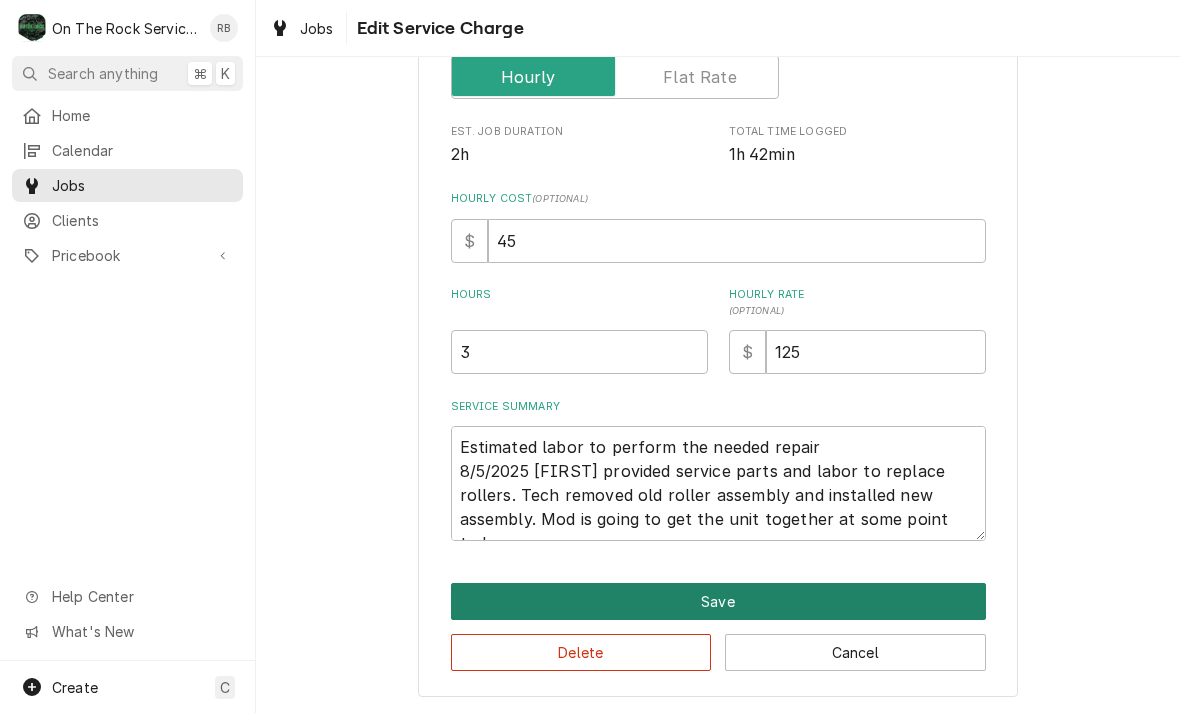 click on "Save" at bounding box center [718, 601] 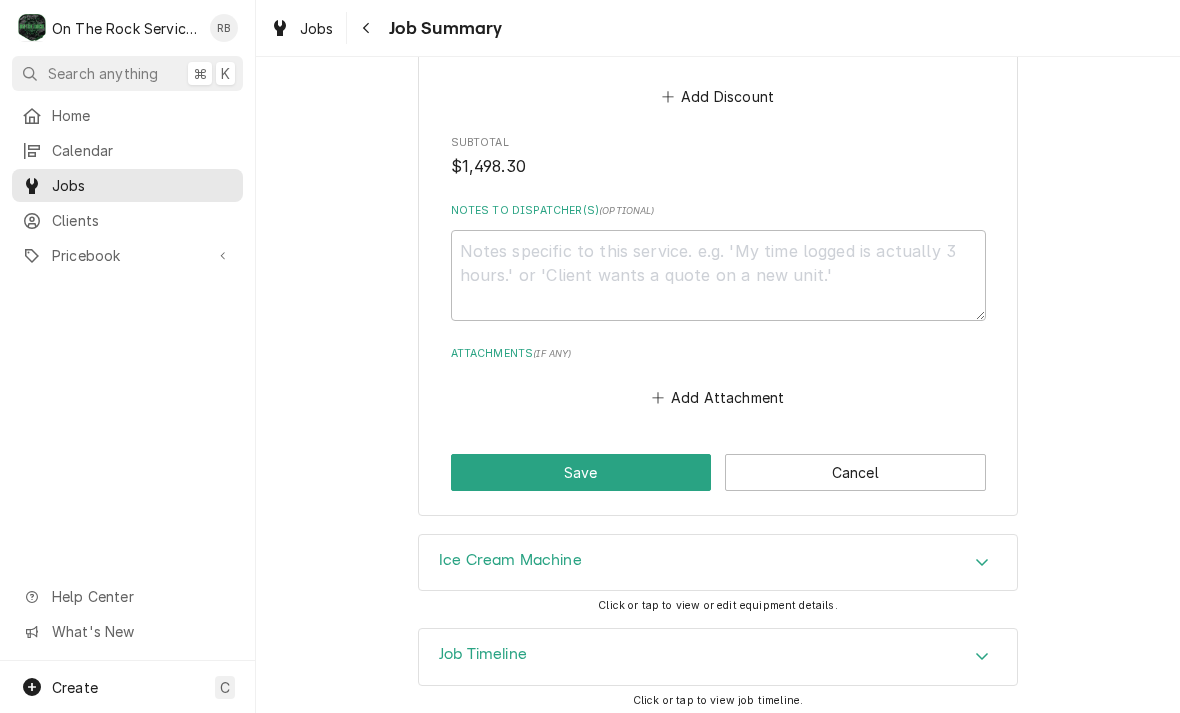scroll, scrollTop: 1678, scrollLeft: 0, axis: vertical 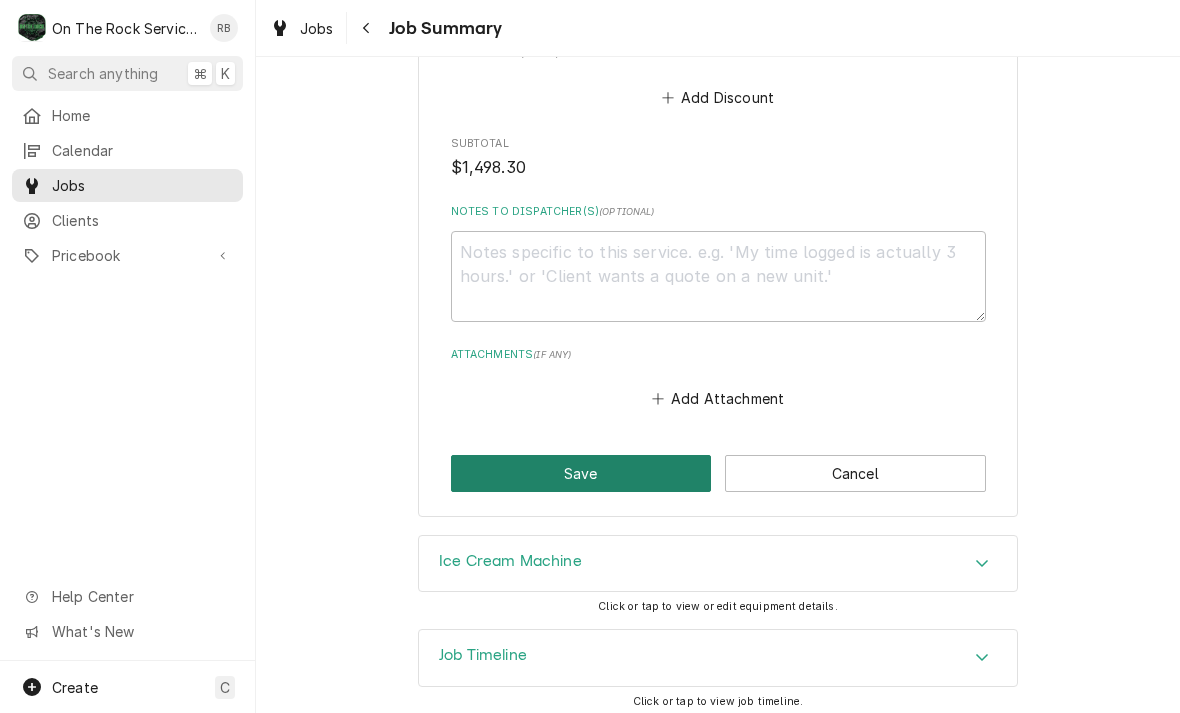 click on "Save" at bounding box center (581, 473) 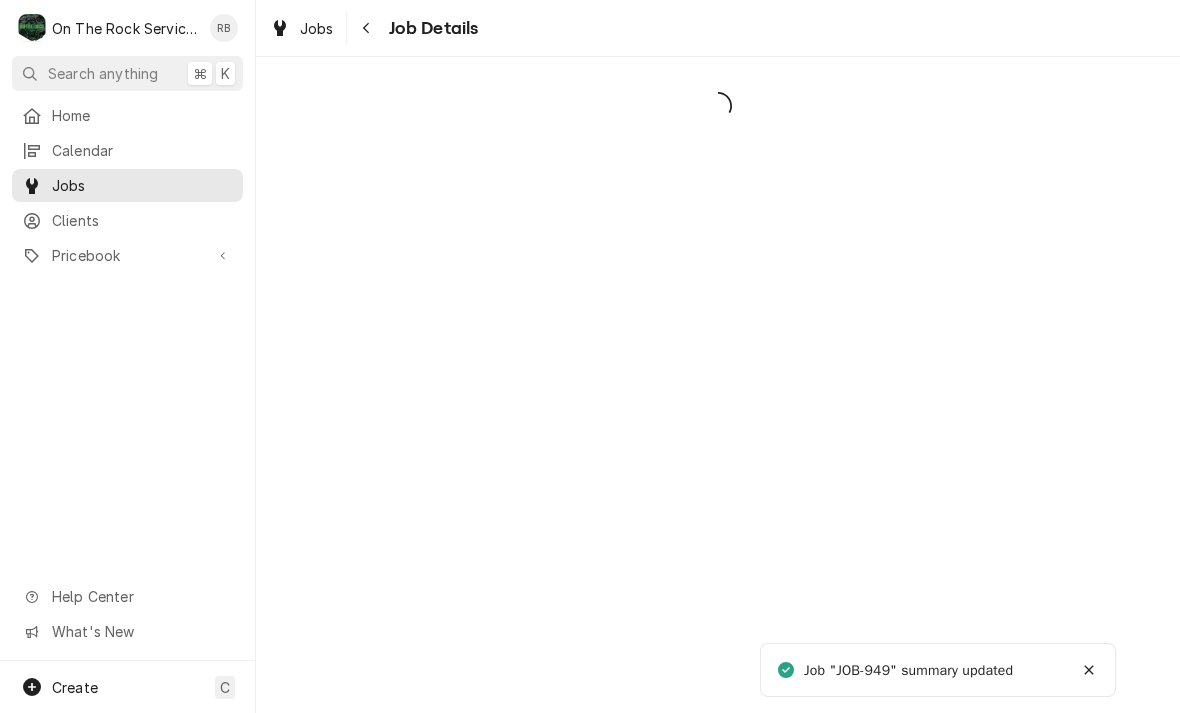 scroll, scrollTop: 0, scrollLeft: 0, axis: both 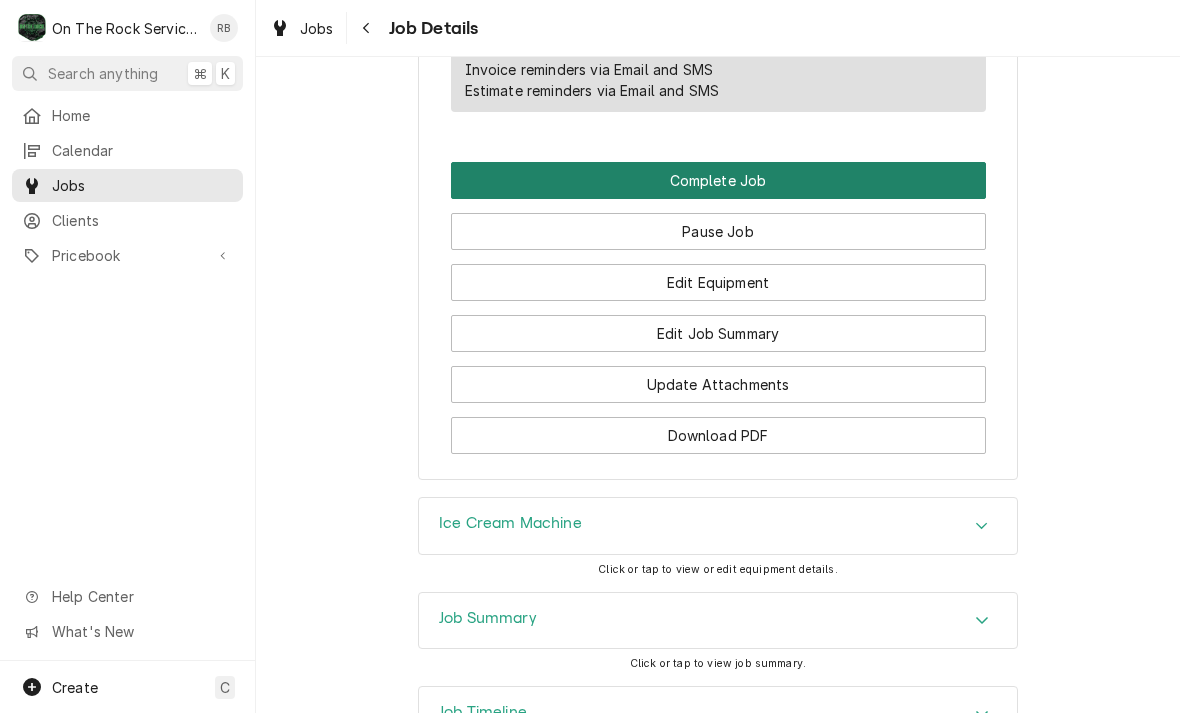 click on "Complete Job" at bounding box center (718, 180) 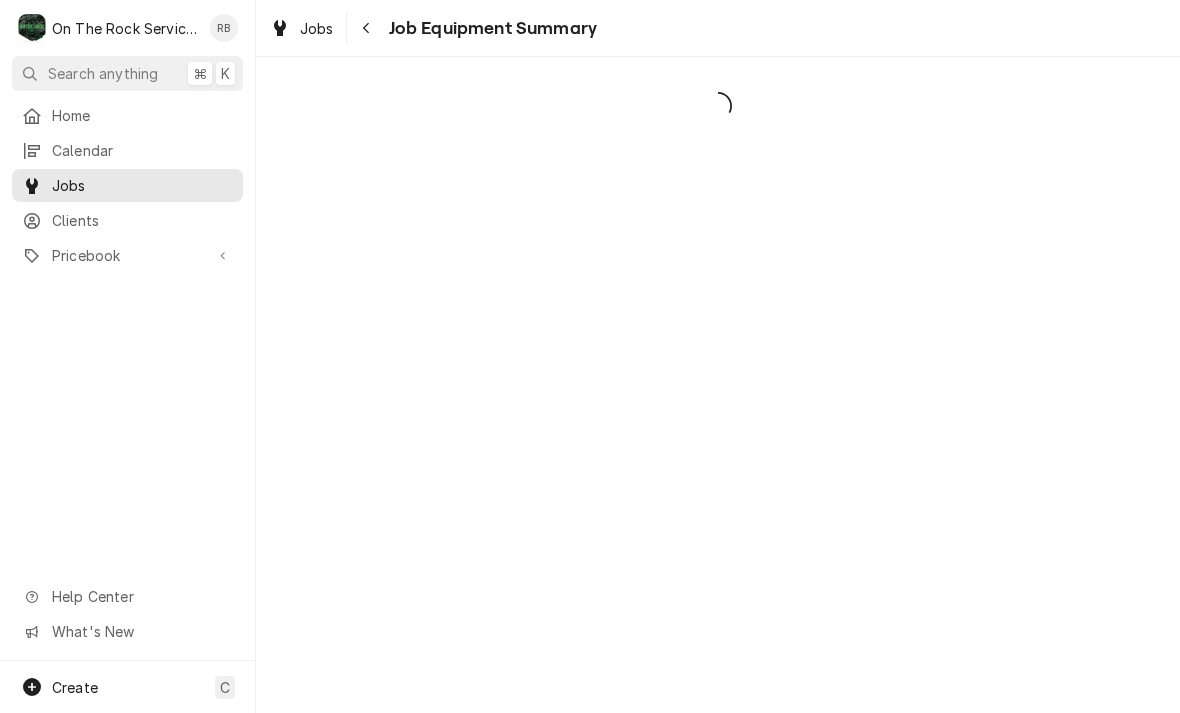 scroll, scrollTop: 0, scrollLeft: 0, axis: both 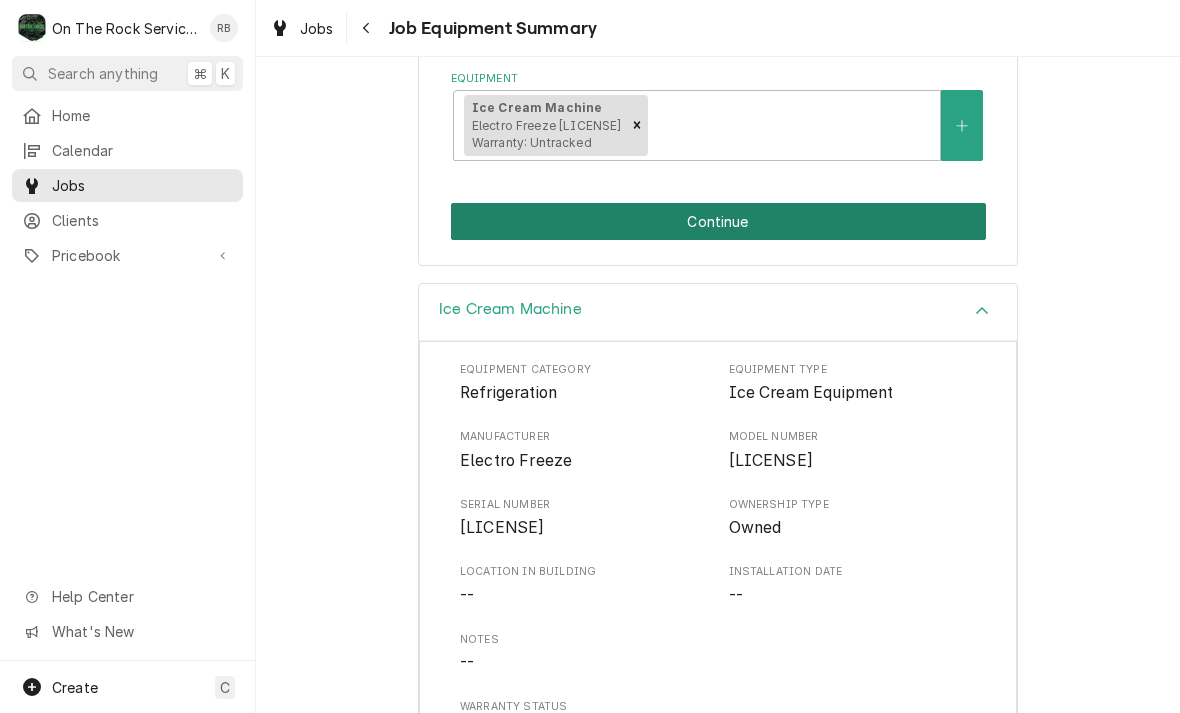 click on "Continue" at bounding box center (718, 221) 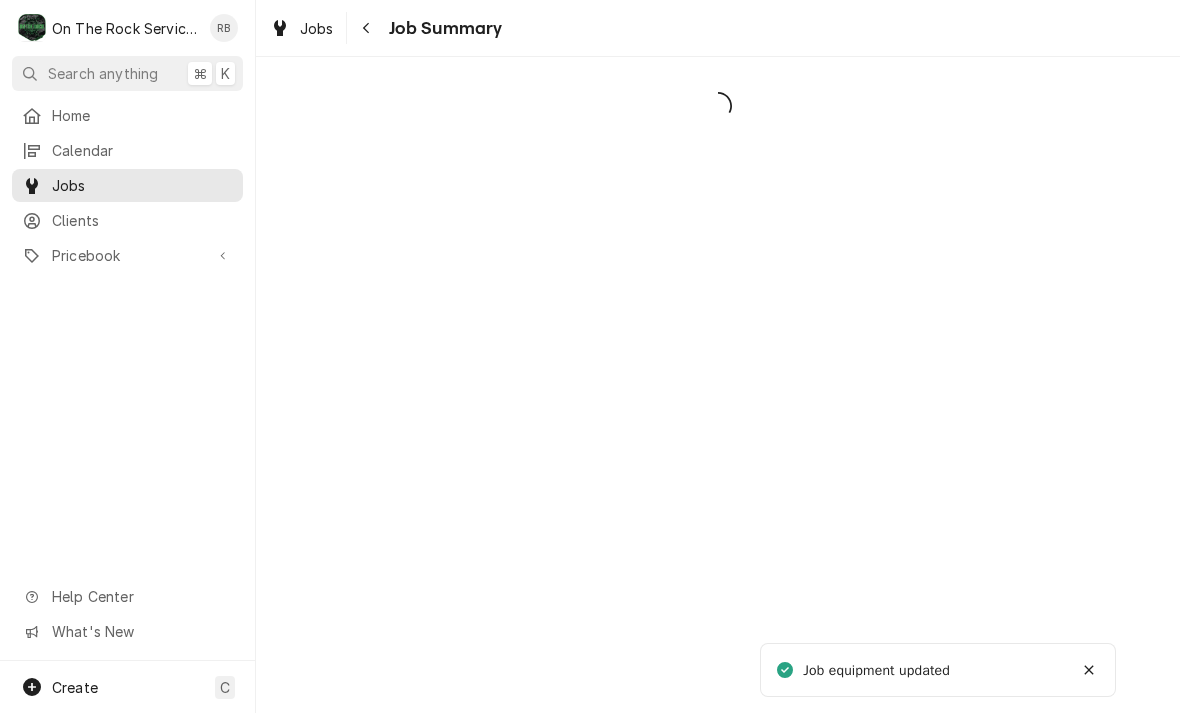 scroll, scrollTop: 0, scrollLeft: 0, axis: both 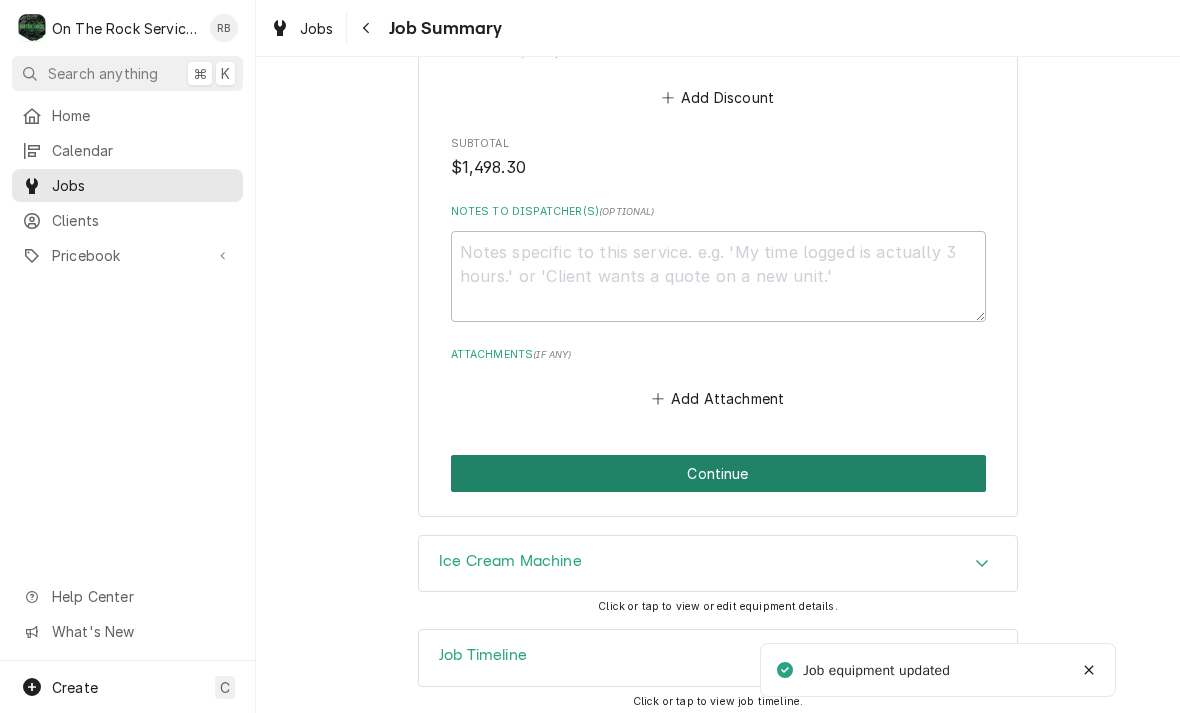 click on "Continue" at bounding box center [718, 473] 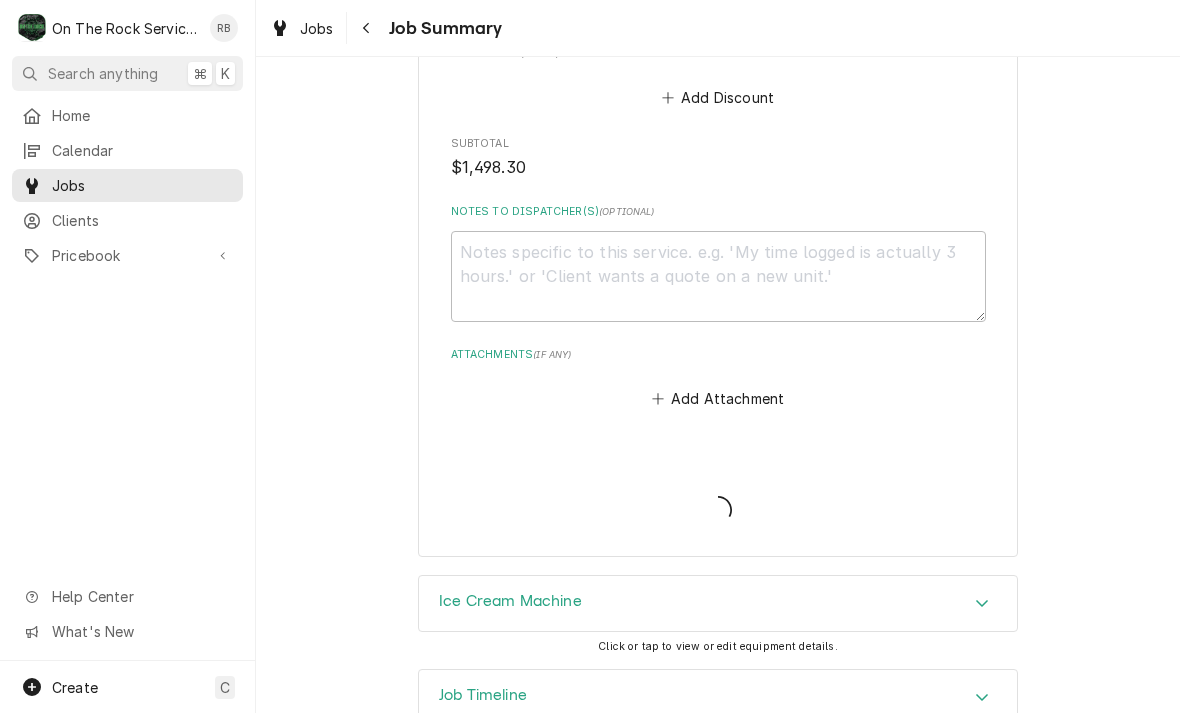 type on "x" 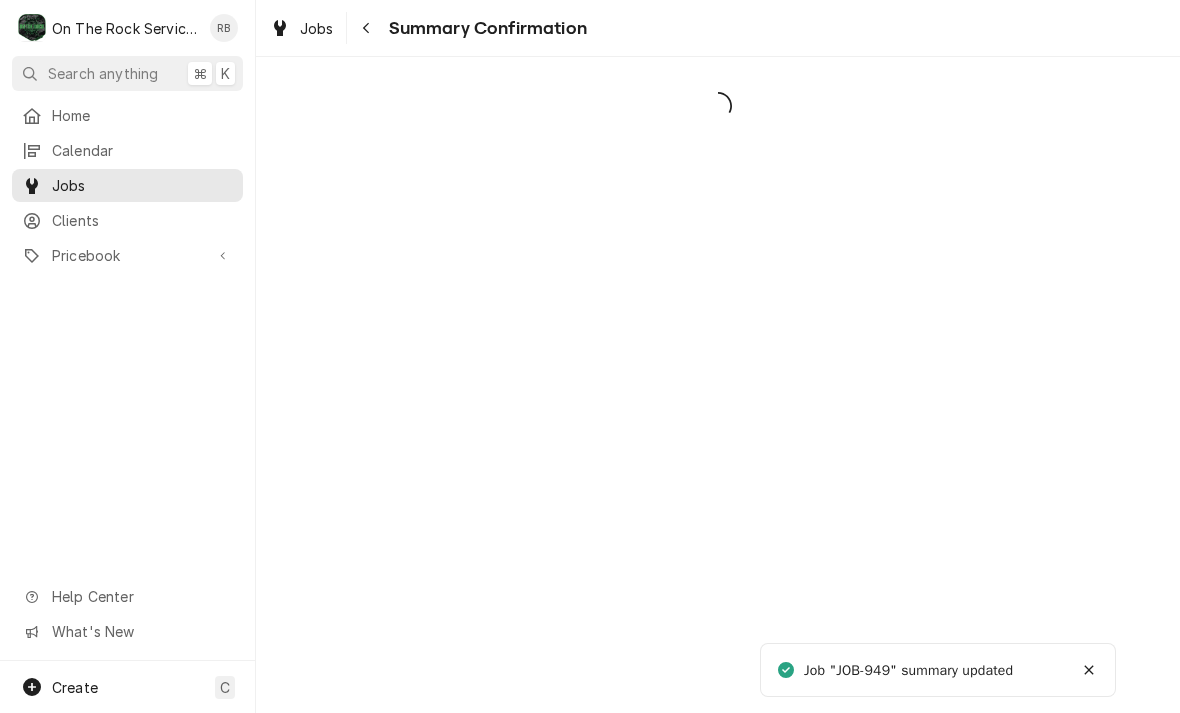 scroll, scrollTop: 0, scrollLeft: 0, axis: both 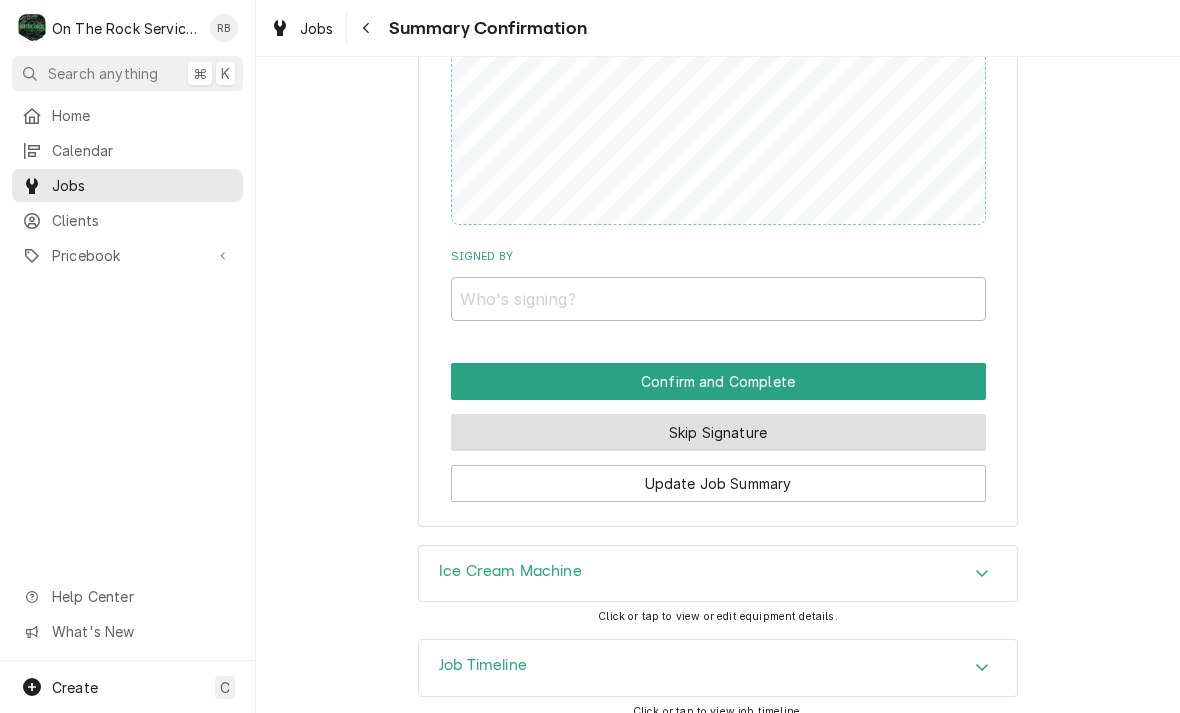 click on "Skip Signature" at bounding box center [718, 432] 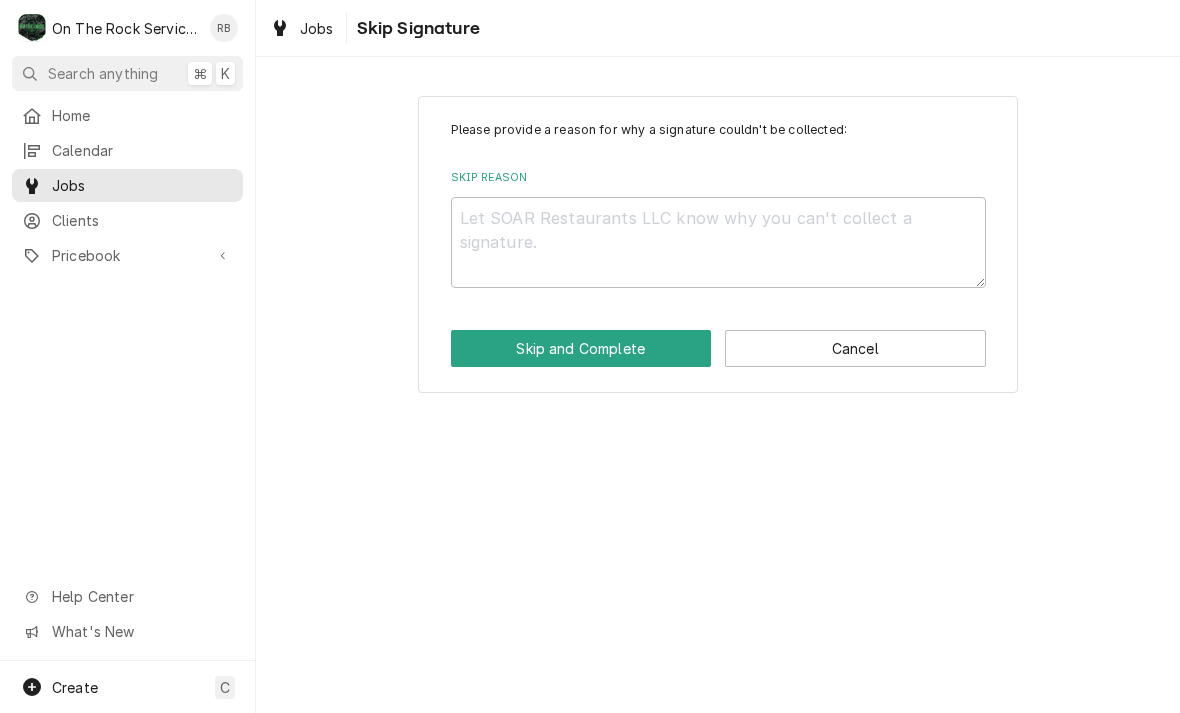 scroll, scrollTop: 0, scrollLeft: 0, axis: both 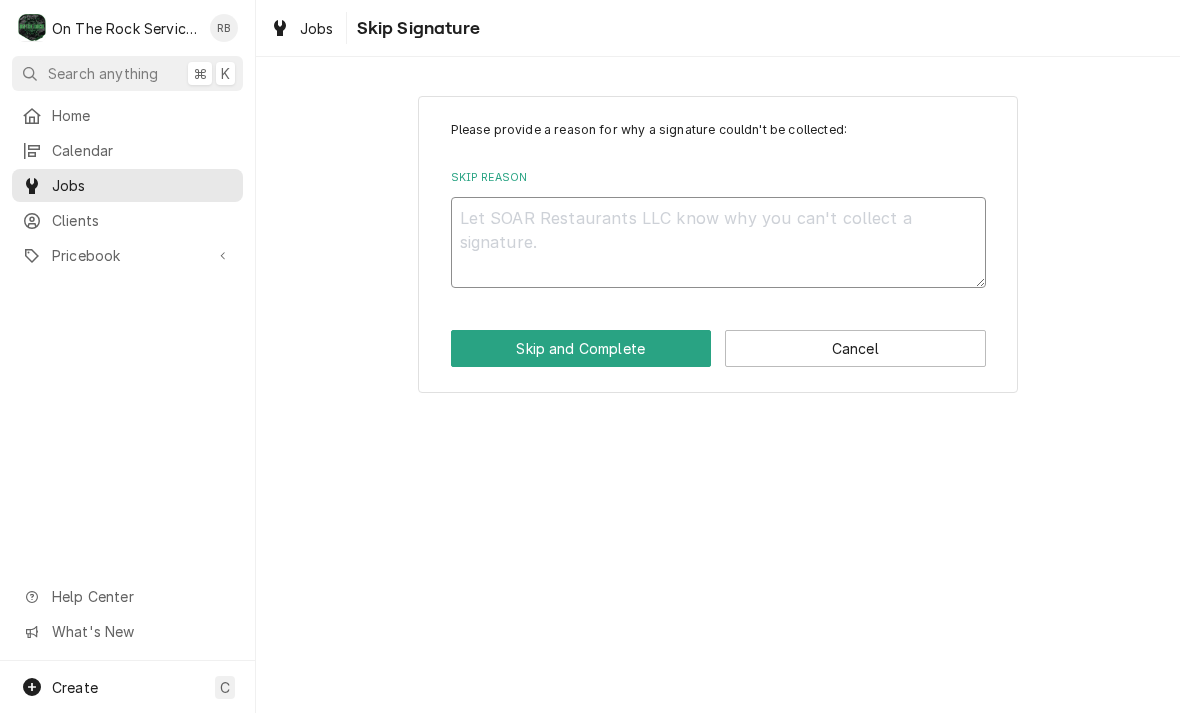 click on "Skip Reason" at bounding box center [718, 242] 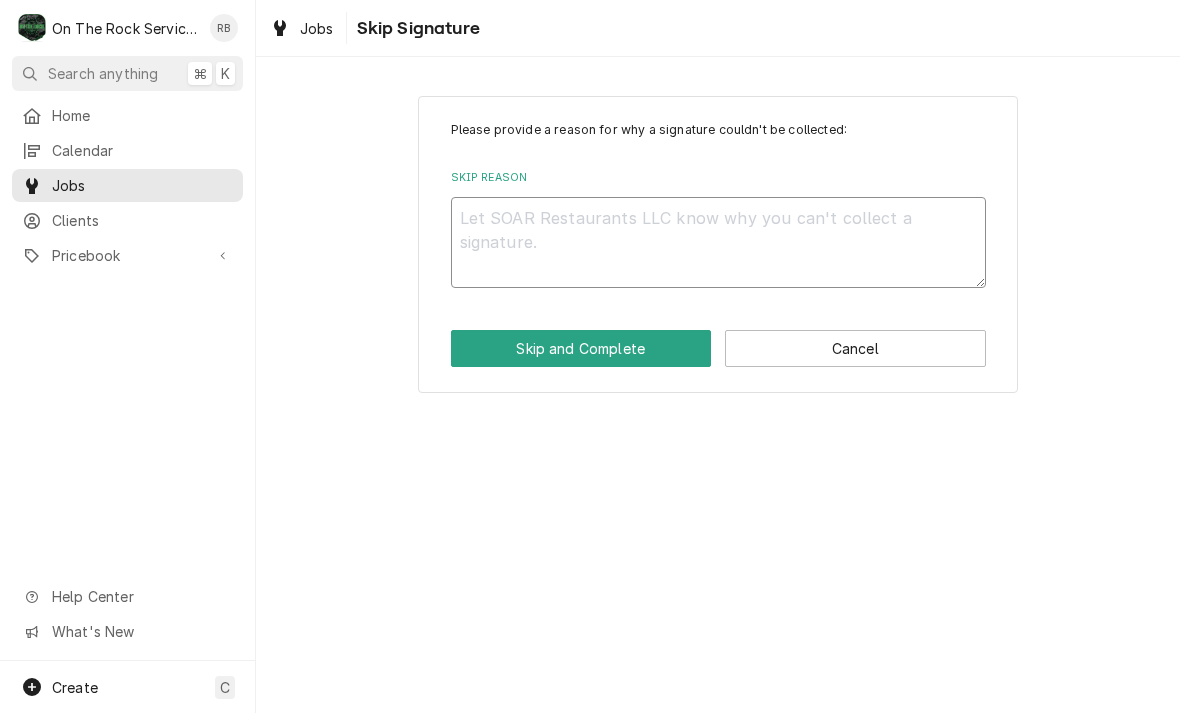 type on "x" 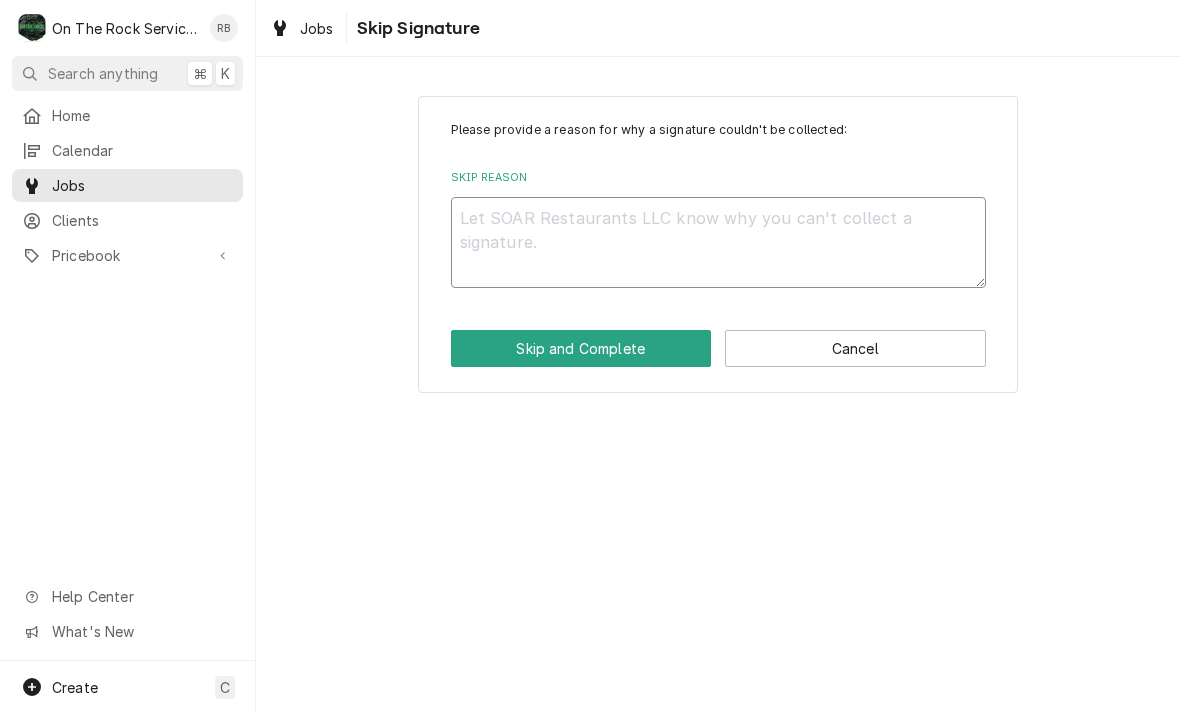 type on "N" 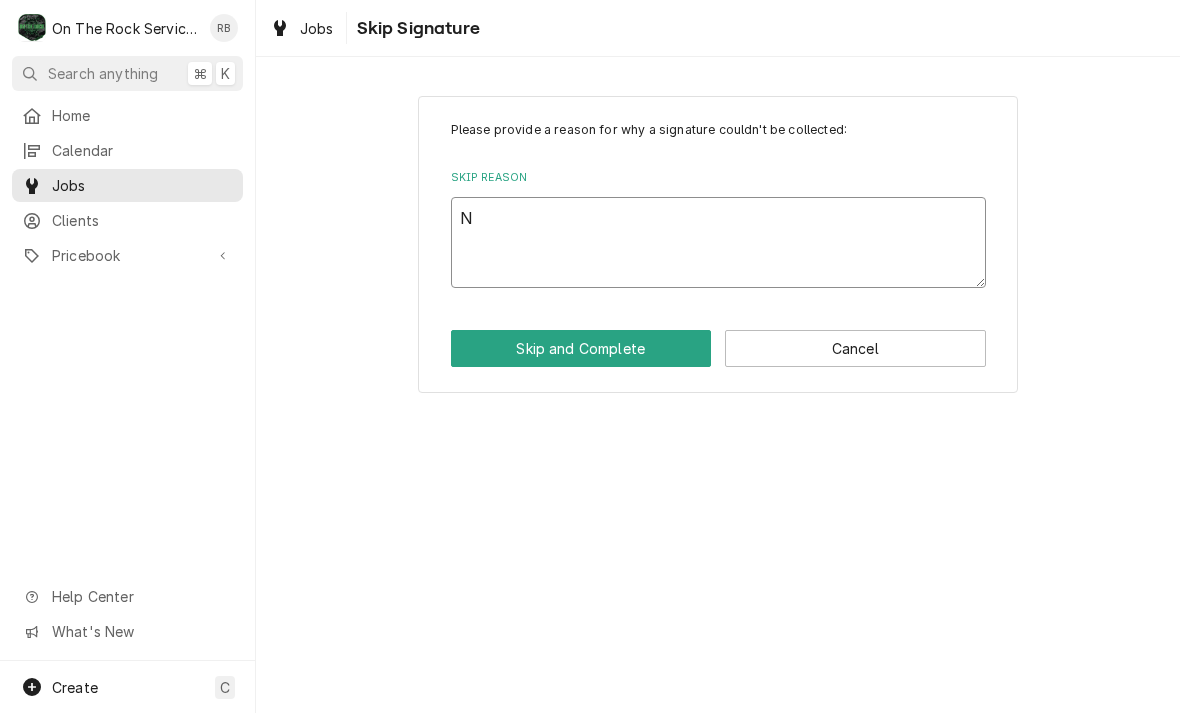 type on "x" 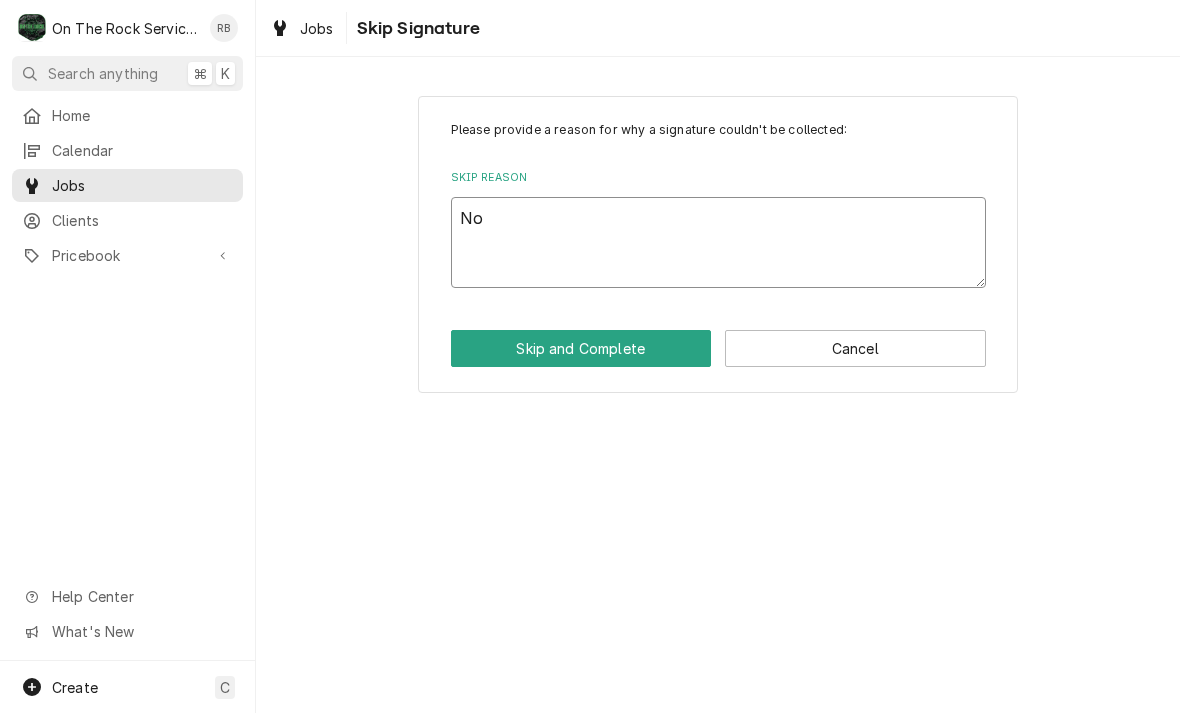 type on "x" 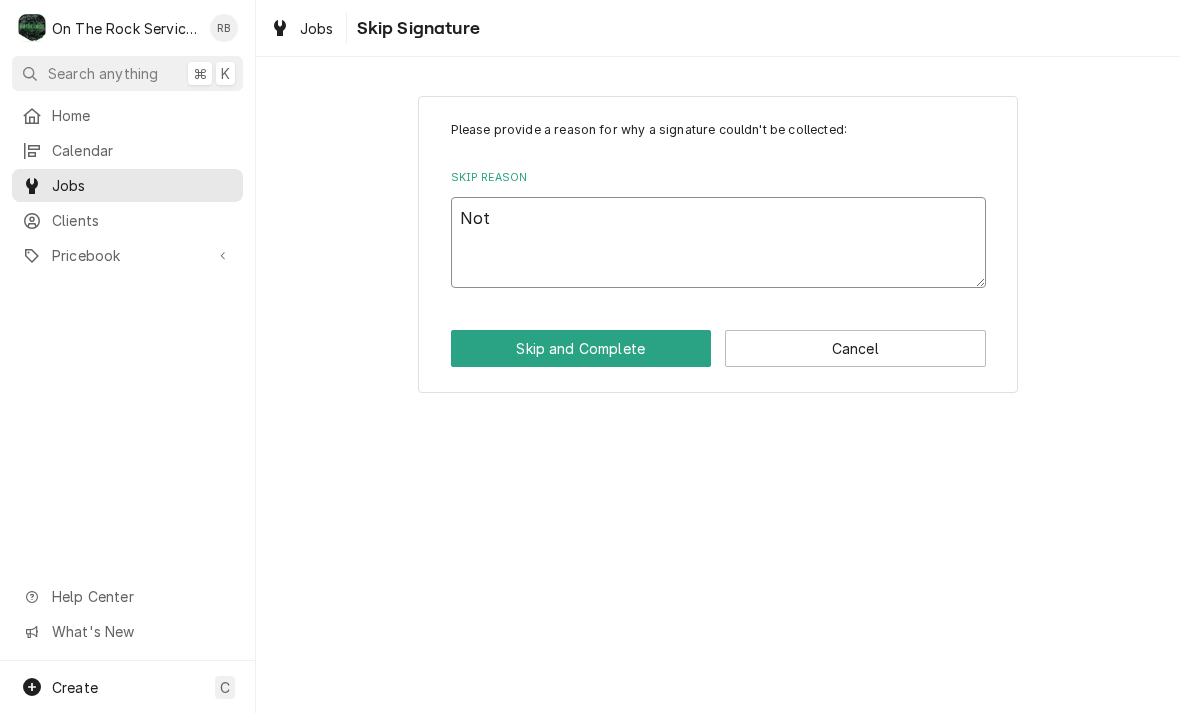type on "x" 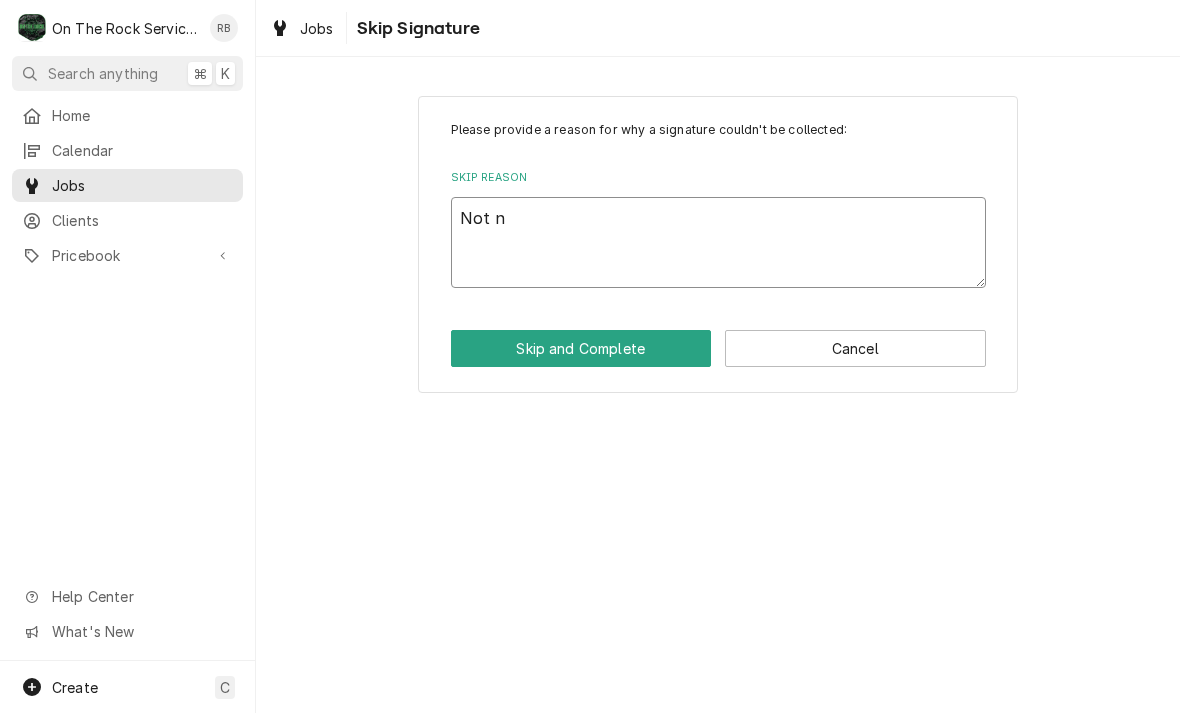 type on "x" 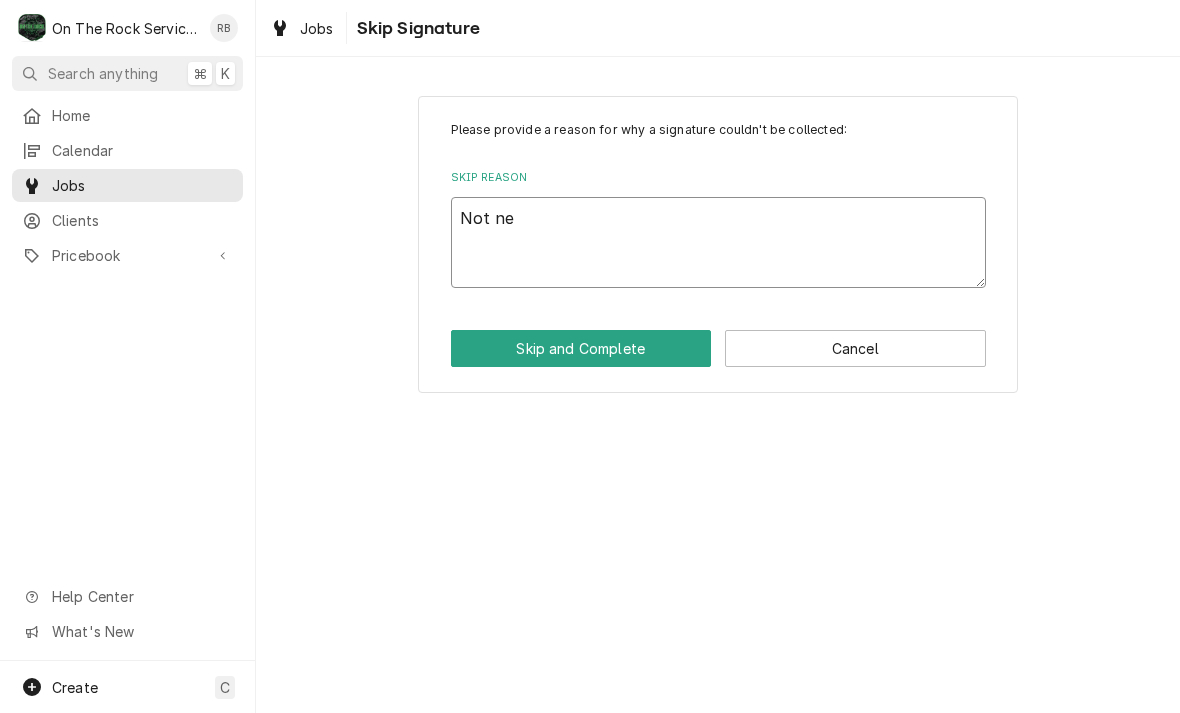 type on "x" 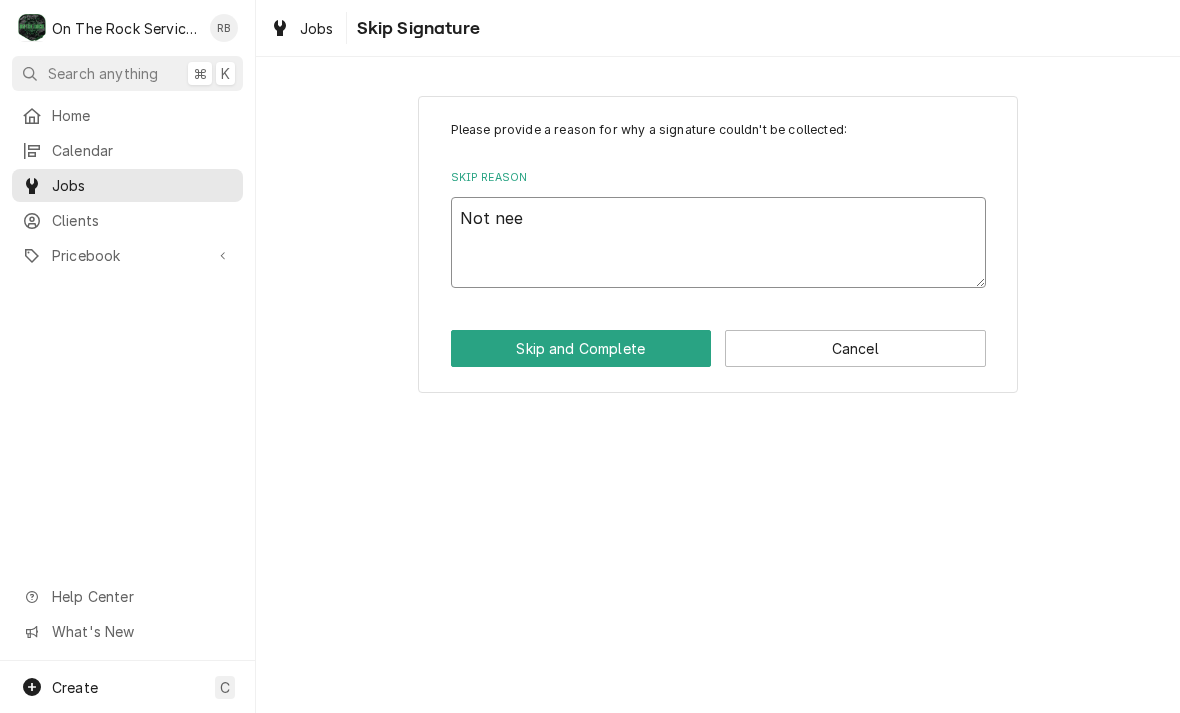 type on "x" 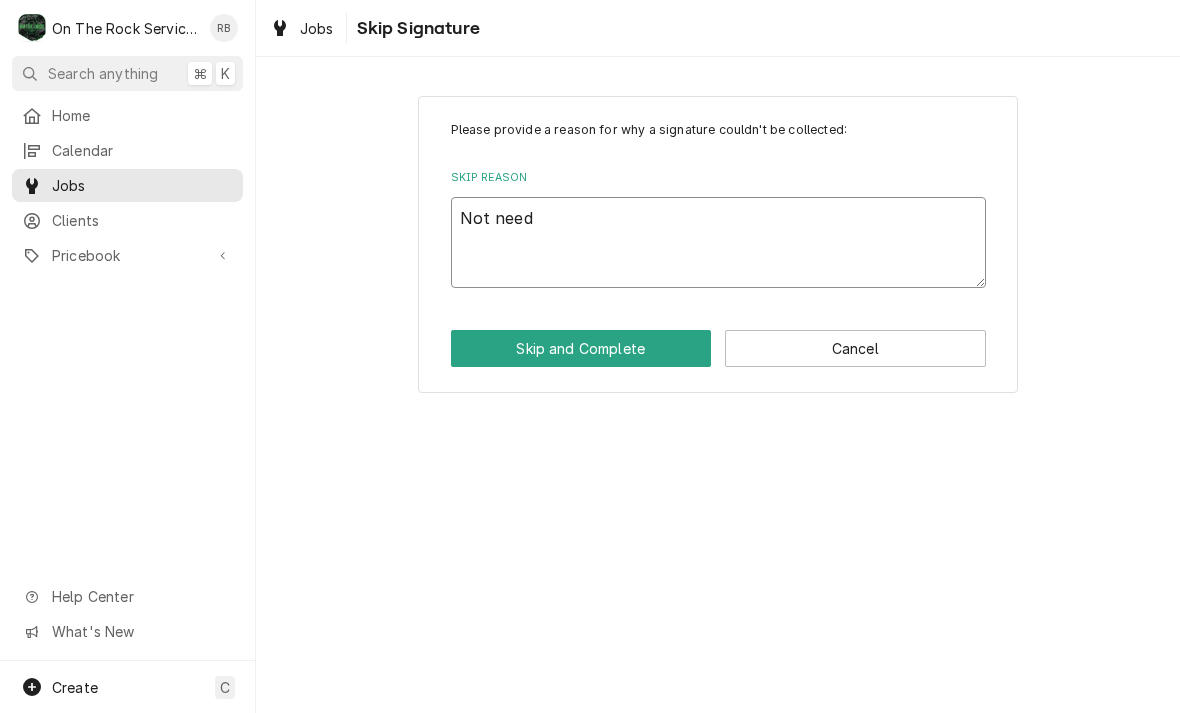 type on "x" 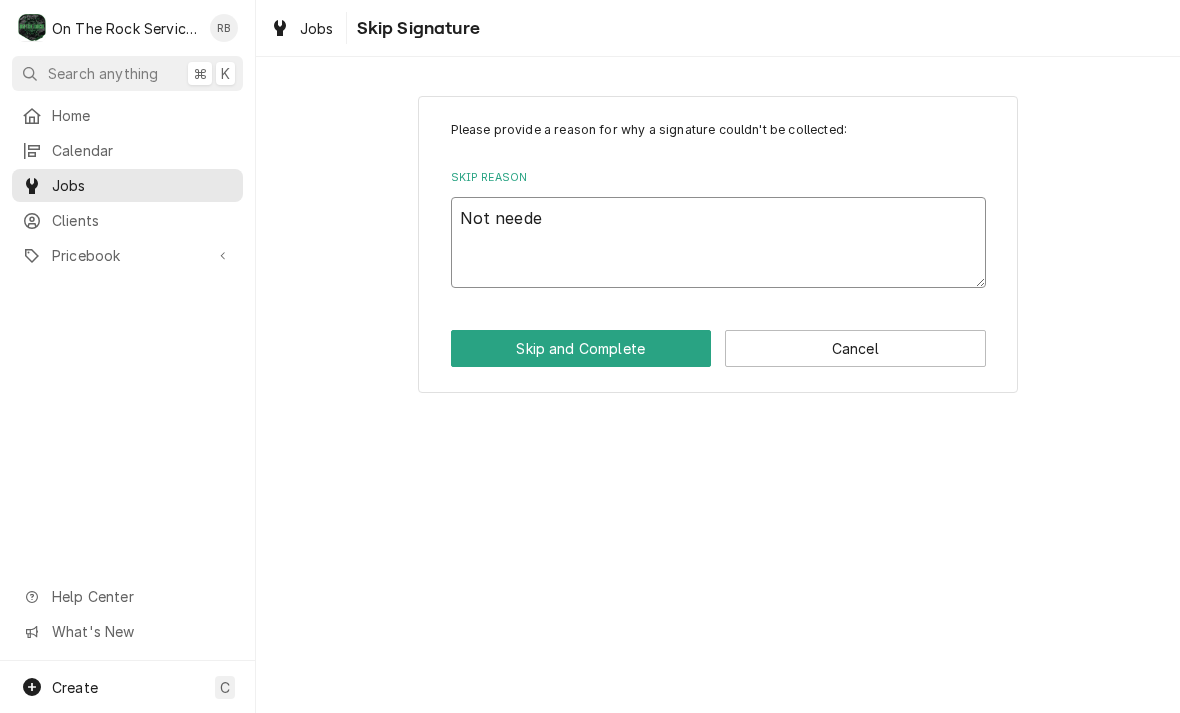type on "x" 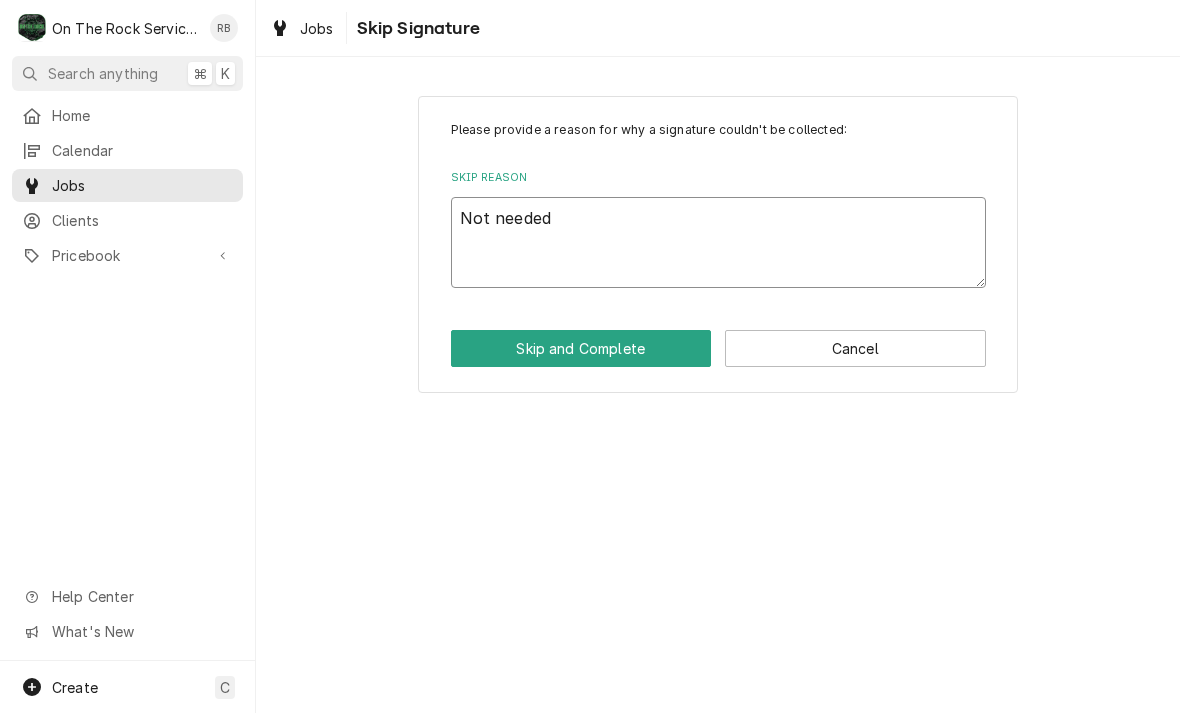 type on "x" 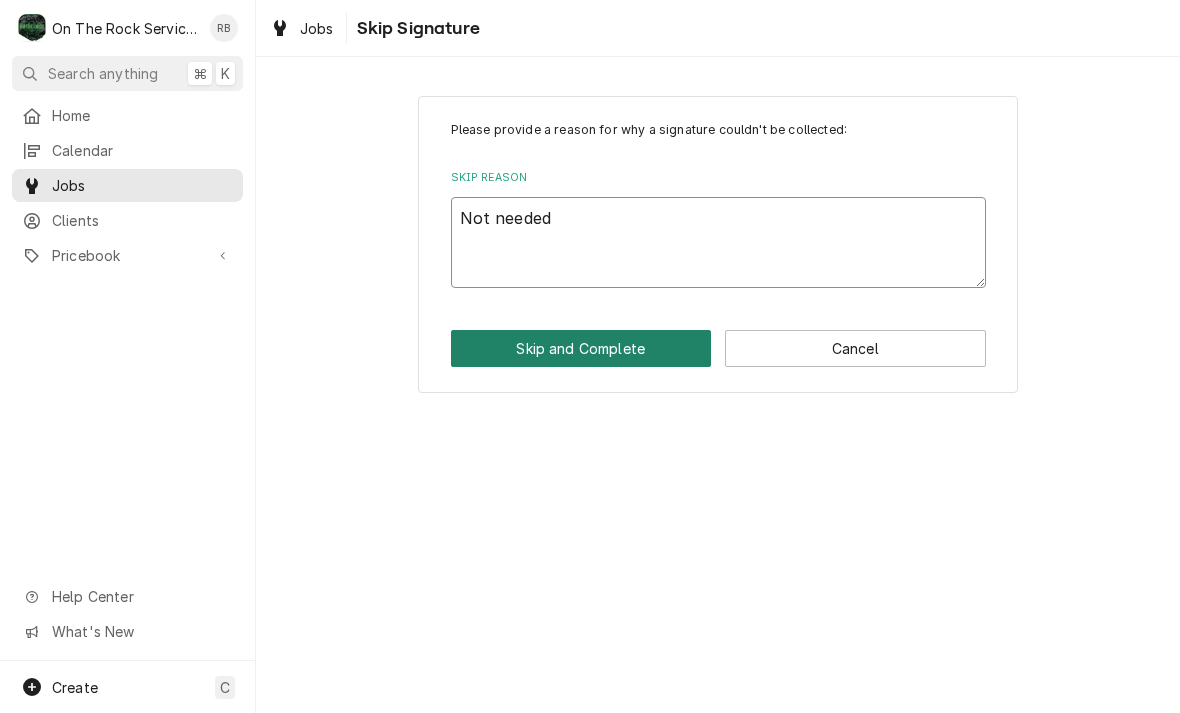 type on "Not needed" 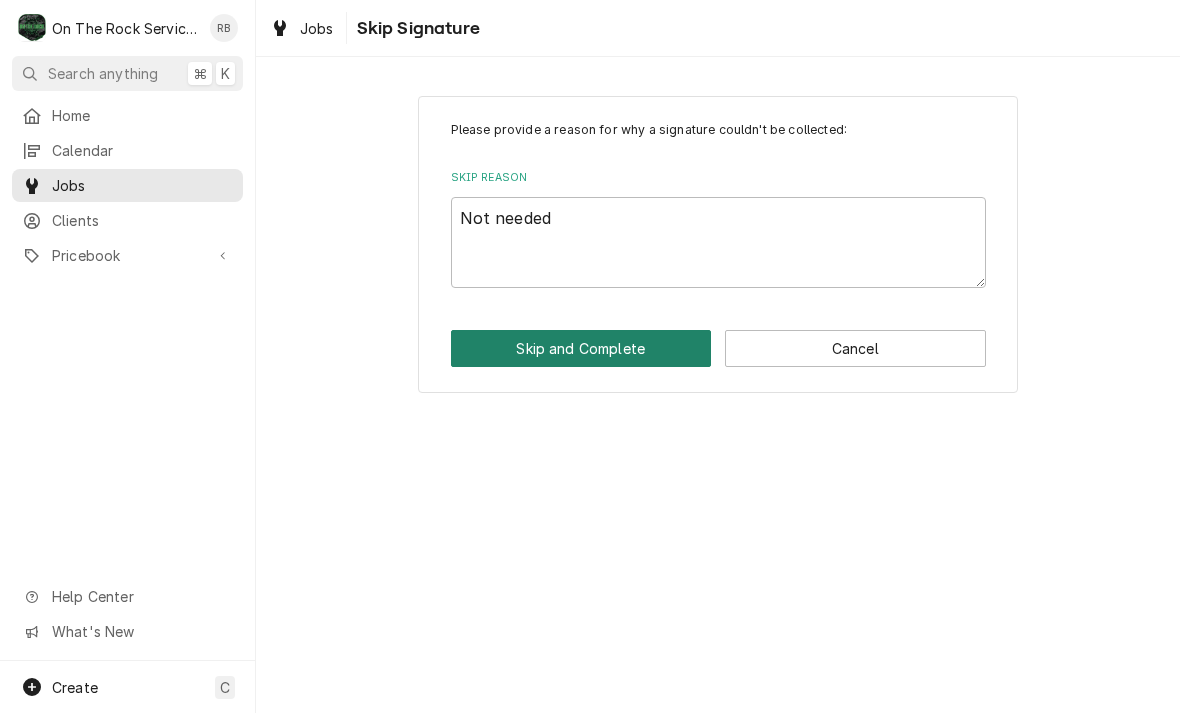 click on "Skip and Complete" at bounding box center [581, 348] 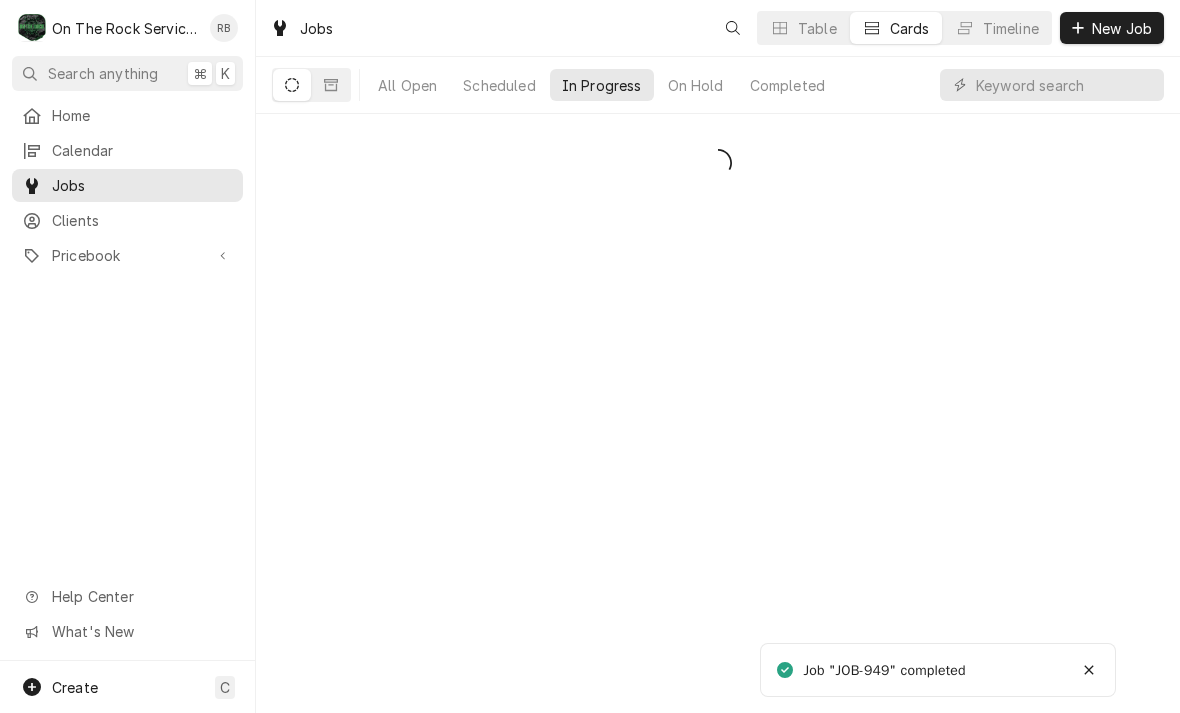 scroll, scrollTop: 0, scrollLeft: 0, axis: both 